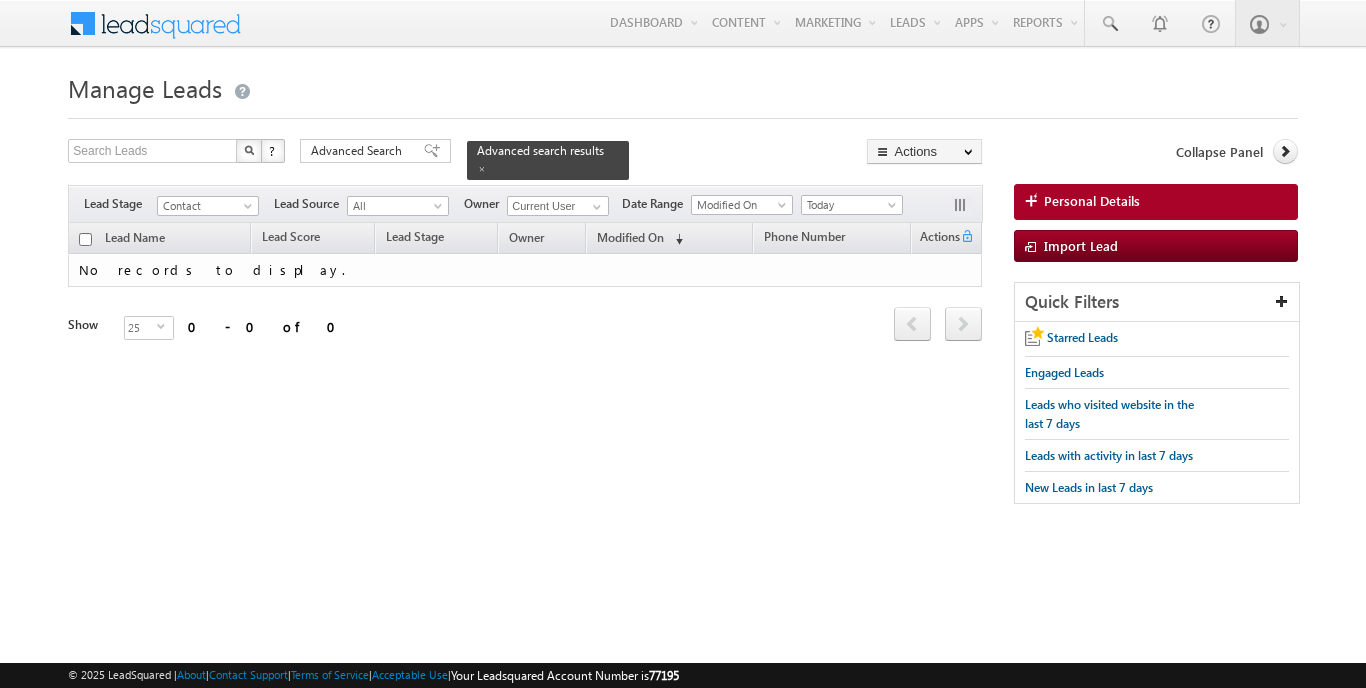 scroll, scrollTop: 0, scrollLeft: 0, axis: both 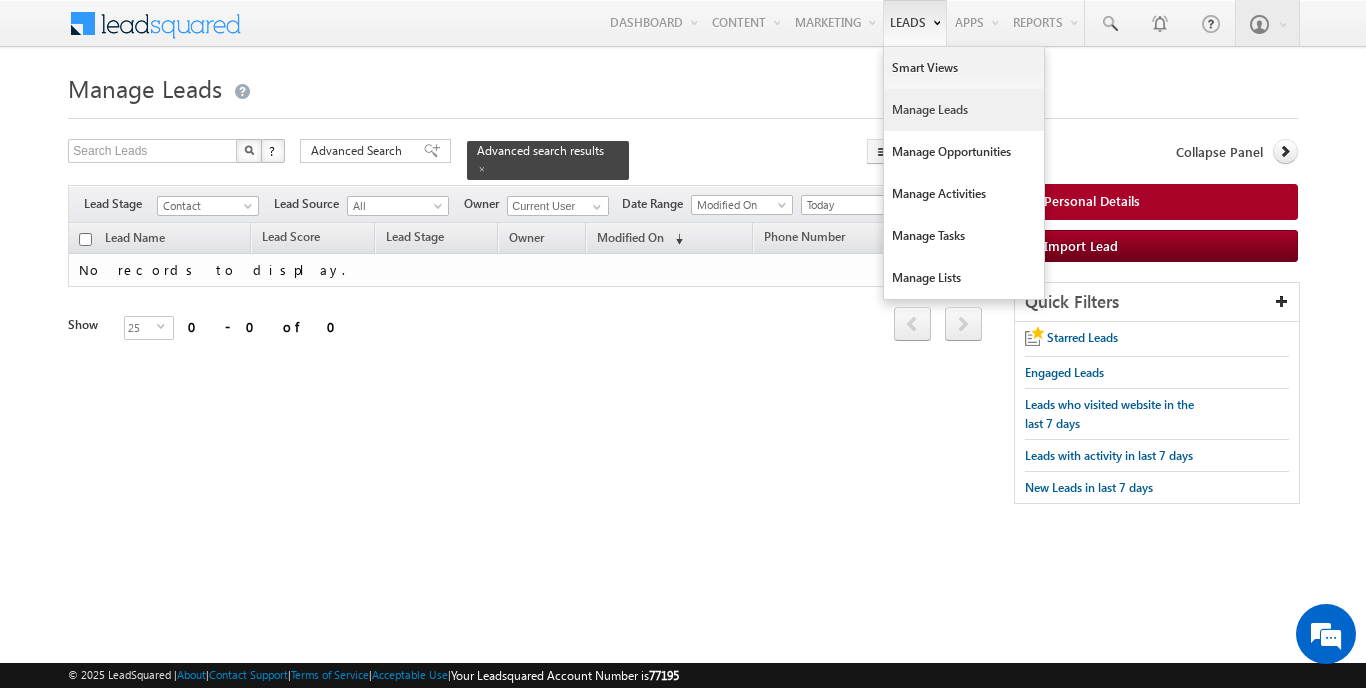 click on "Manage Leads" at bounding box center (964, 110) 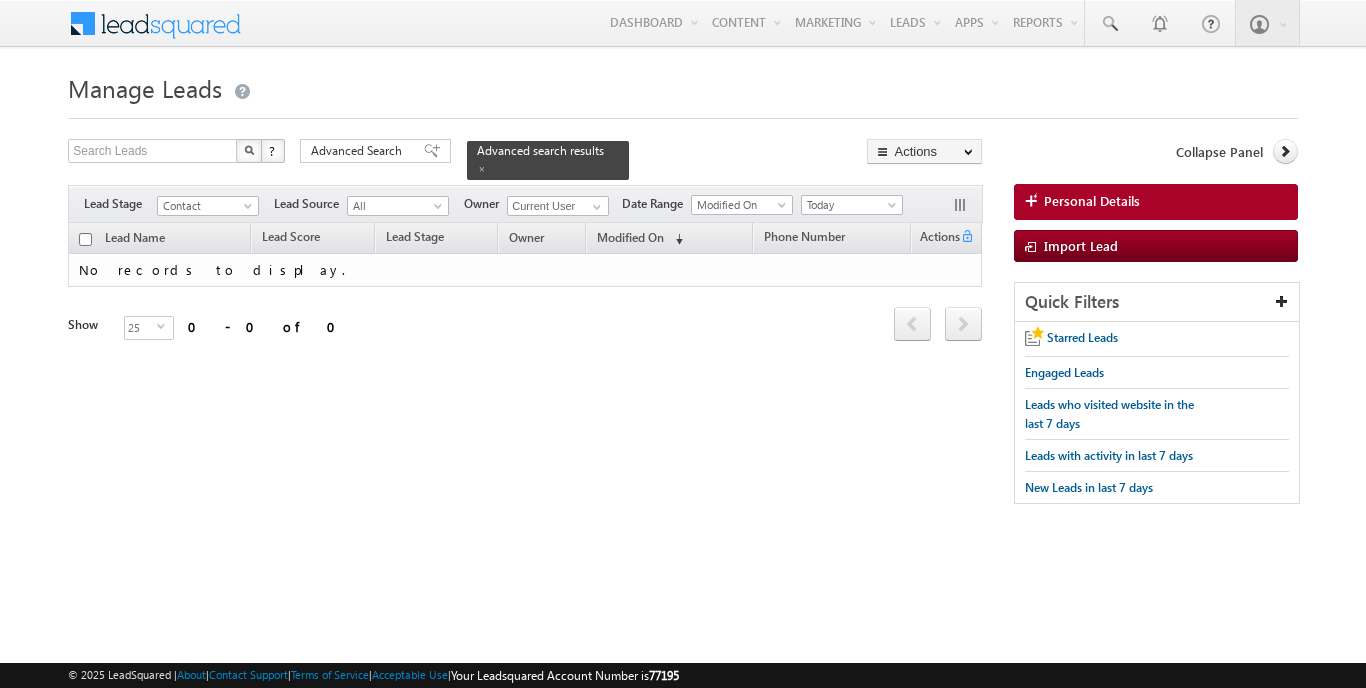 scroll, scrollTop: 0, scrollLeft: 0, axis: both 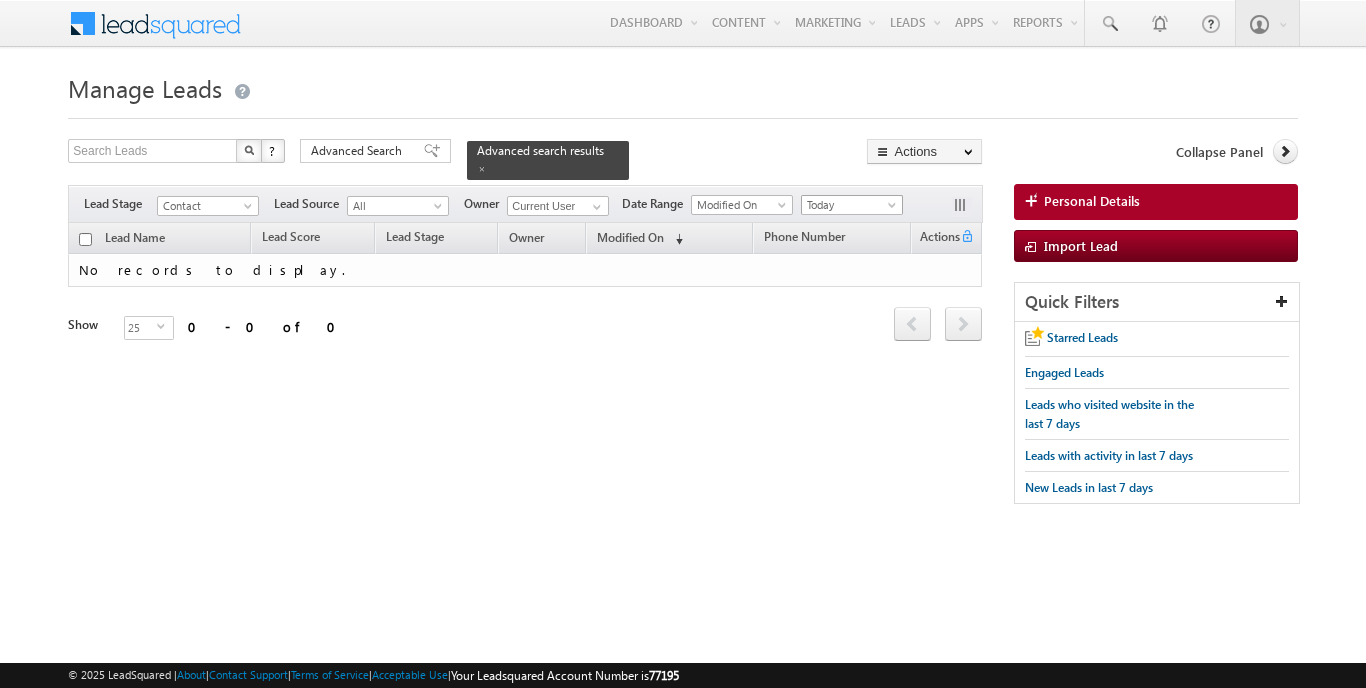 click at bounding box center [894, 209] 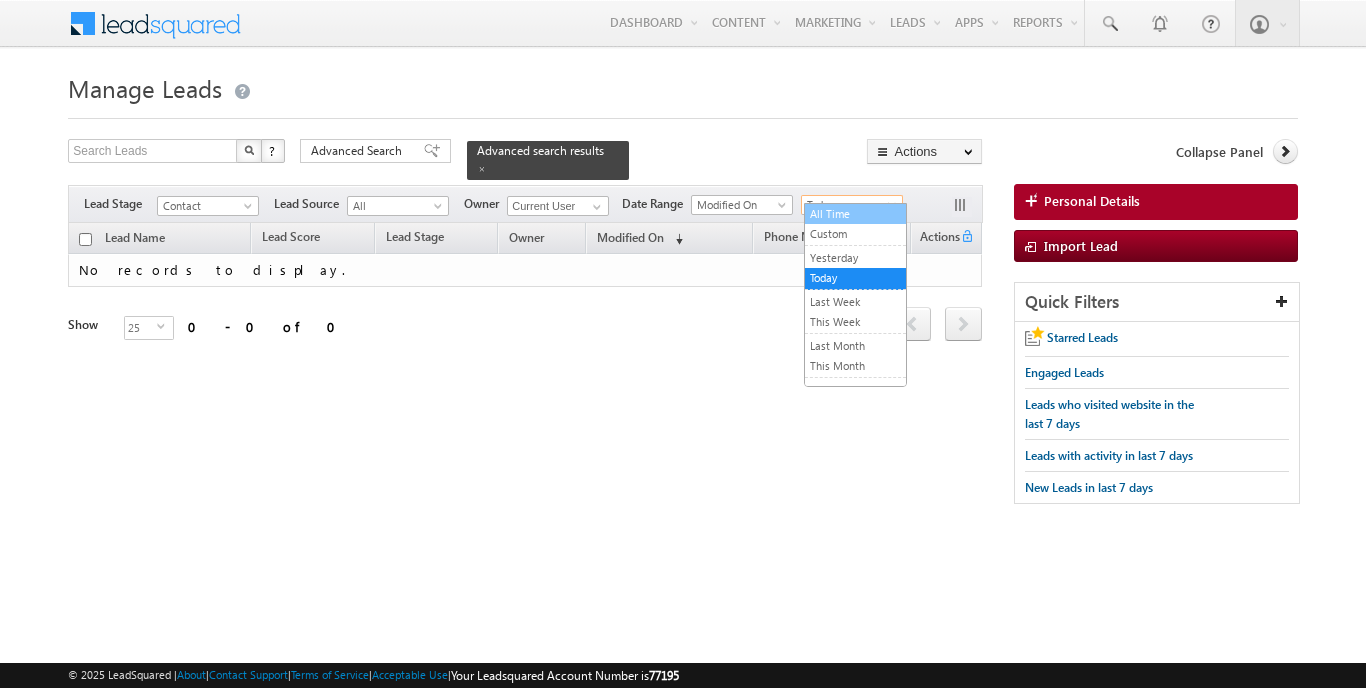 click on "All Time" at bounding box center (855, 214) 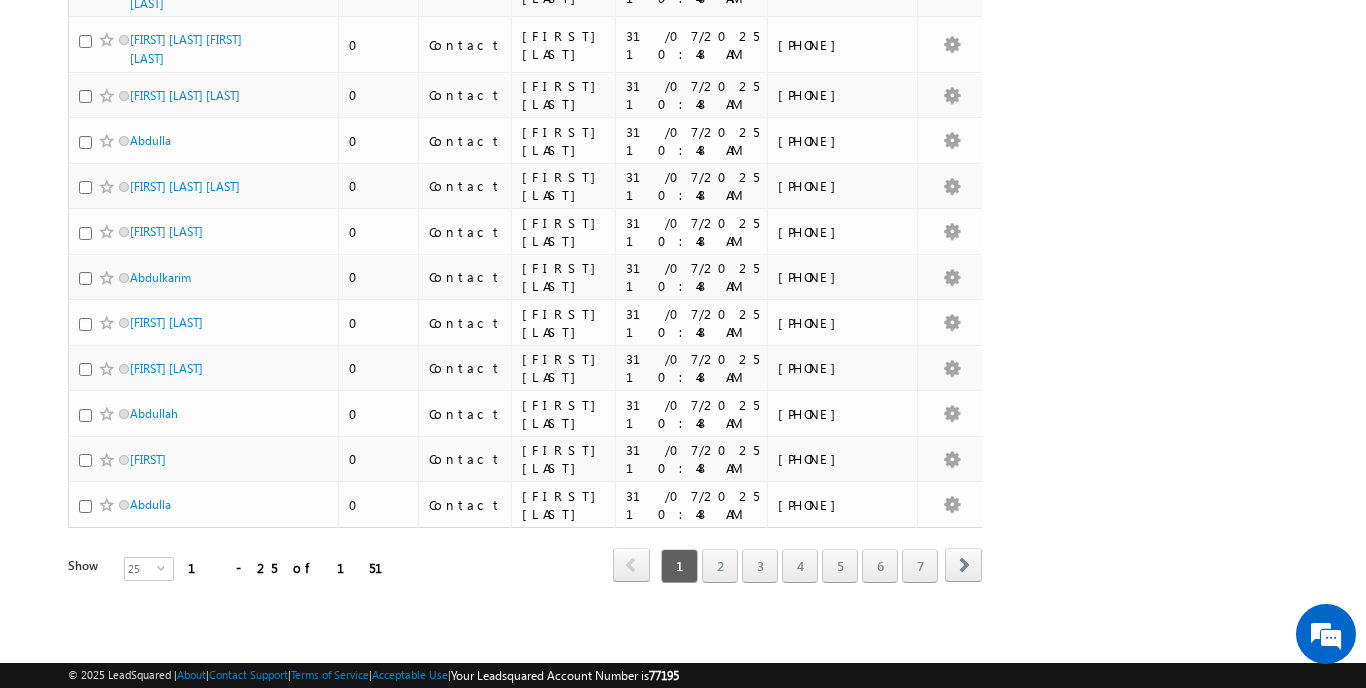 scroll, scrollTop: 896, scrollLeft: 0, axis: vertical 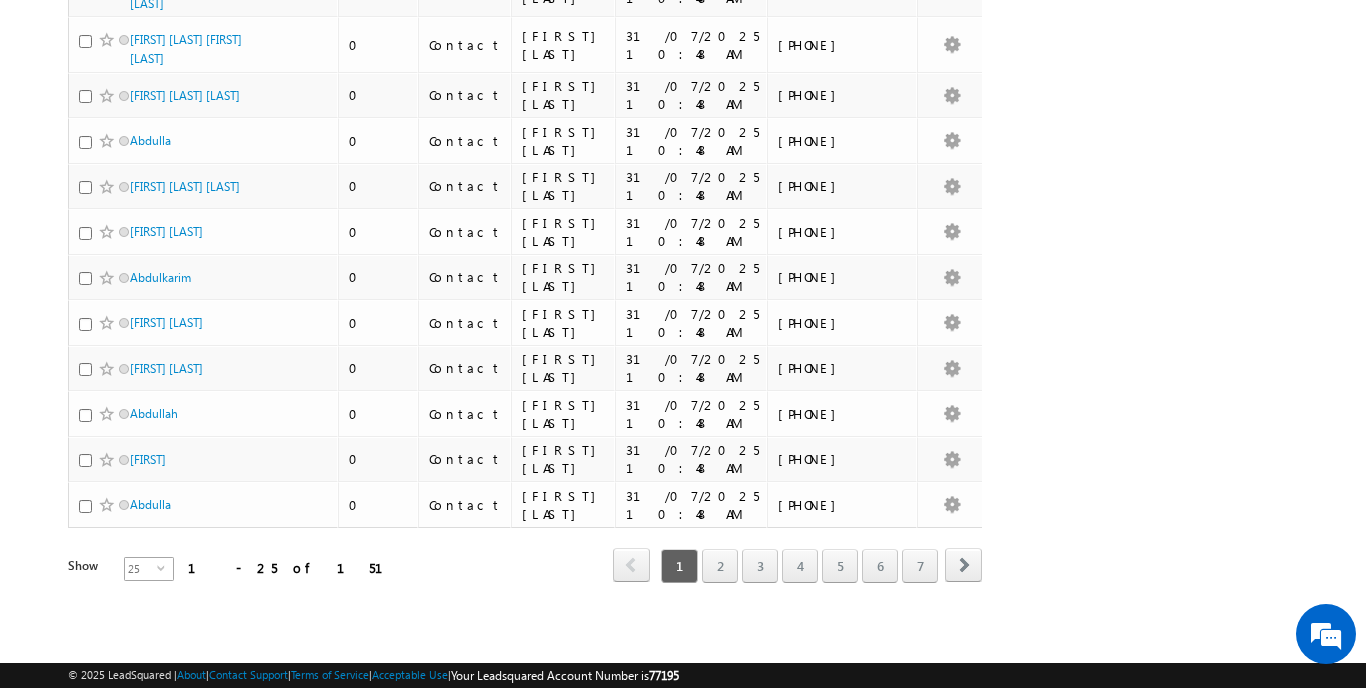 click on "select" at bounding box center (165, 567) 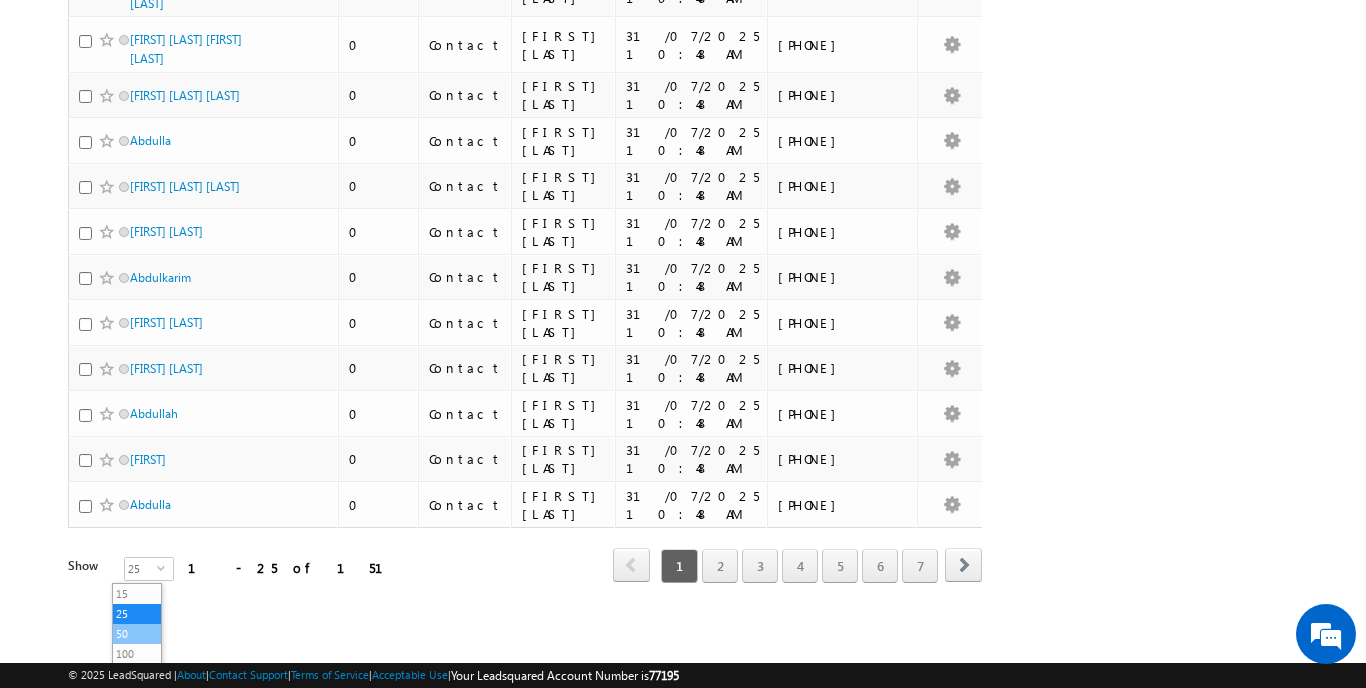 click on "50" at bounding box center [137, 634] 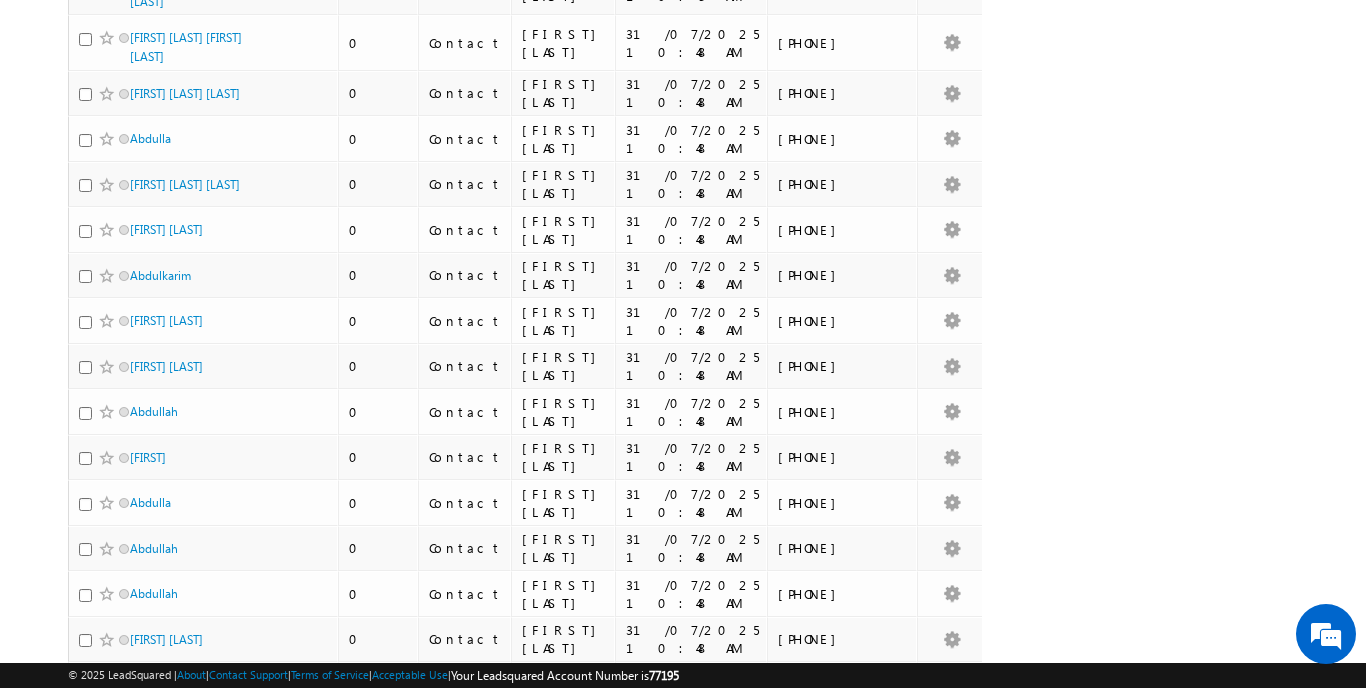 scroll, scrollTop: 0, scrollLeft: 0, axis: both 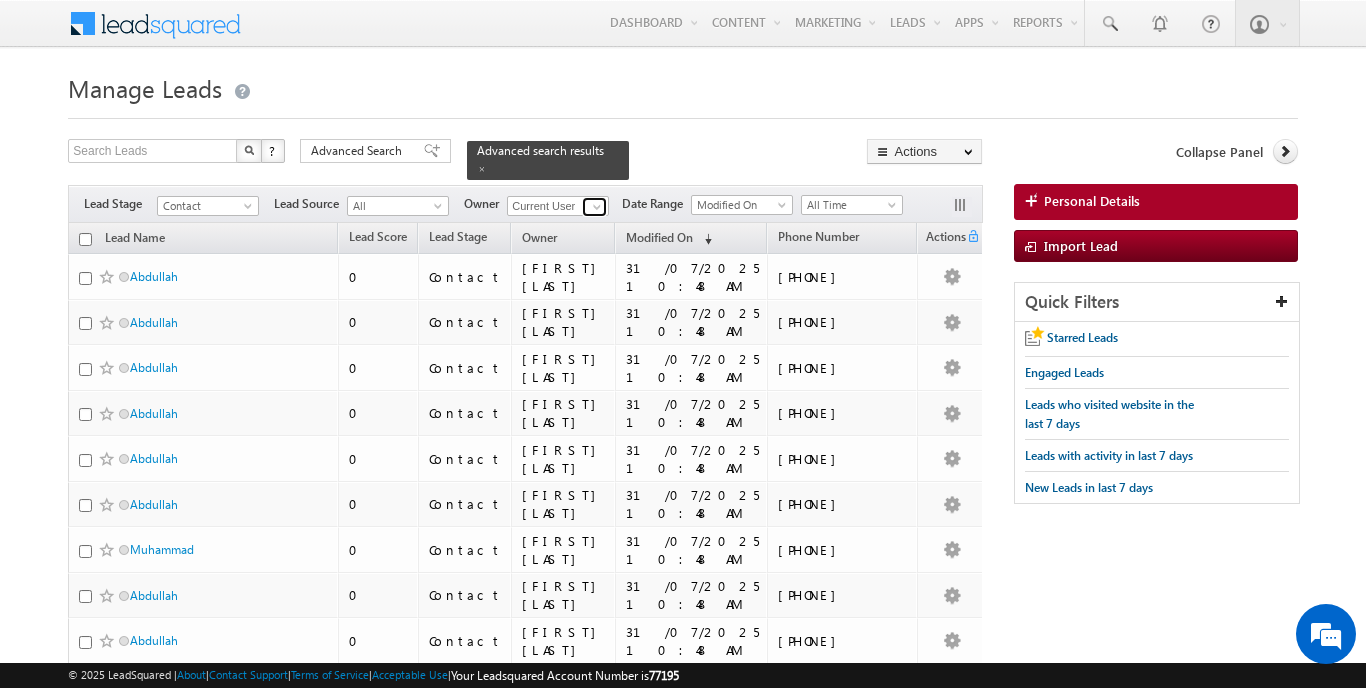 click at bounding box center [597, 207] 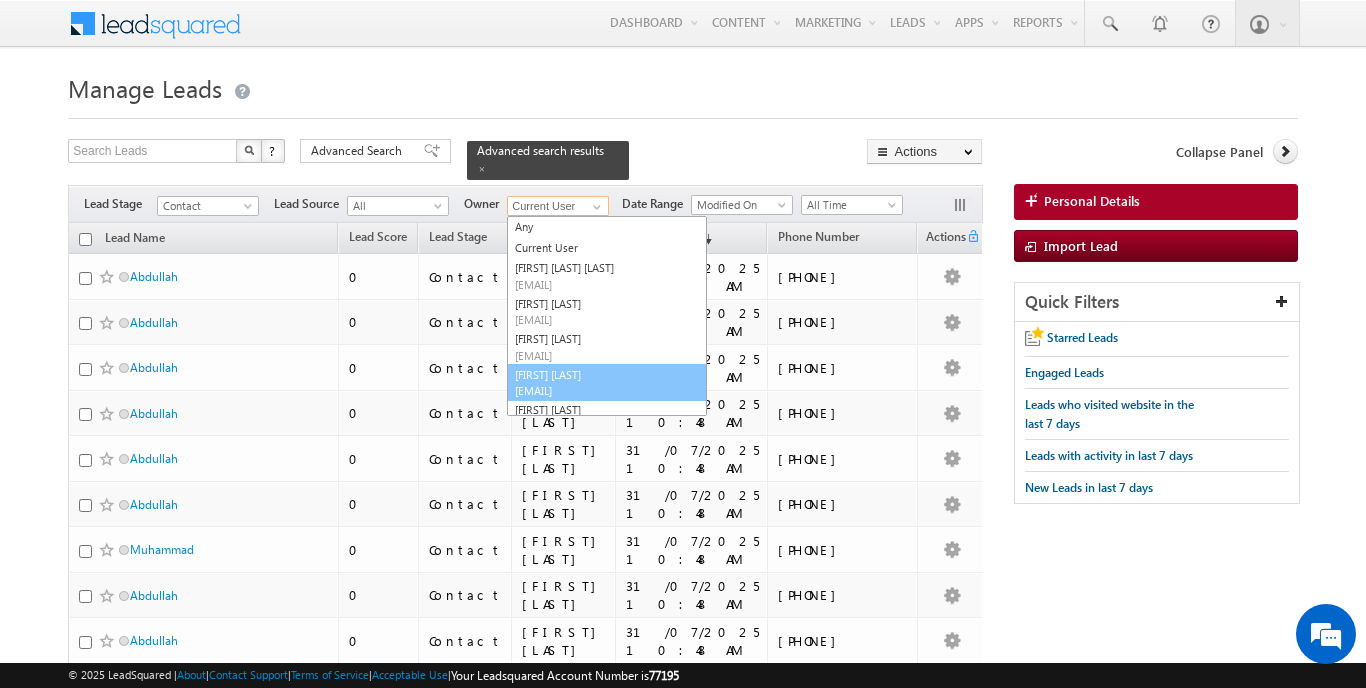 click on "Rohit Sinha   rohit.sinha@indglobal.ae" at bounding box center (607, 383) 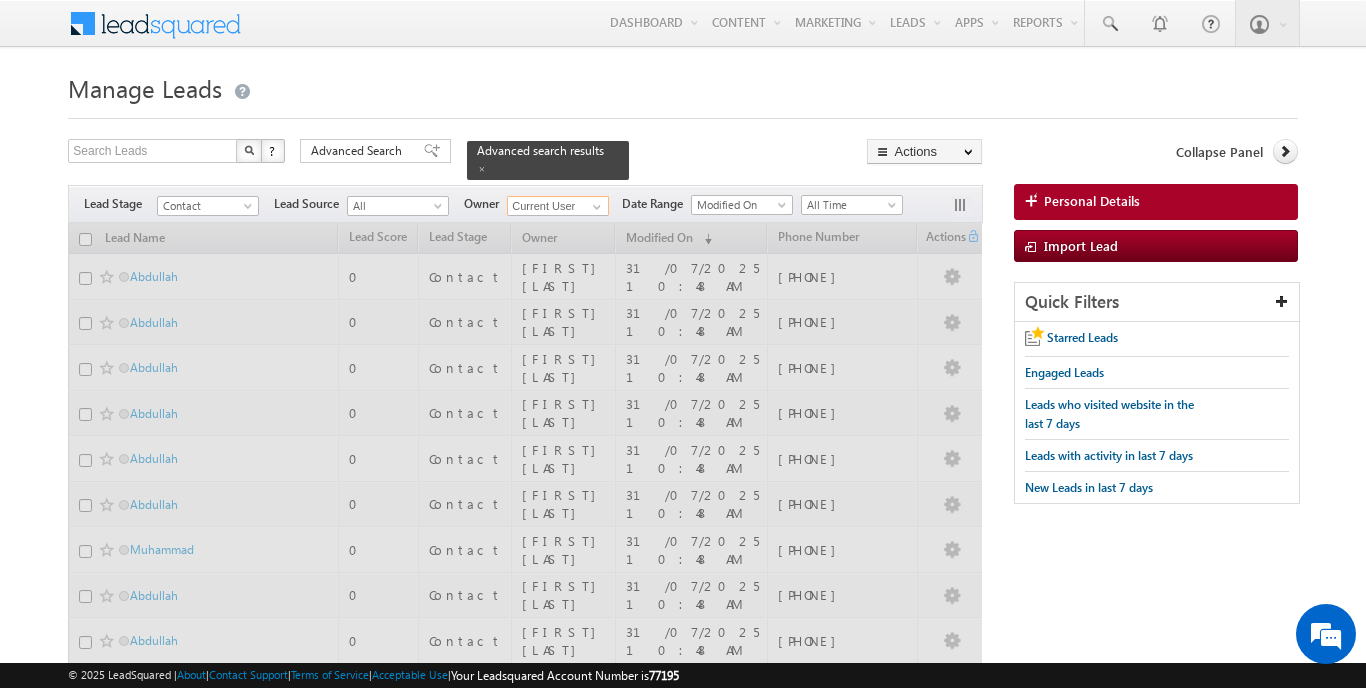 type on "[FIRST] [LAST]" 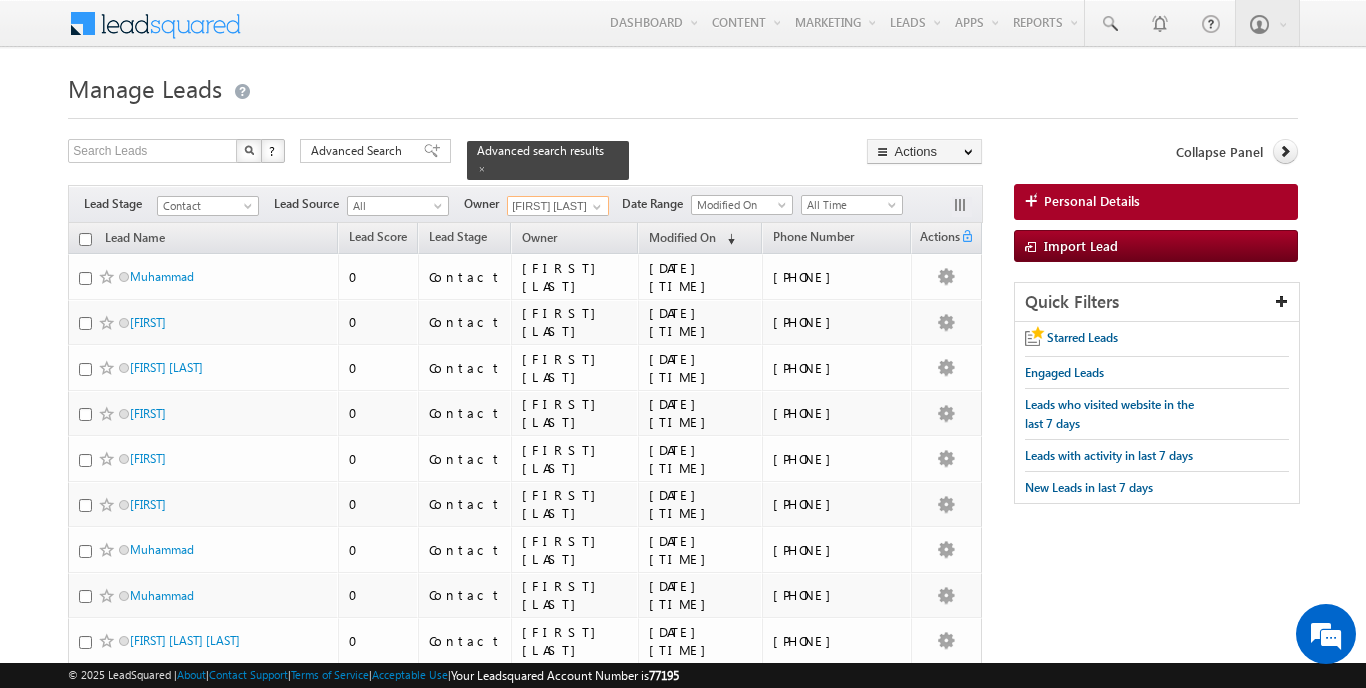 scroll, scrollTop: 0, scrollLeft: 0, axis: both 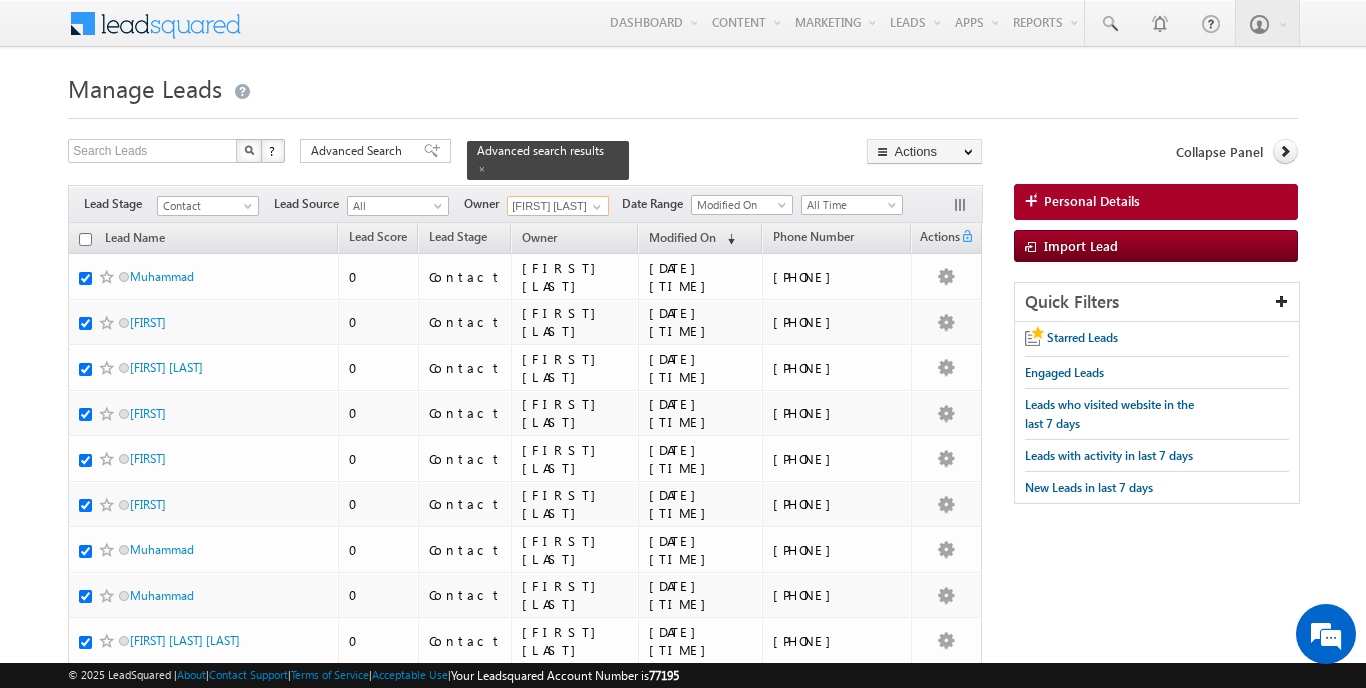 checkbox on "true" 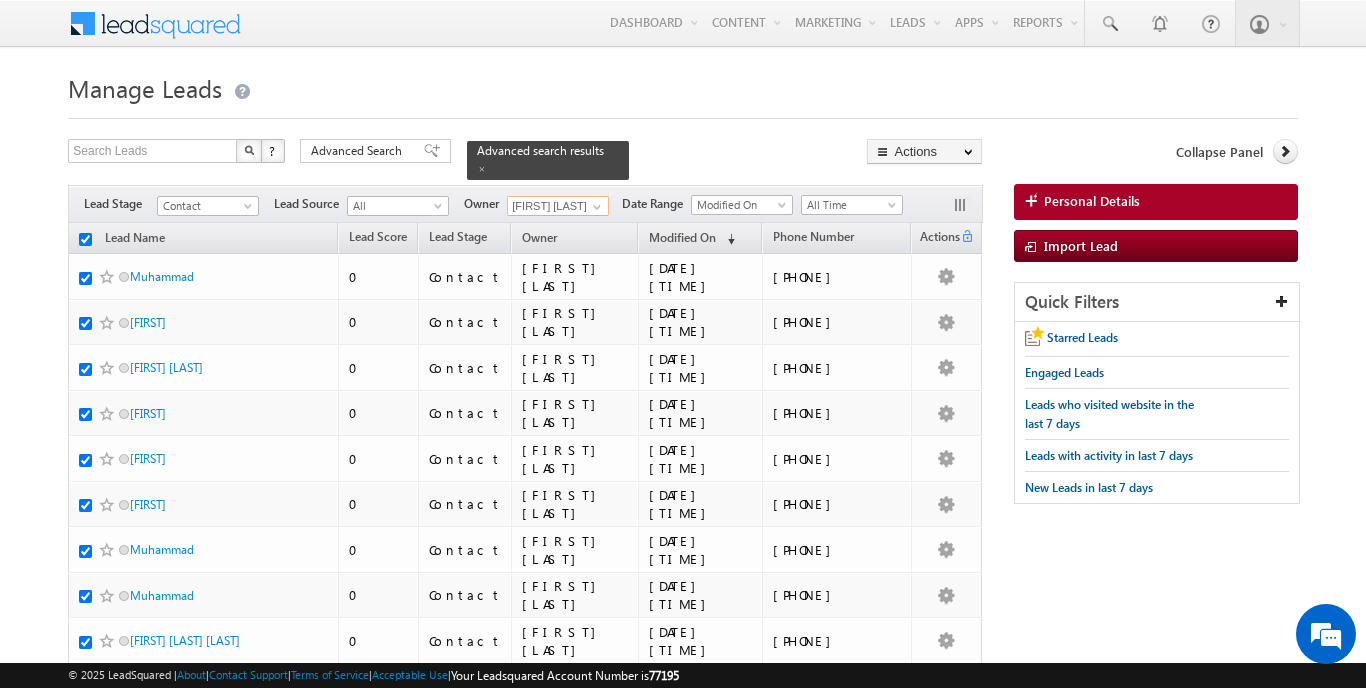 checkbox on "true" 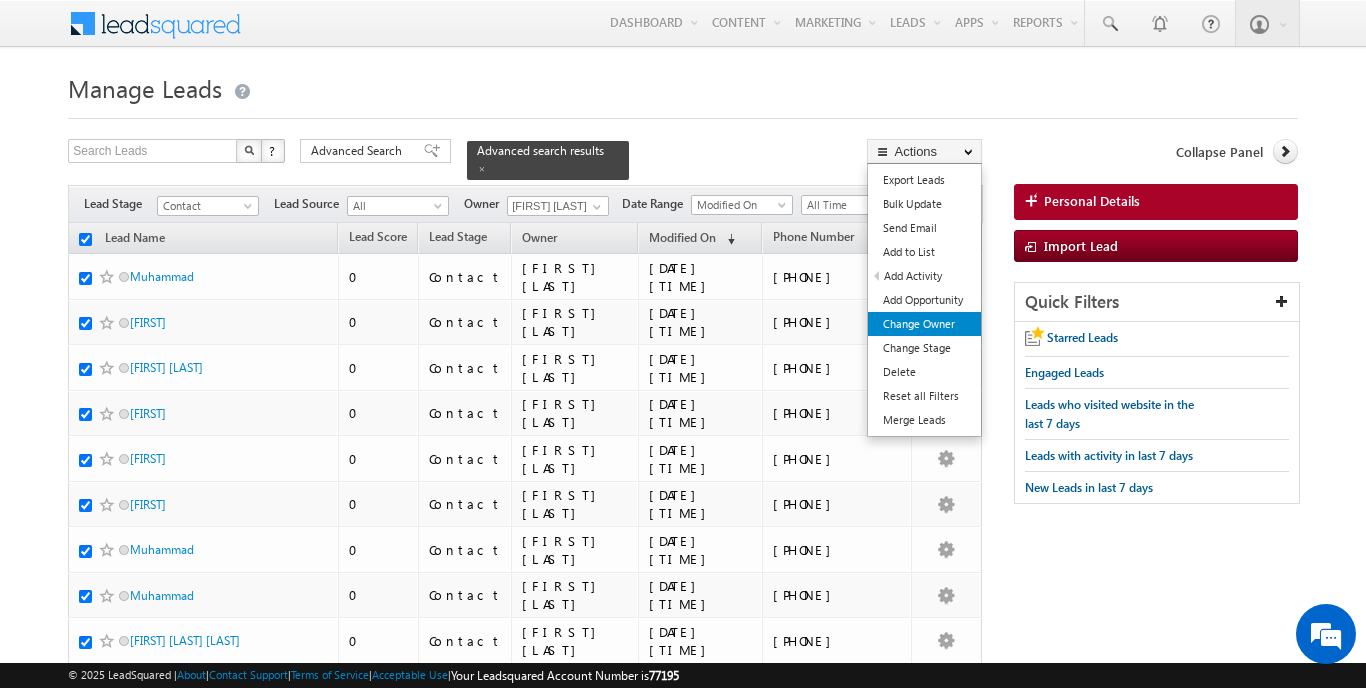 click on "Change Owner" at bounding box center (924, 324) 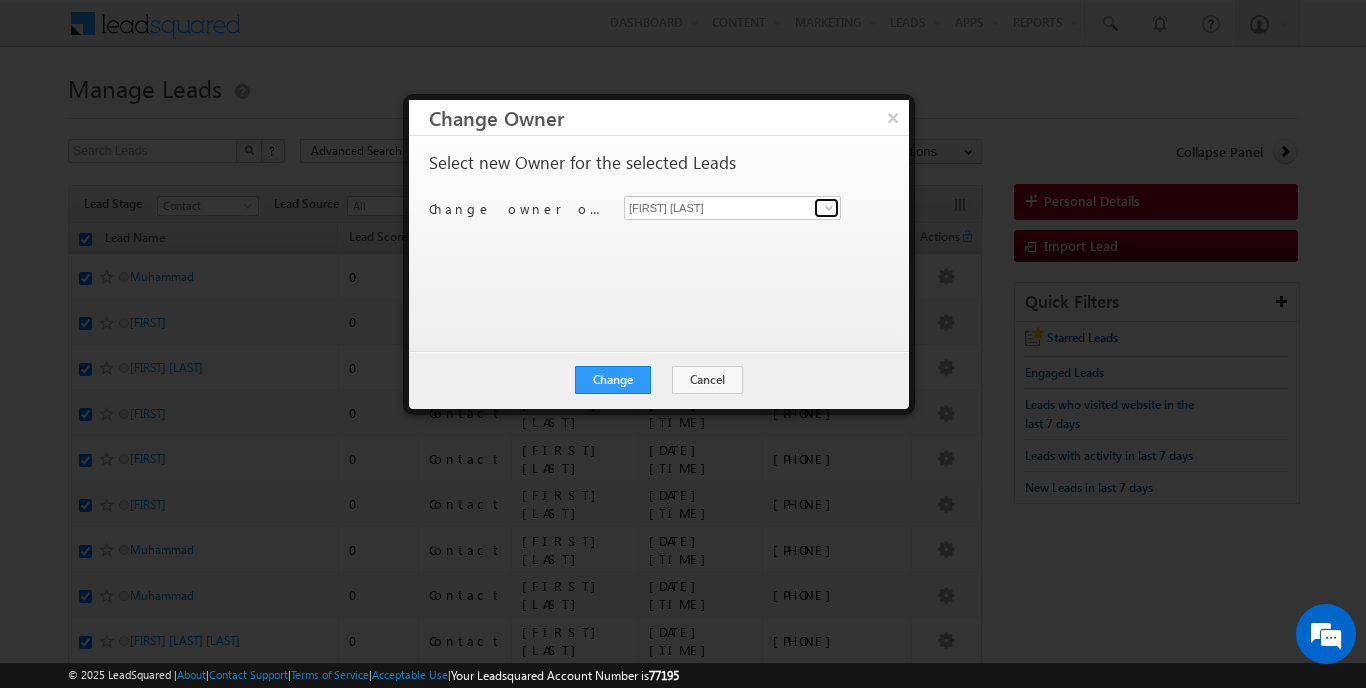 click at bounding box center (829, 208) 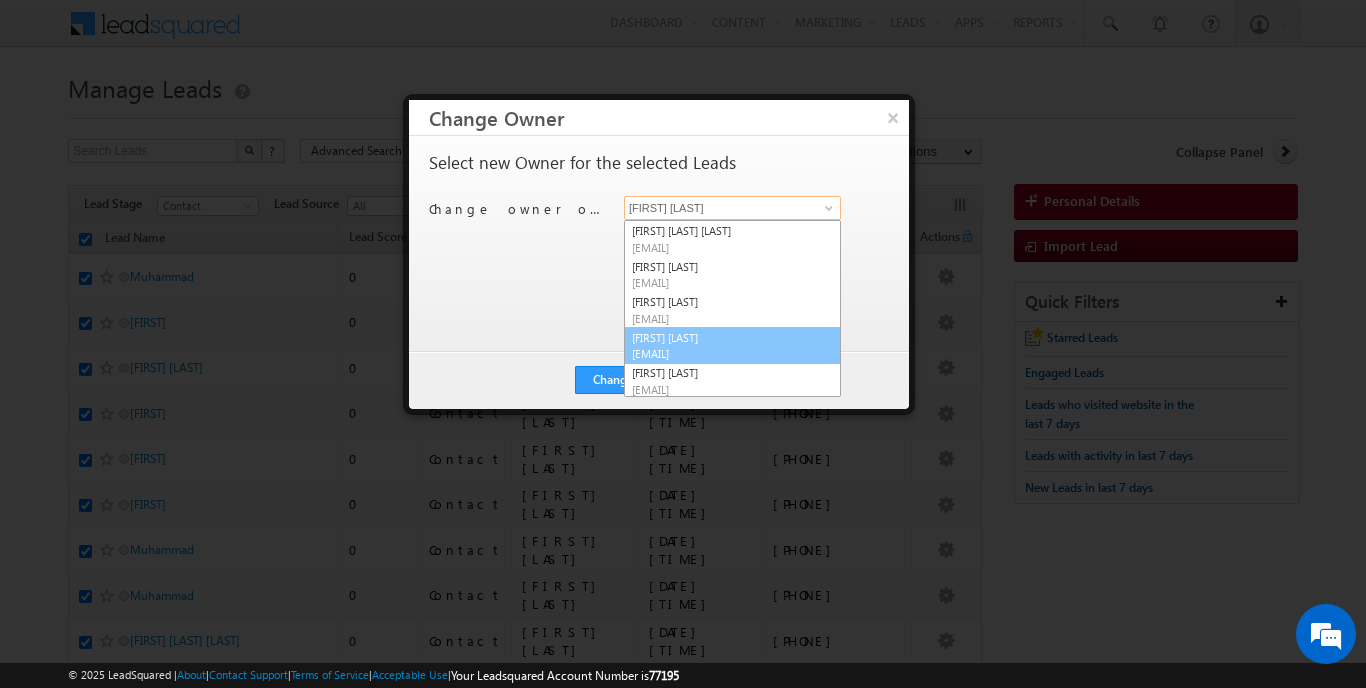 click on "Rohit Sinha   rohit.sinha@indglobal.ae" at bounding box center (732, 346) 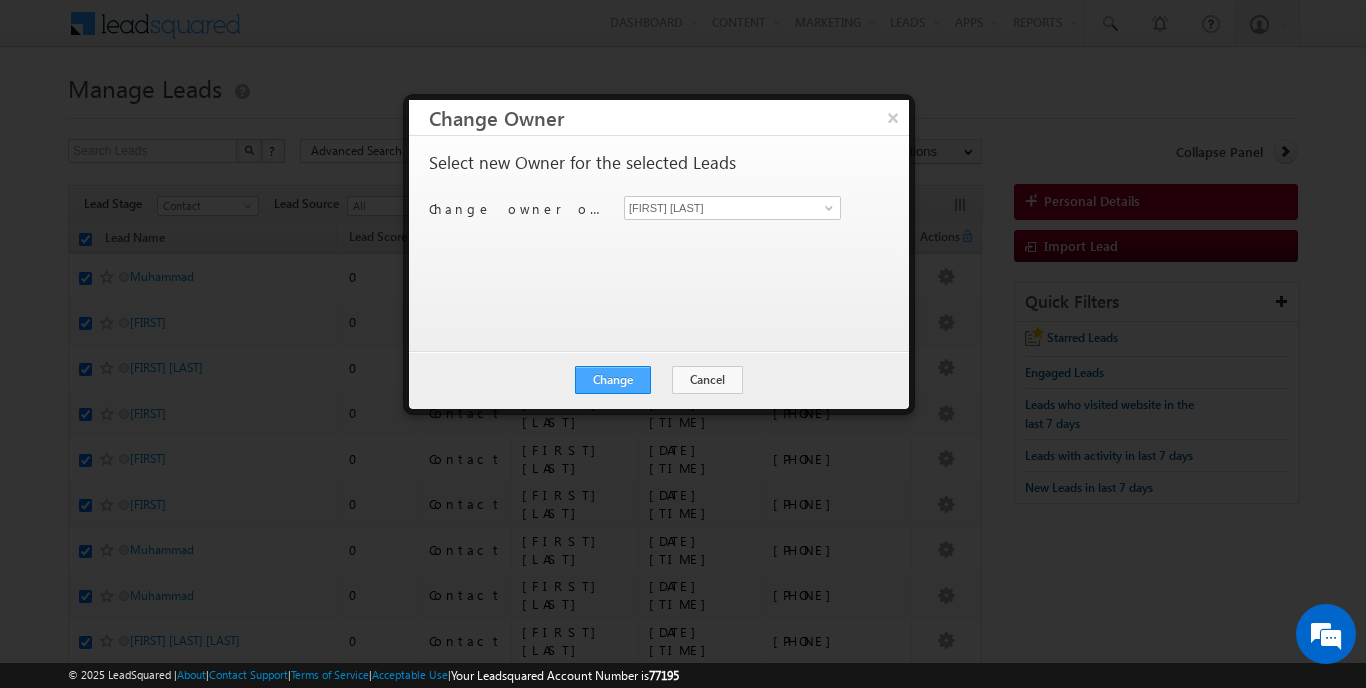 scroll, scrollTop: 0, scrollLeft: 0, axis: both 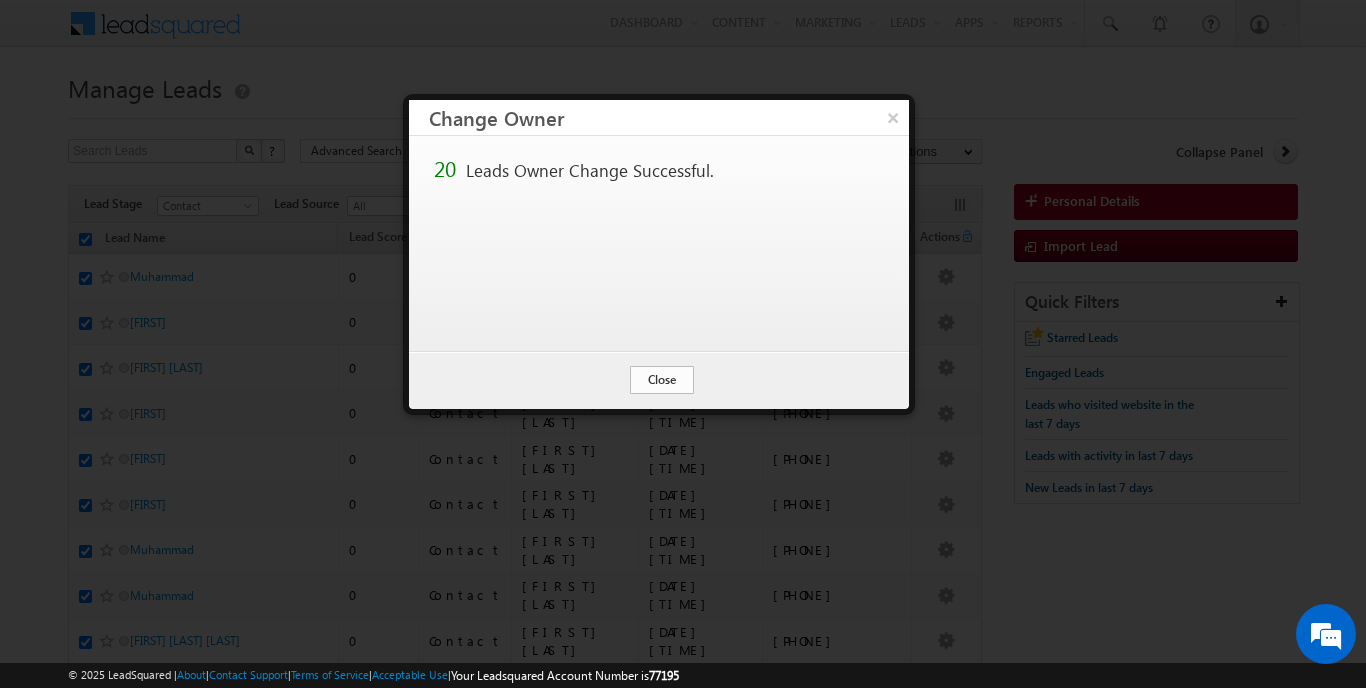 click on "Close" at bounding box center [662, 380] 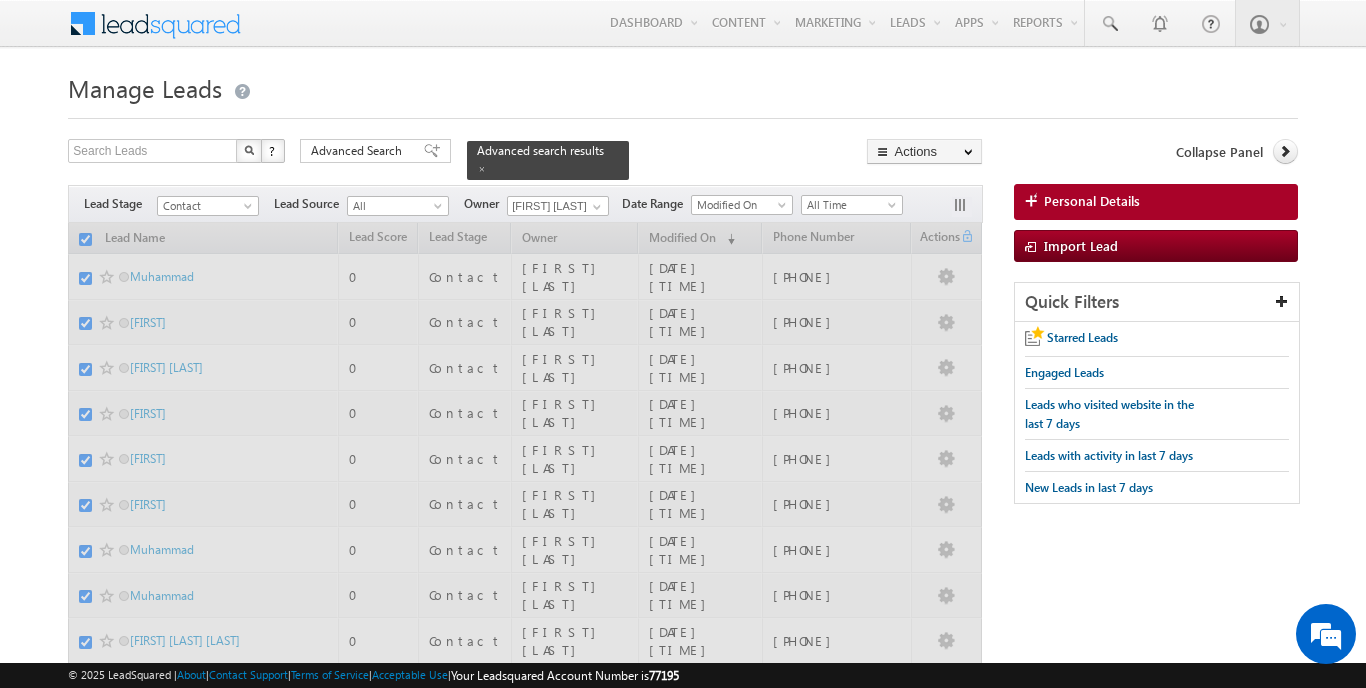 checkbox on "false" 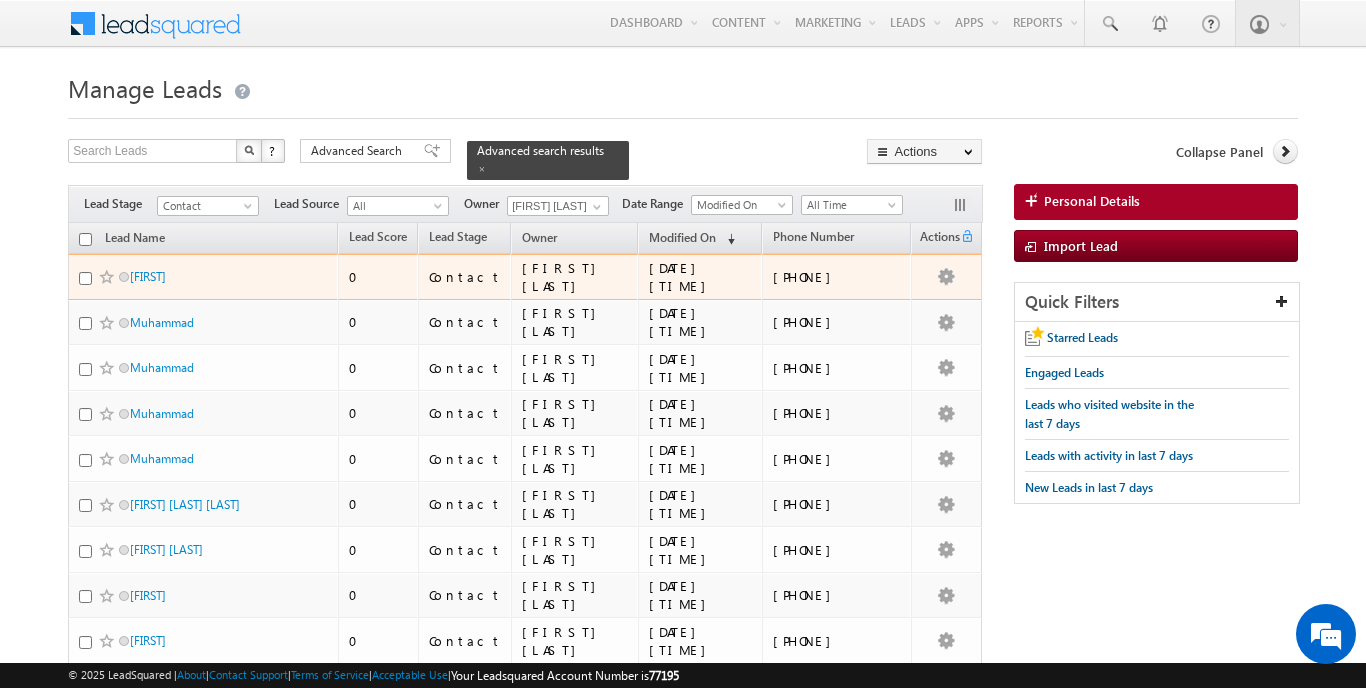 scroll, scrollTop: 0, scrollLeft: 0, axis: both 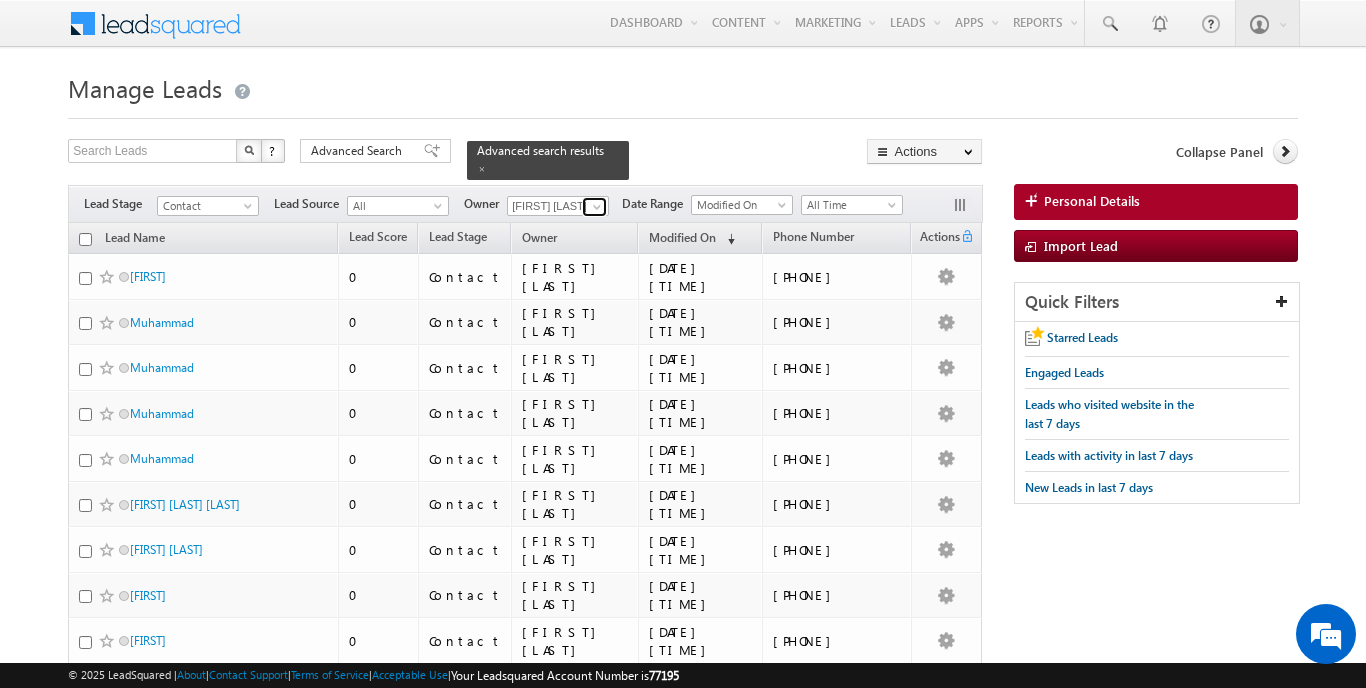 click at bounding box center [597, 207] 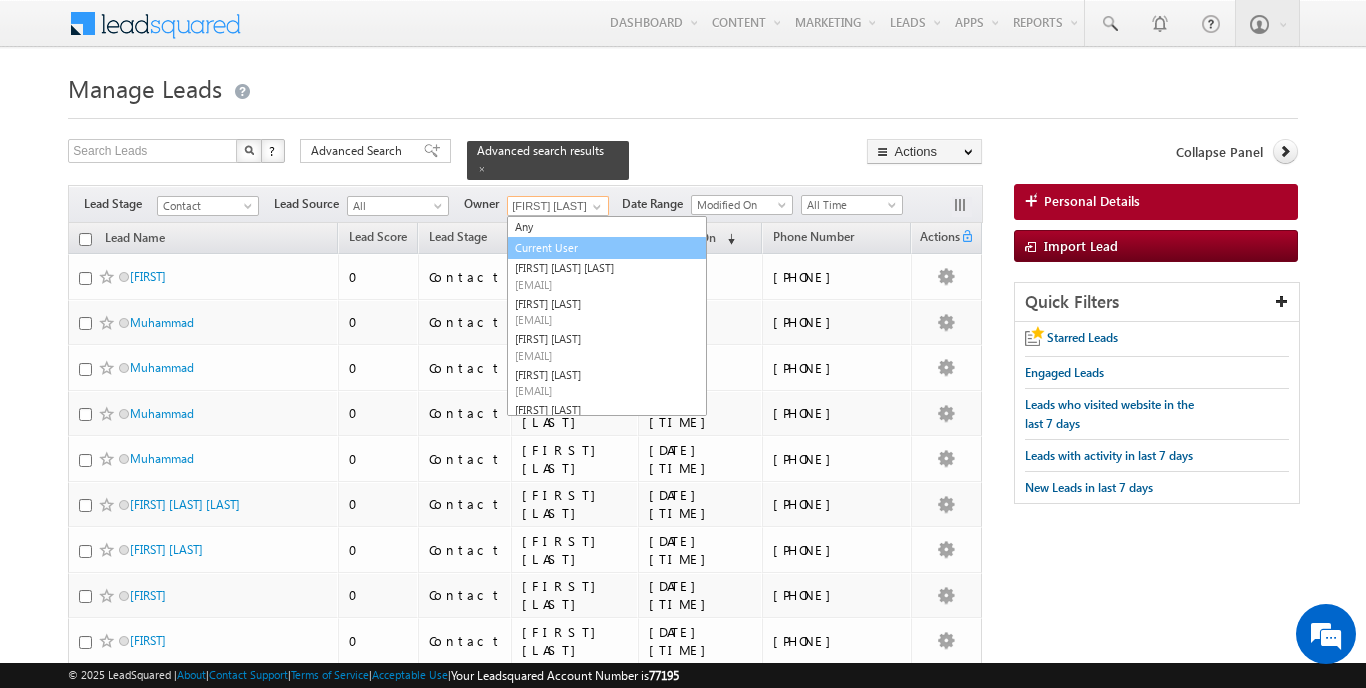 click on "Current User" at bounding box center [607, 248] 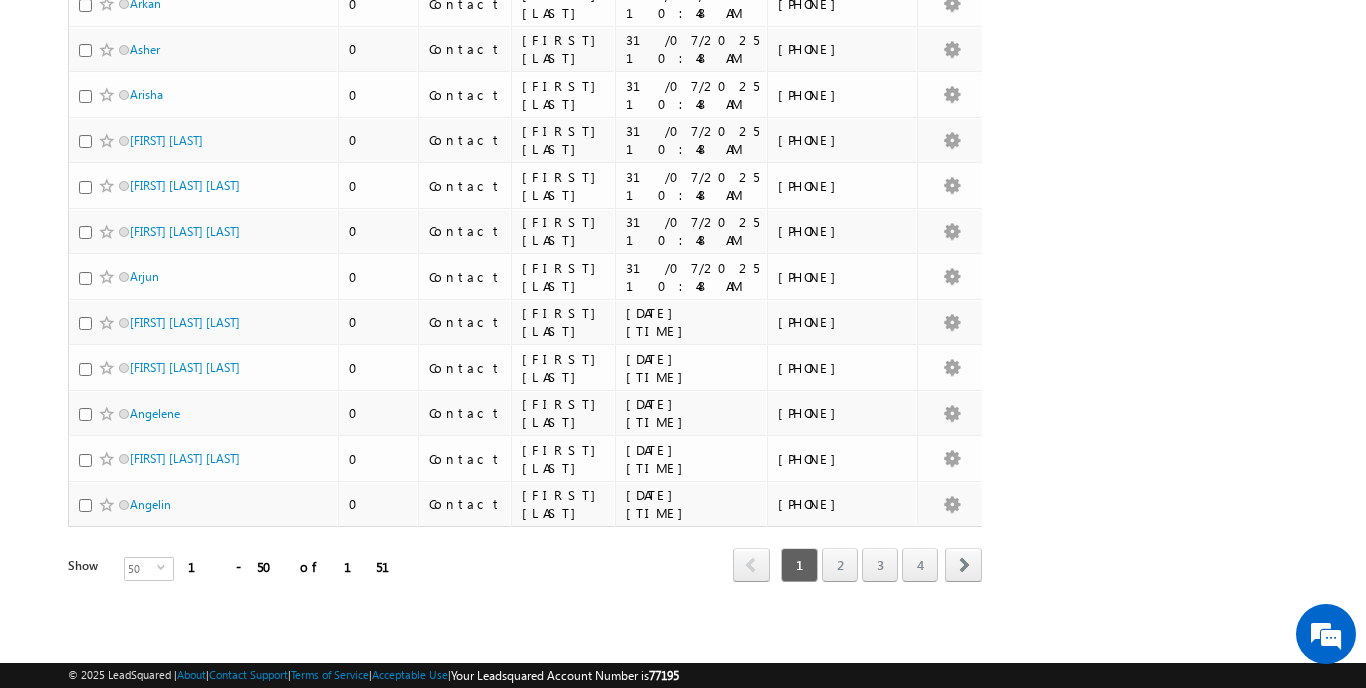 scroll, scrollTop: 2060, scrollLeft: 0, axis: vertical 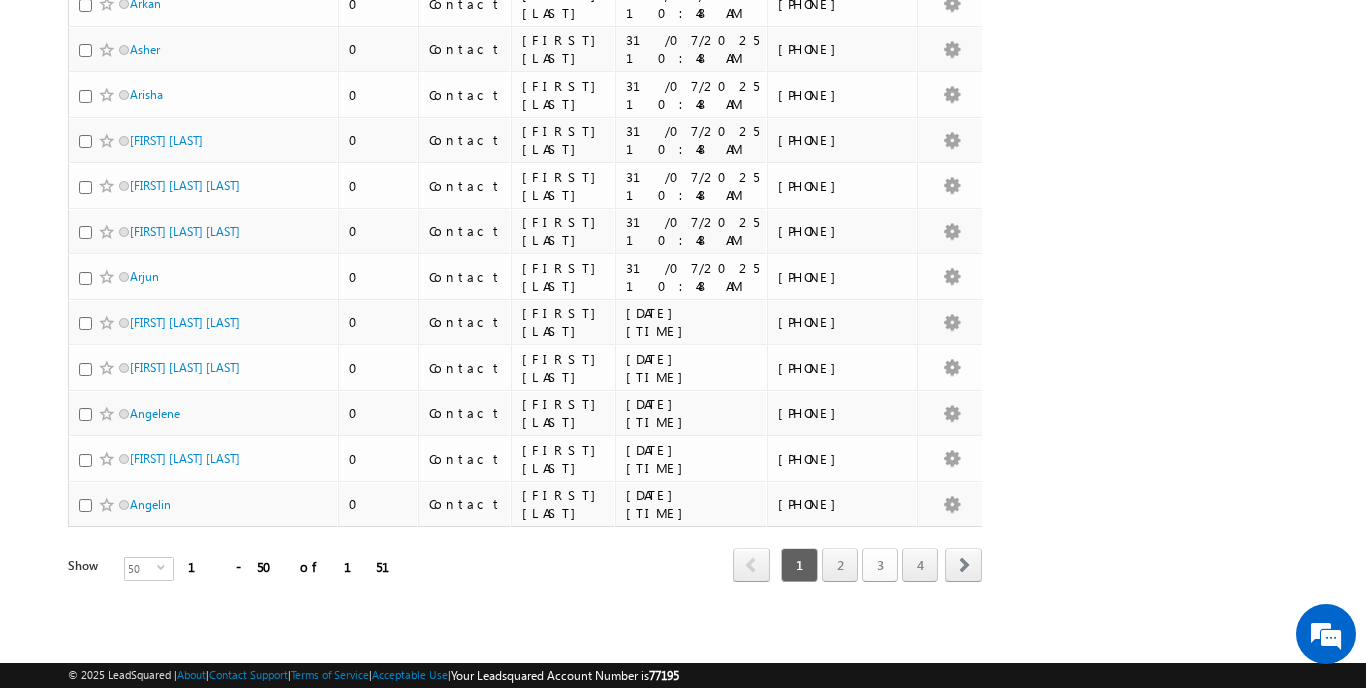 click on "3" at bounding box center (880, 565) 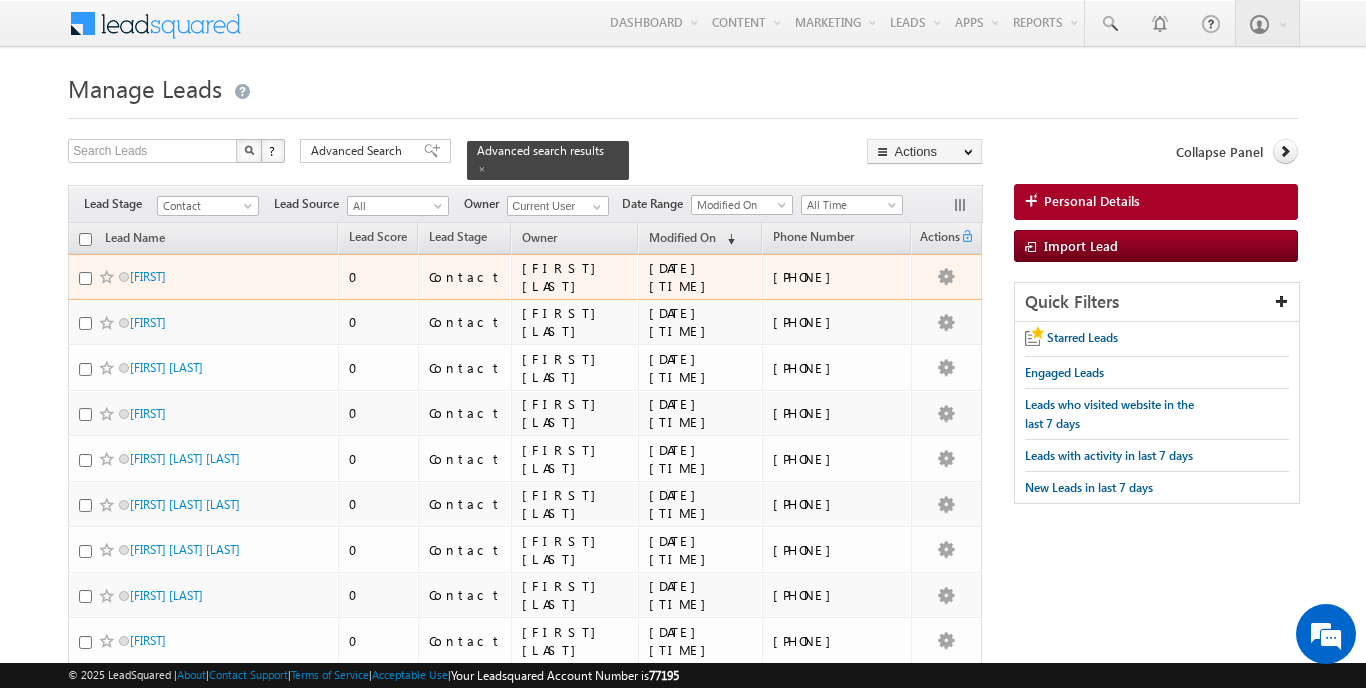 scroll, scrollTop: 0, scrollLeft: 0, axis: both 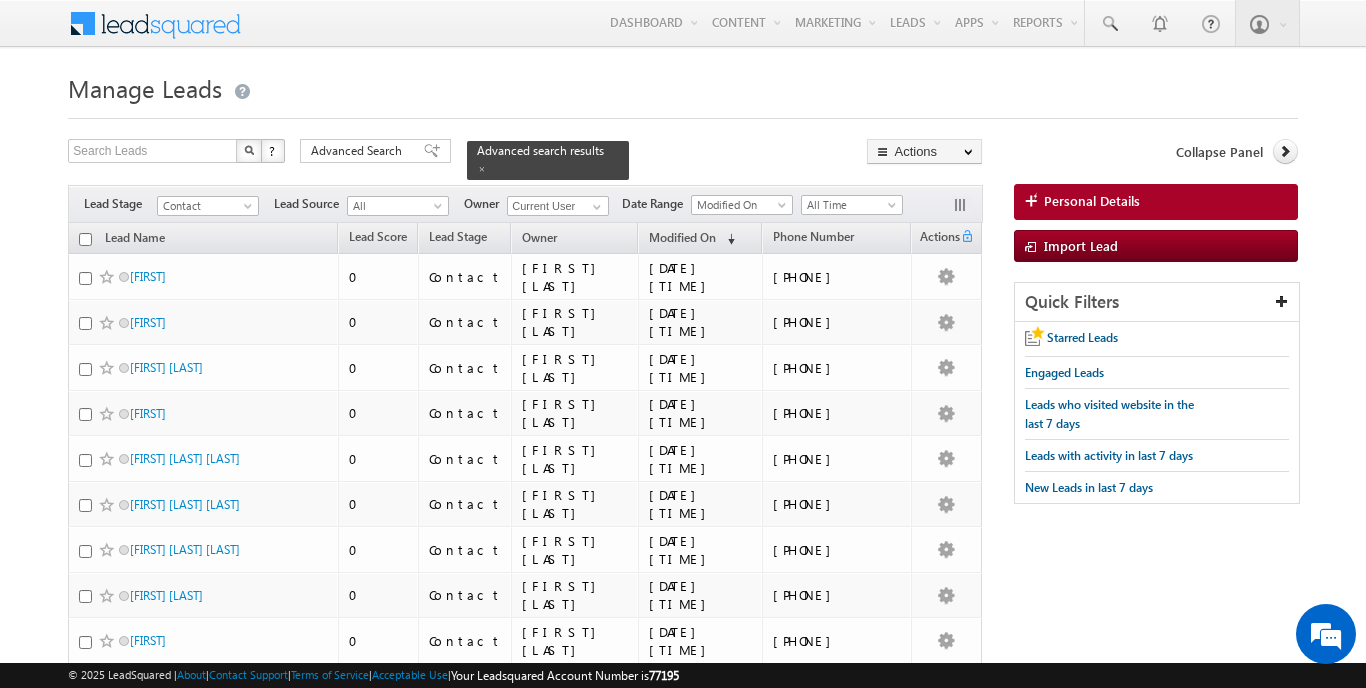 click at bounding box center (85, 239) 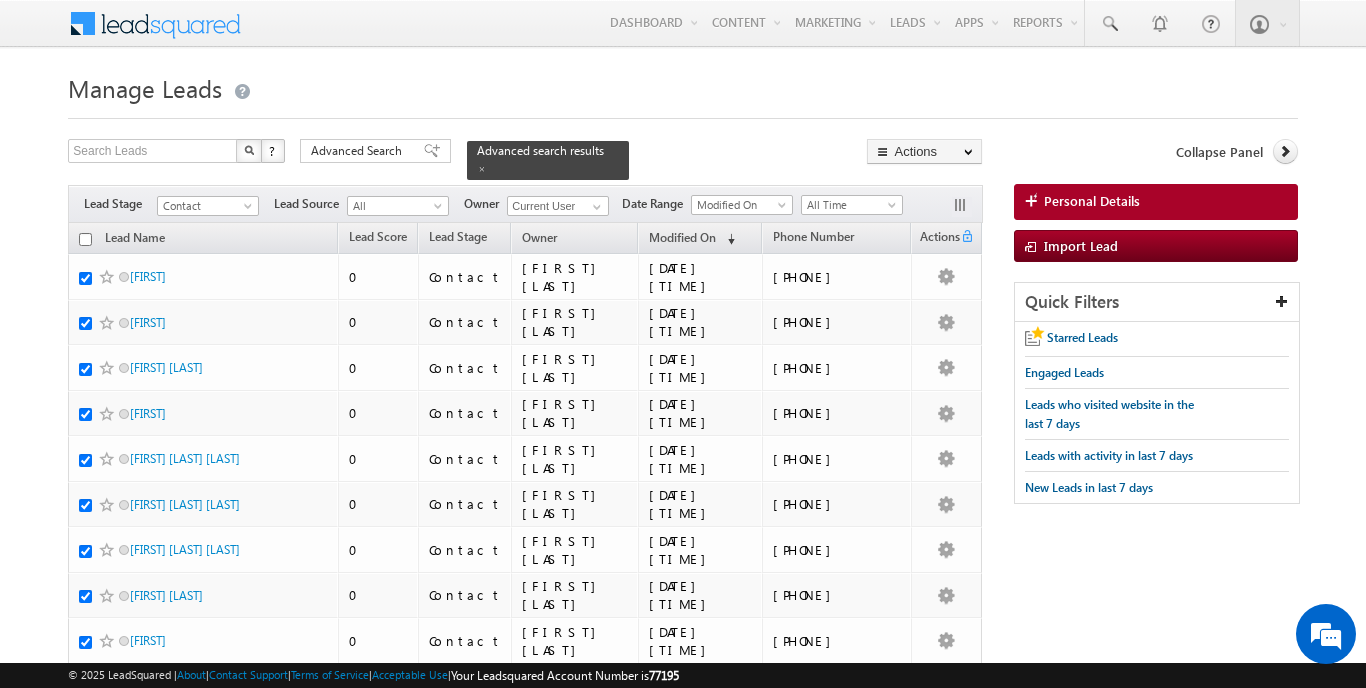 checkbox on "true" 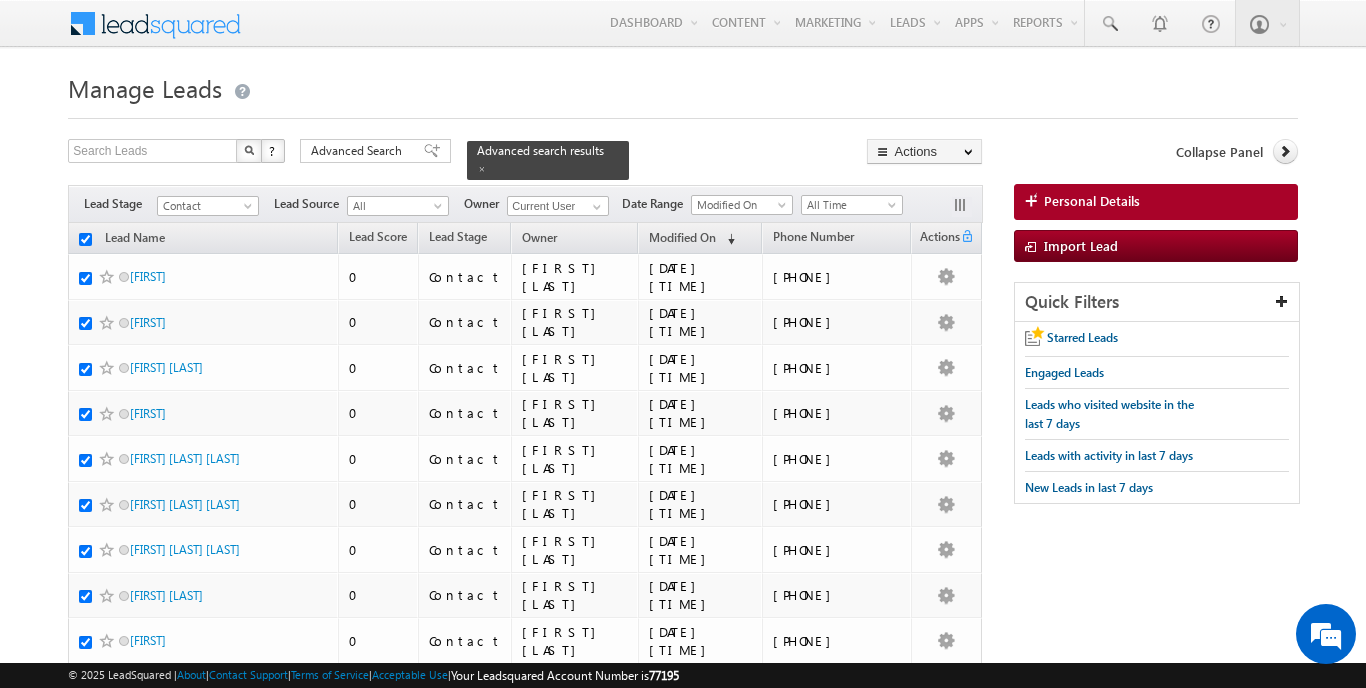 checkbox on "true" 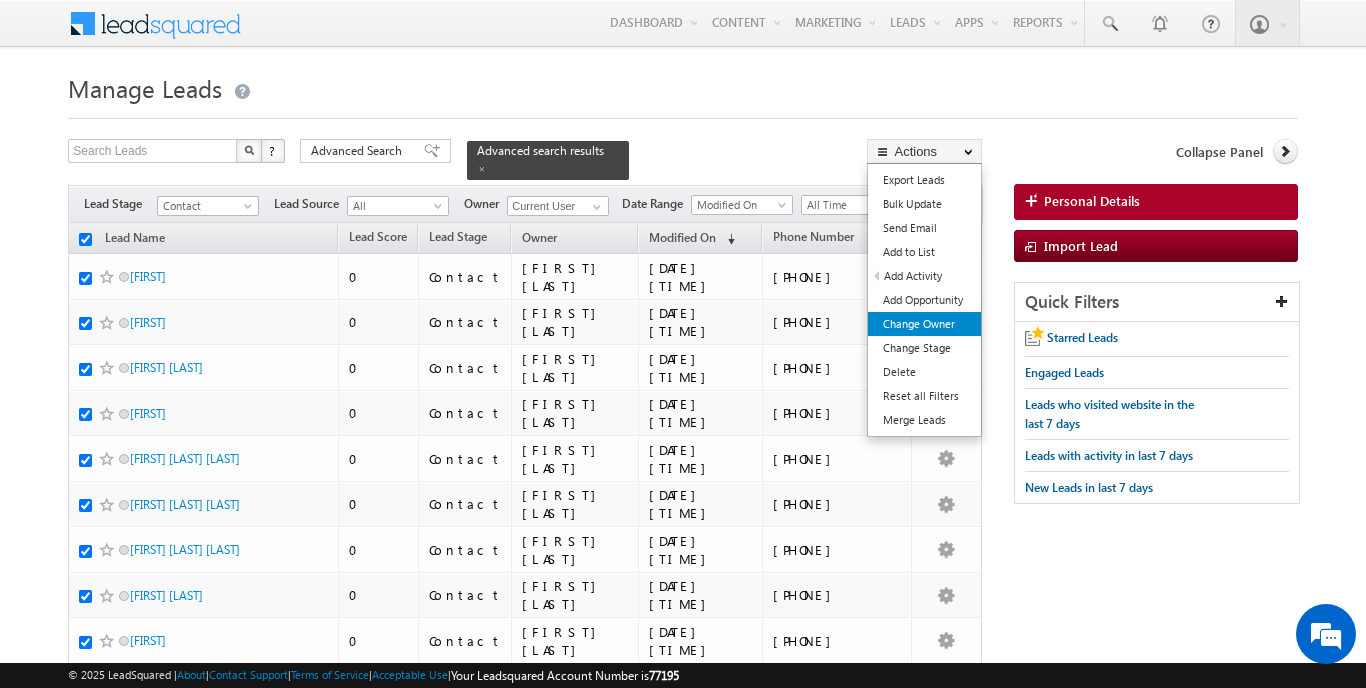 click on "Change Owner" at bounding box center [924, 324] 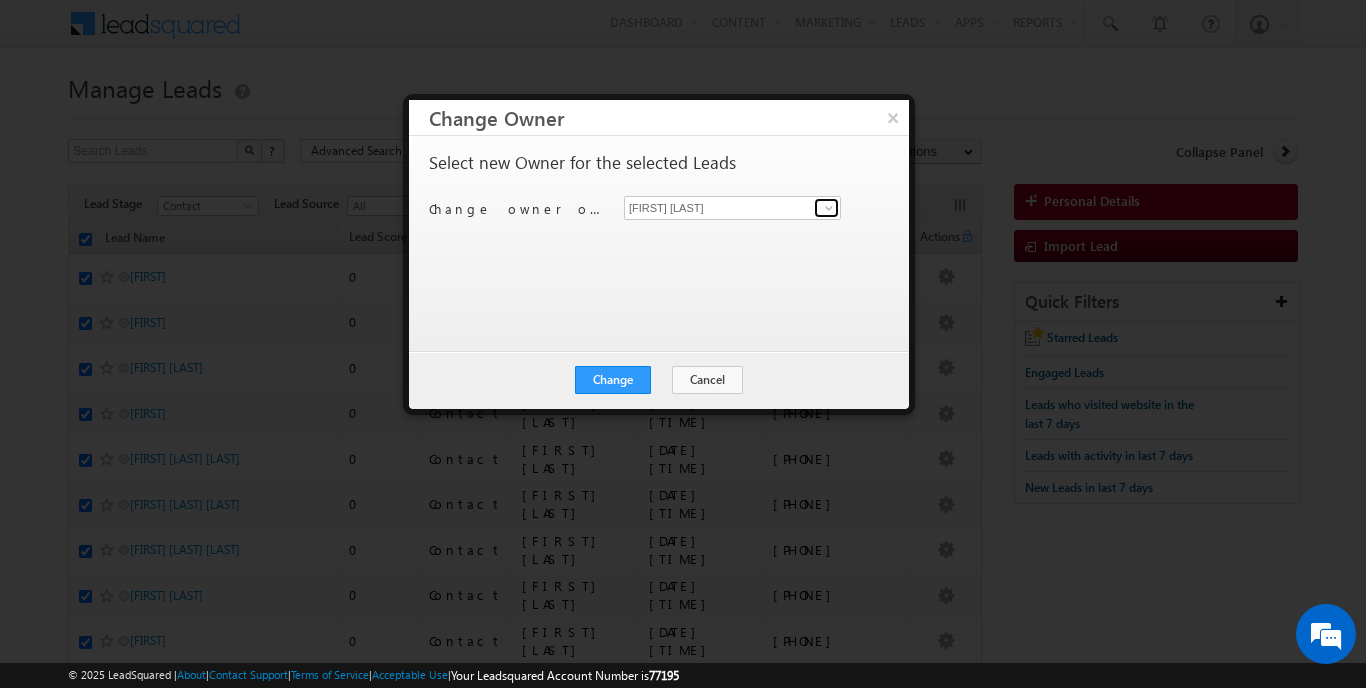 click at bounding box center (826, 208) 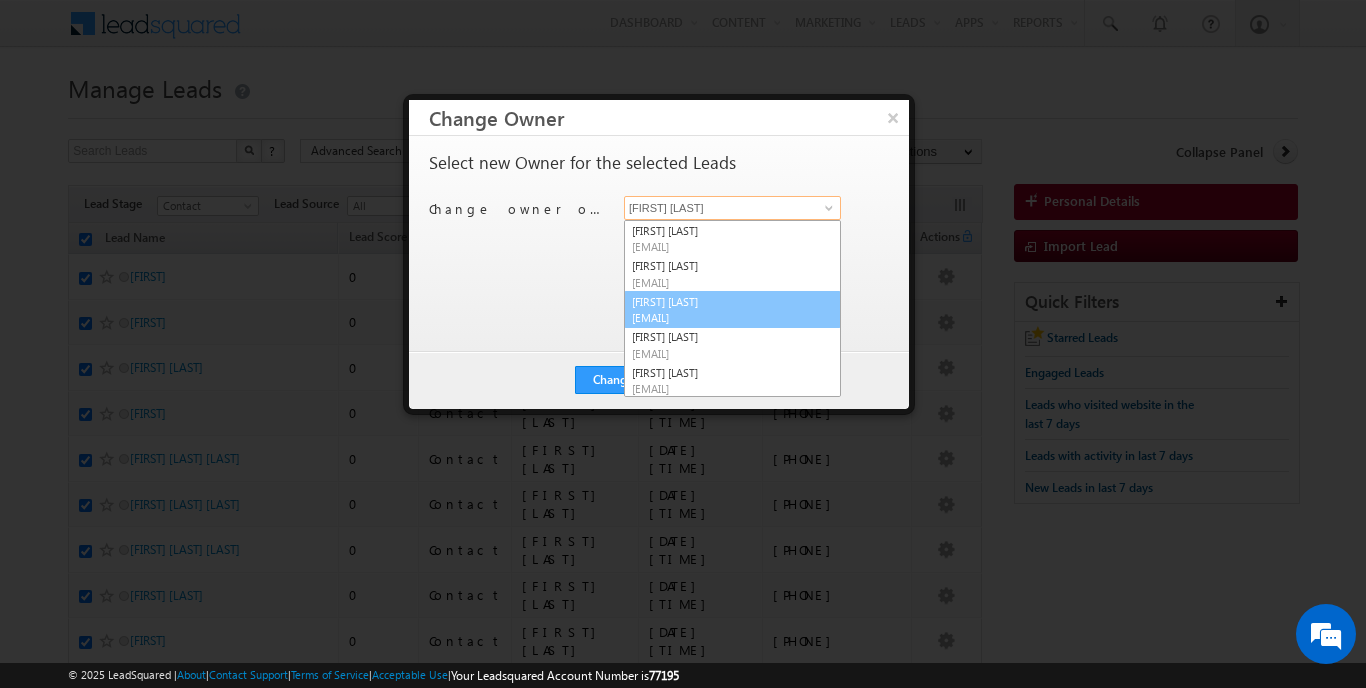 scroll, scrollTop: 35, scrollLeft: 0, axis: vertical 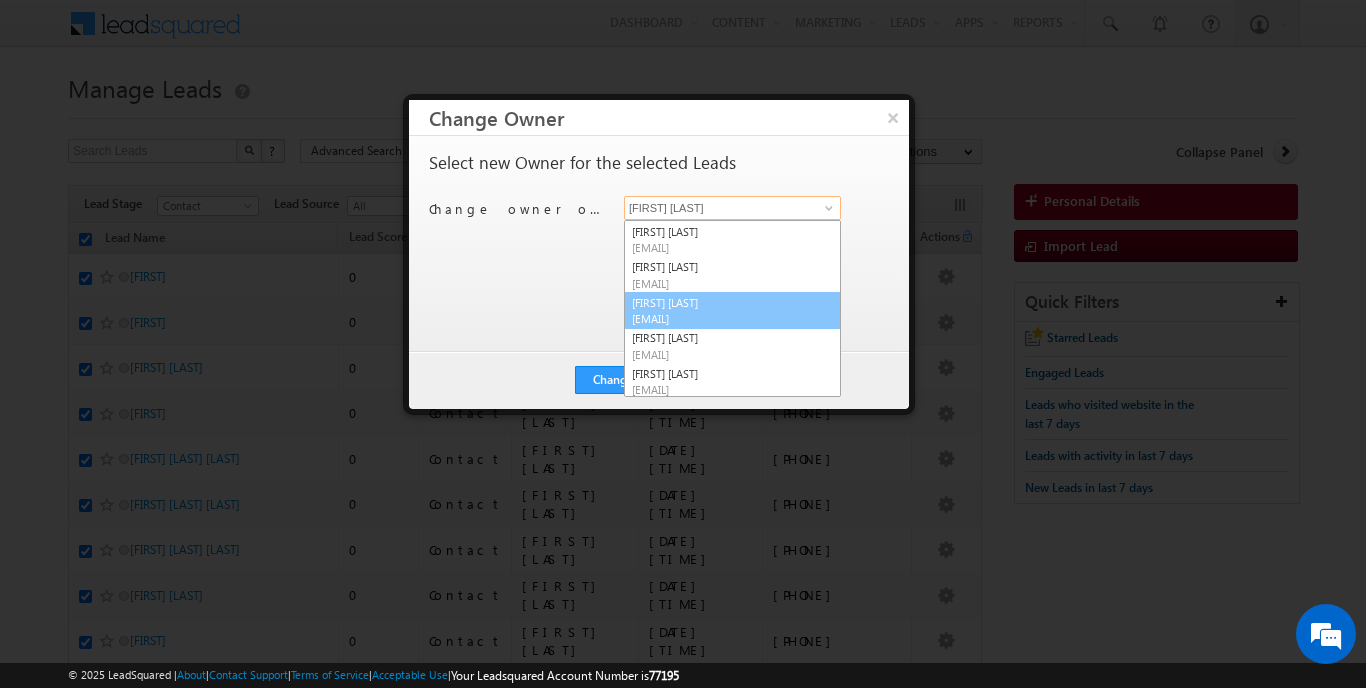 click on "[EMAIL]" at bounding box center [722, 318] 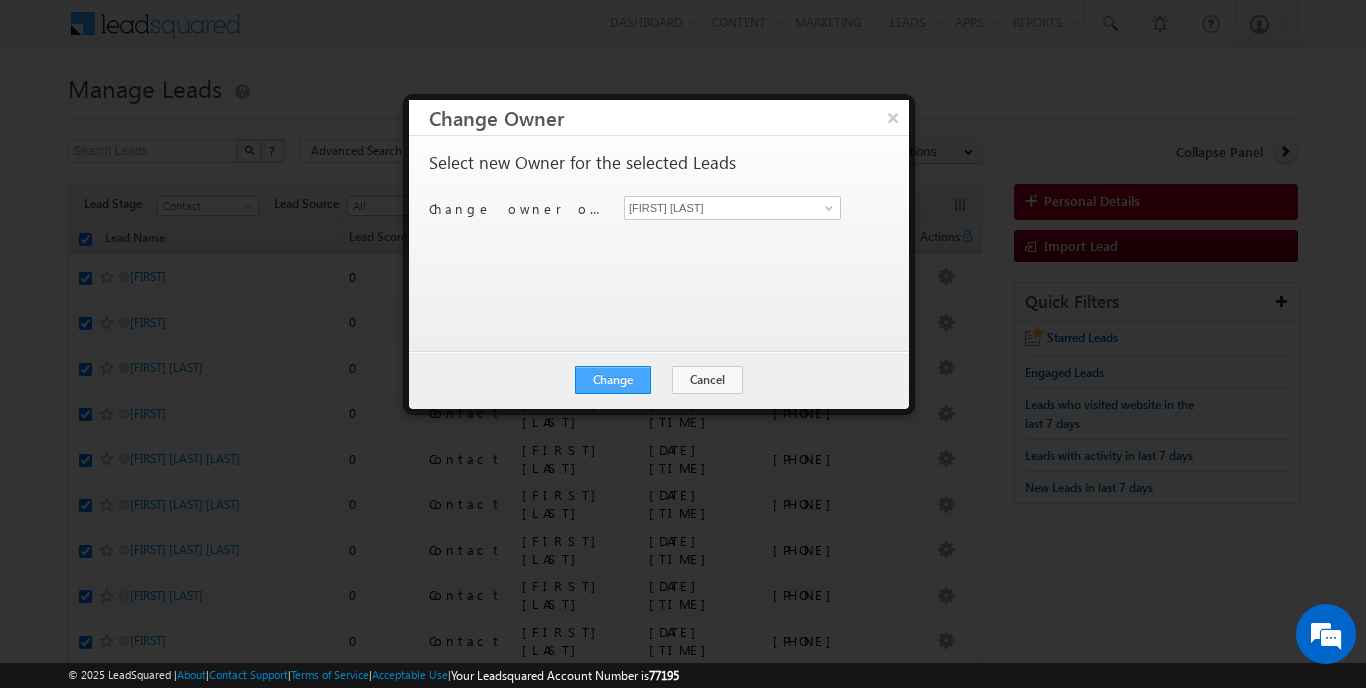 click on "Change" at bounding box center (613, 380) 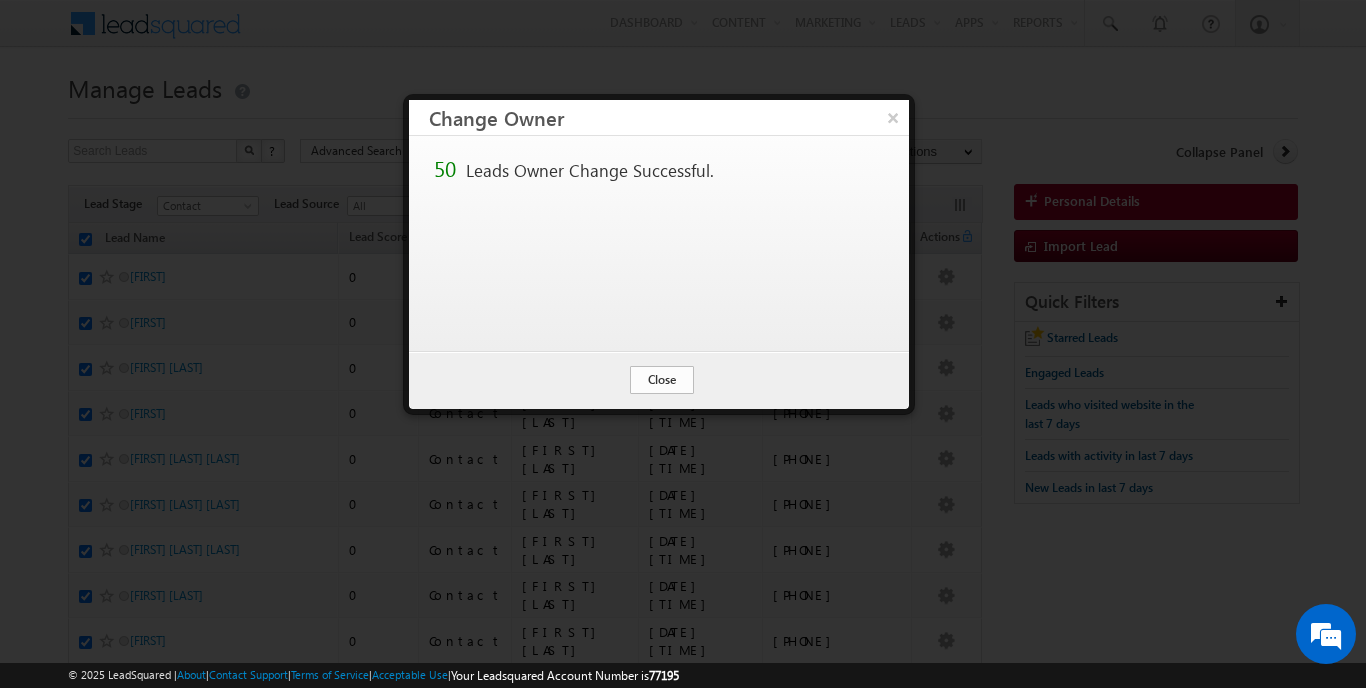 click on "Close" at bounding box center (662, 380) 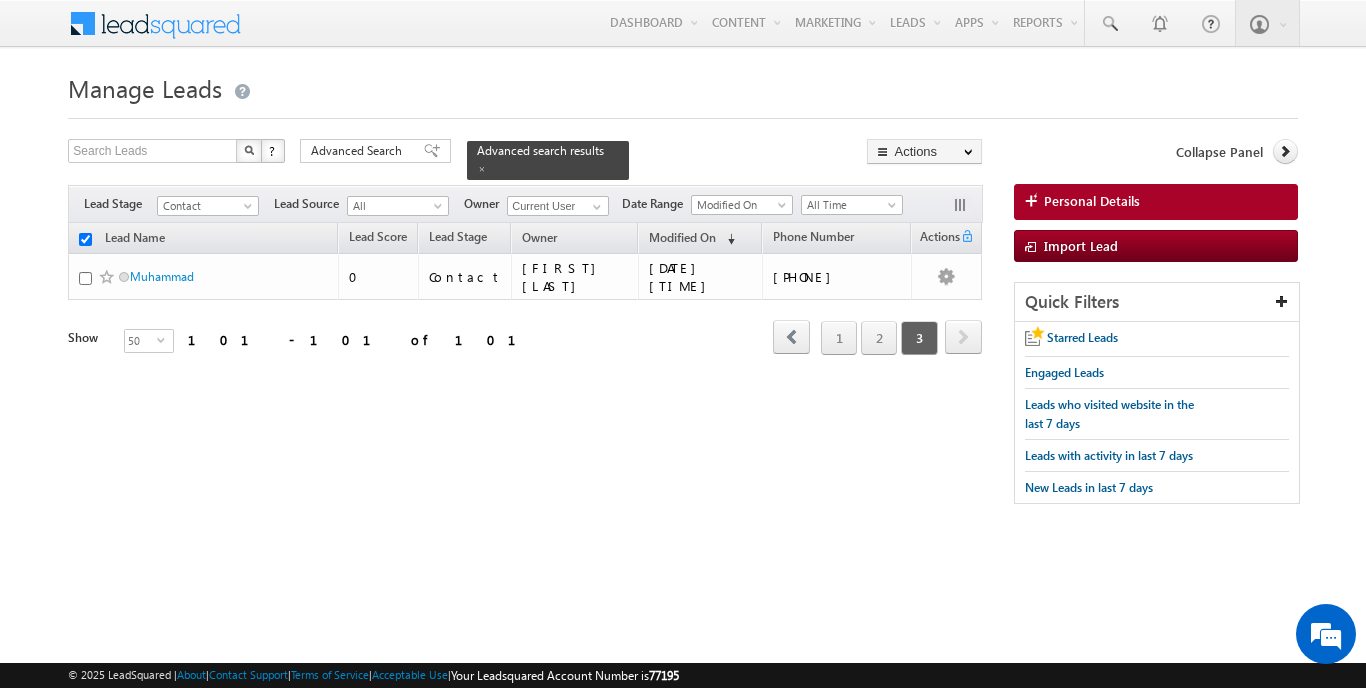 checkbox on "false" 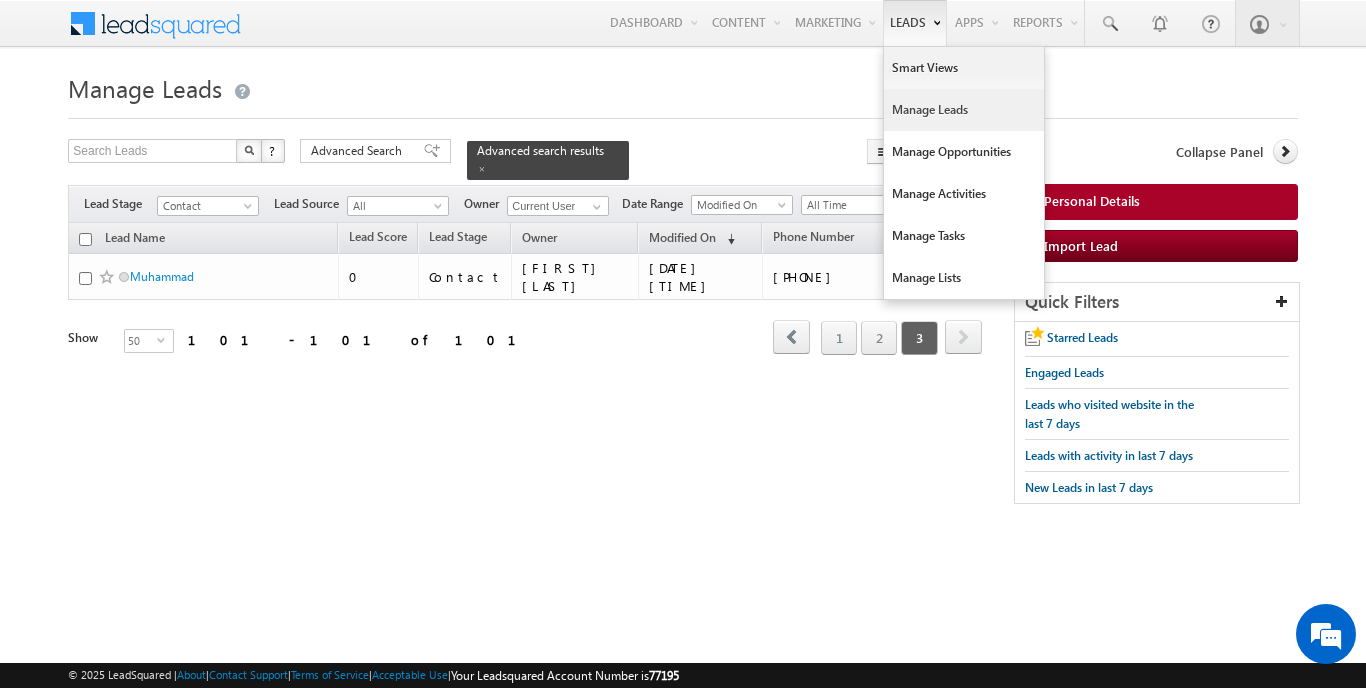 click on "Manage Leads" at bounding box center (964, 110) 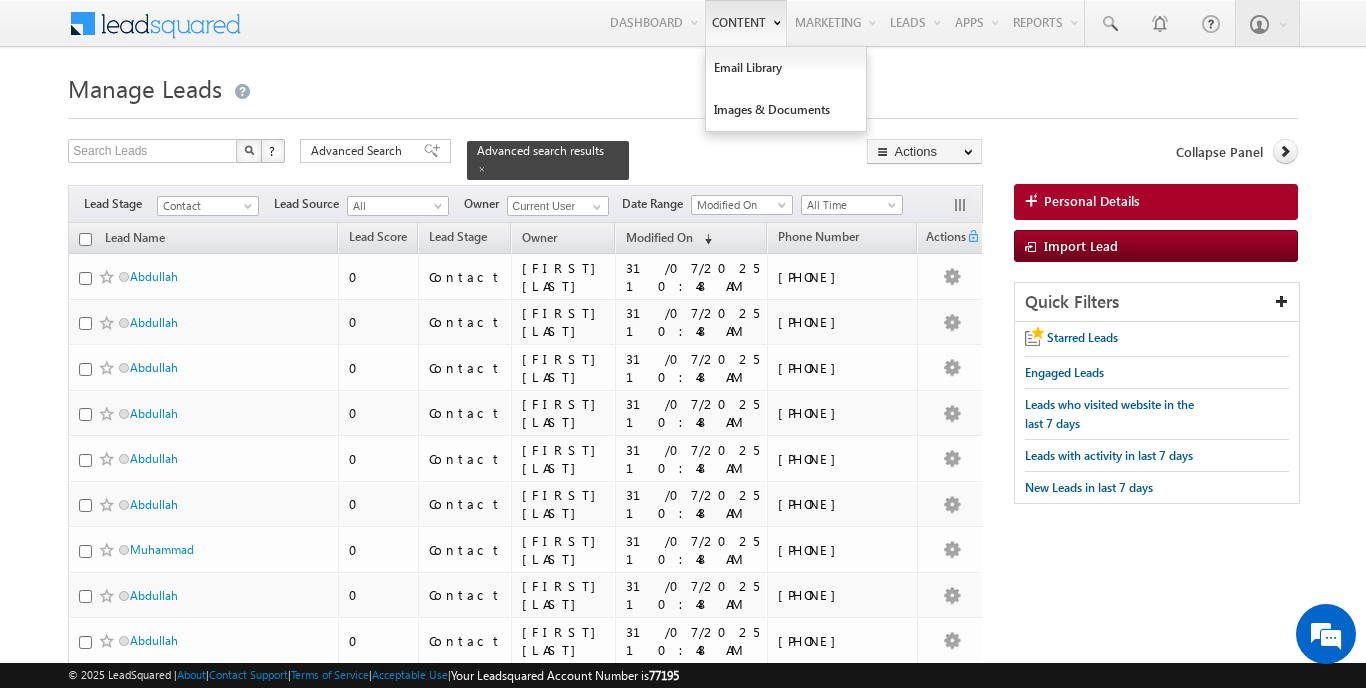 scroll, scrollTop: 0, scrollLeft: 0, axis: both 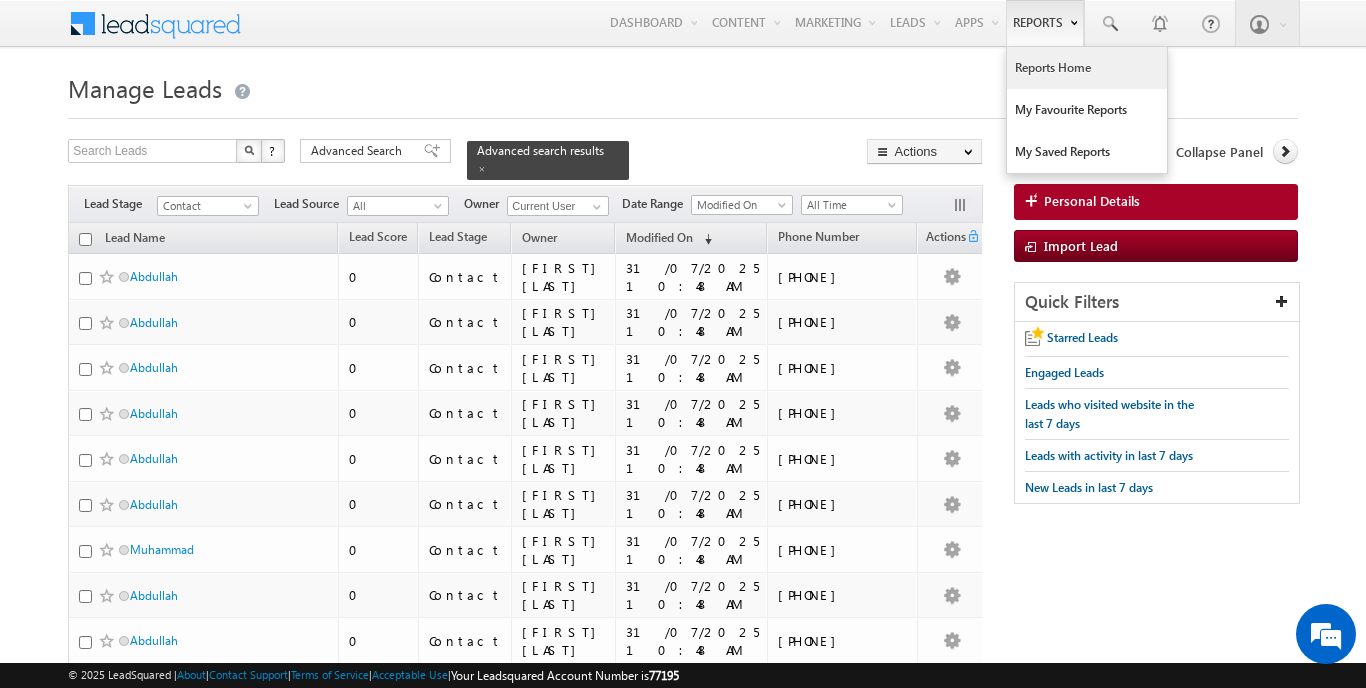 click on "Reports Home" at bounding box center [1087, 68] 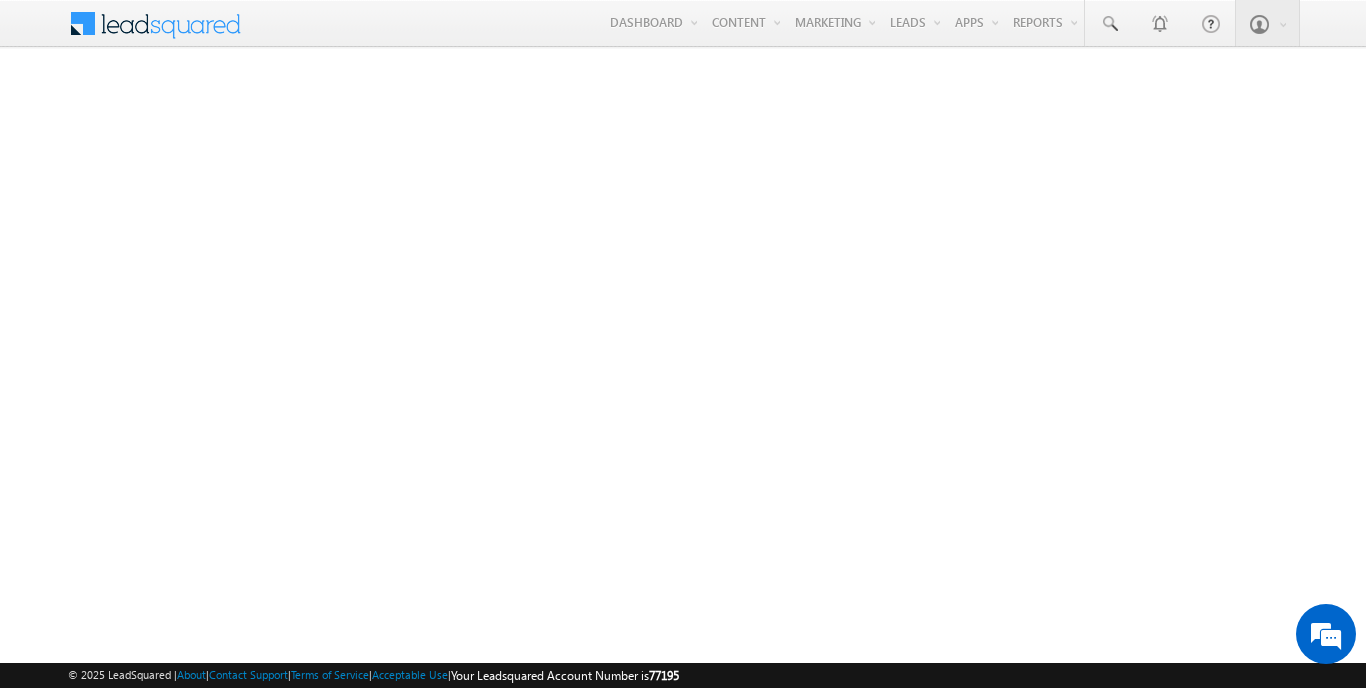 scroll, scrollTop: 0, scrollLeft: 0, axis: both 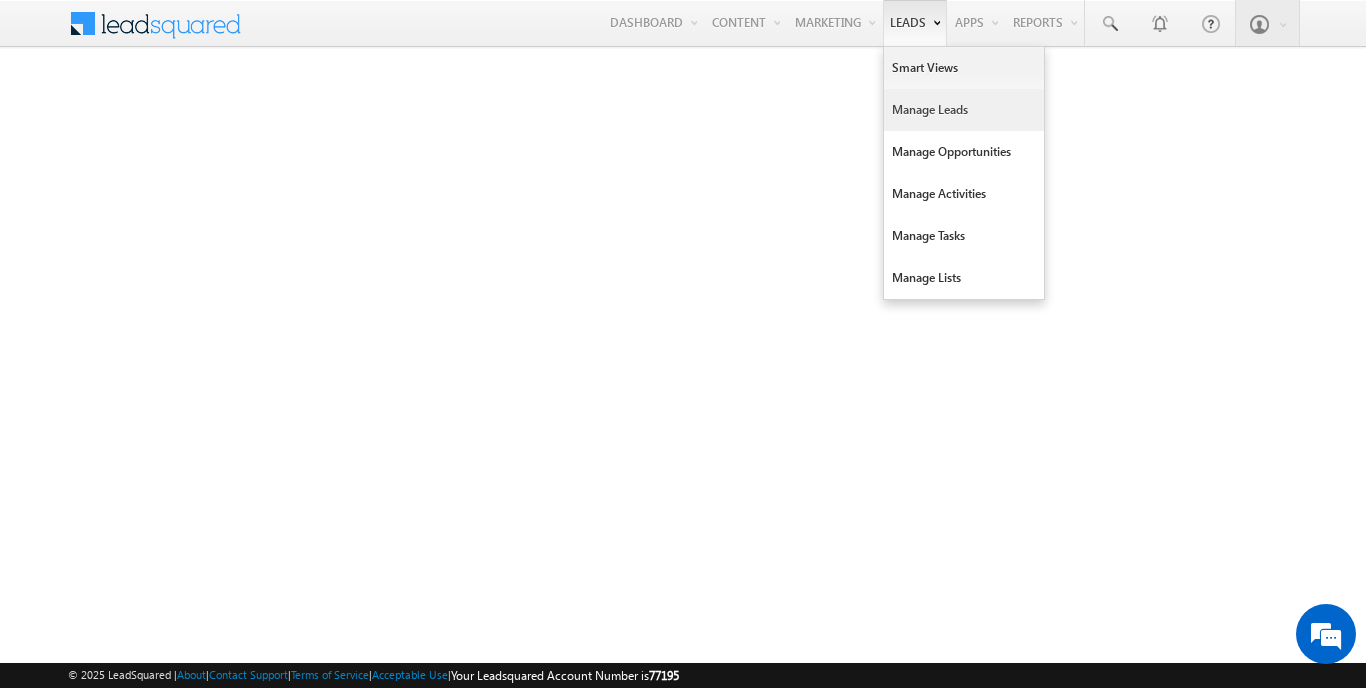 click on "Manage Leads" at bounding box center [964, 110] 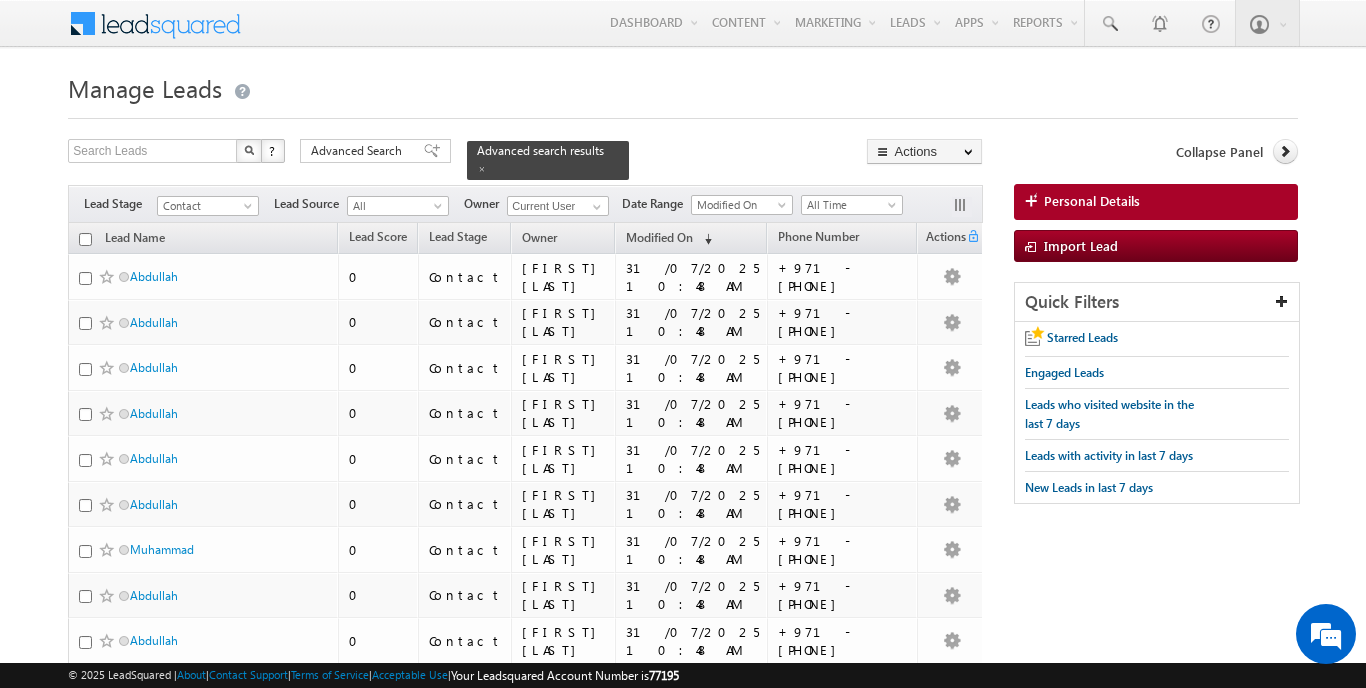 scroll, scrollTop: 0, scrollLeft: 0, axis: both 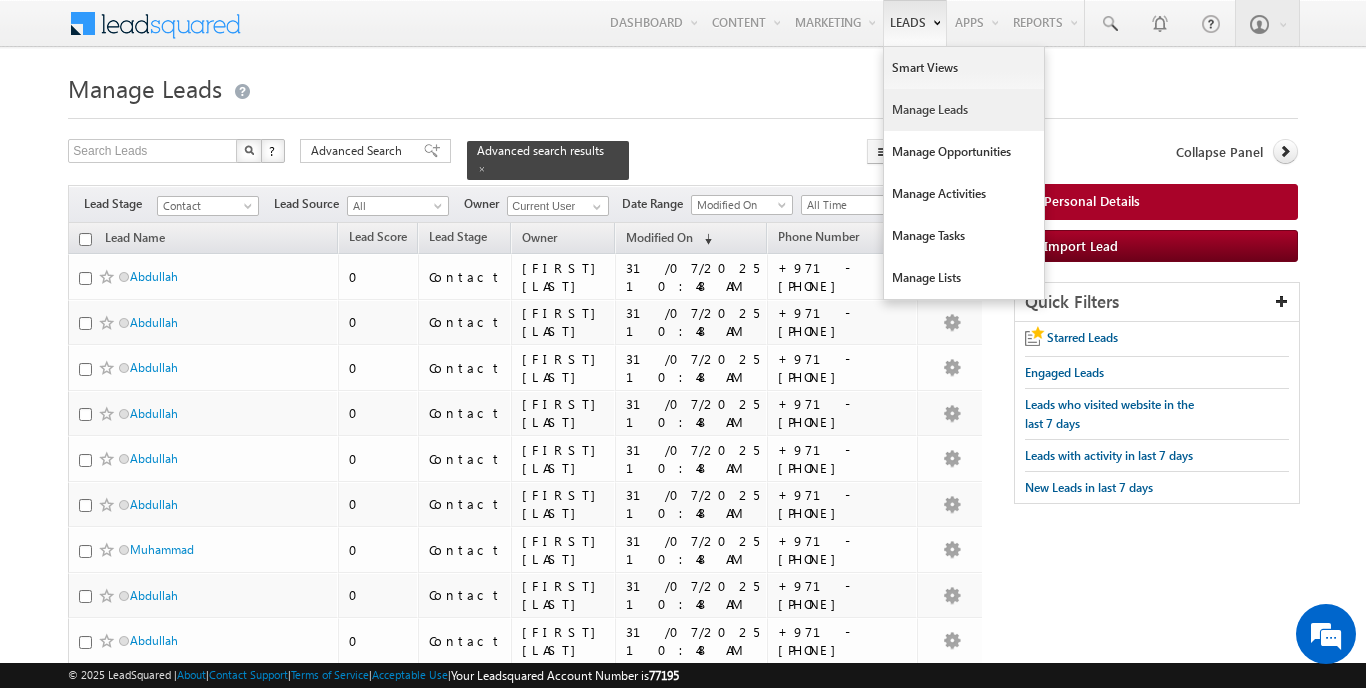 click on "Manage Leads" at bounding box center [964, 110] 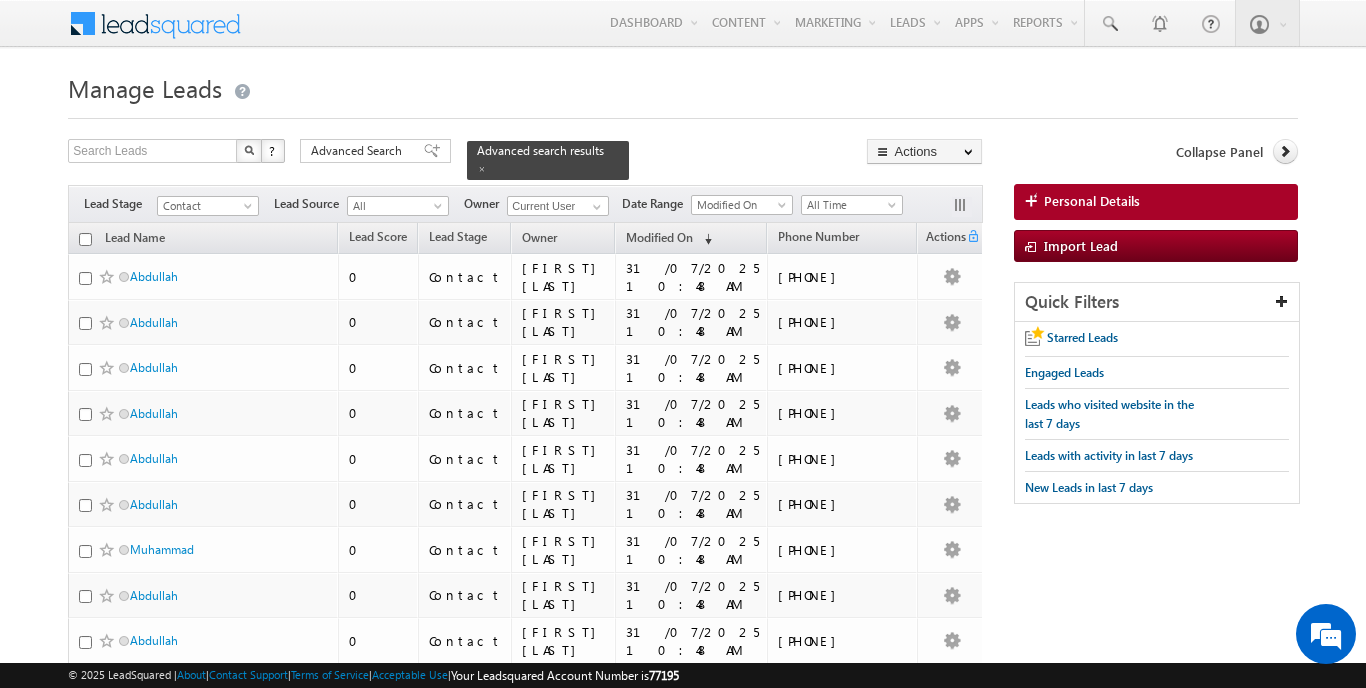 scroll, scrollTop: 0, scrollLeft: 0, axis: both 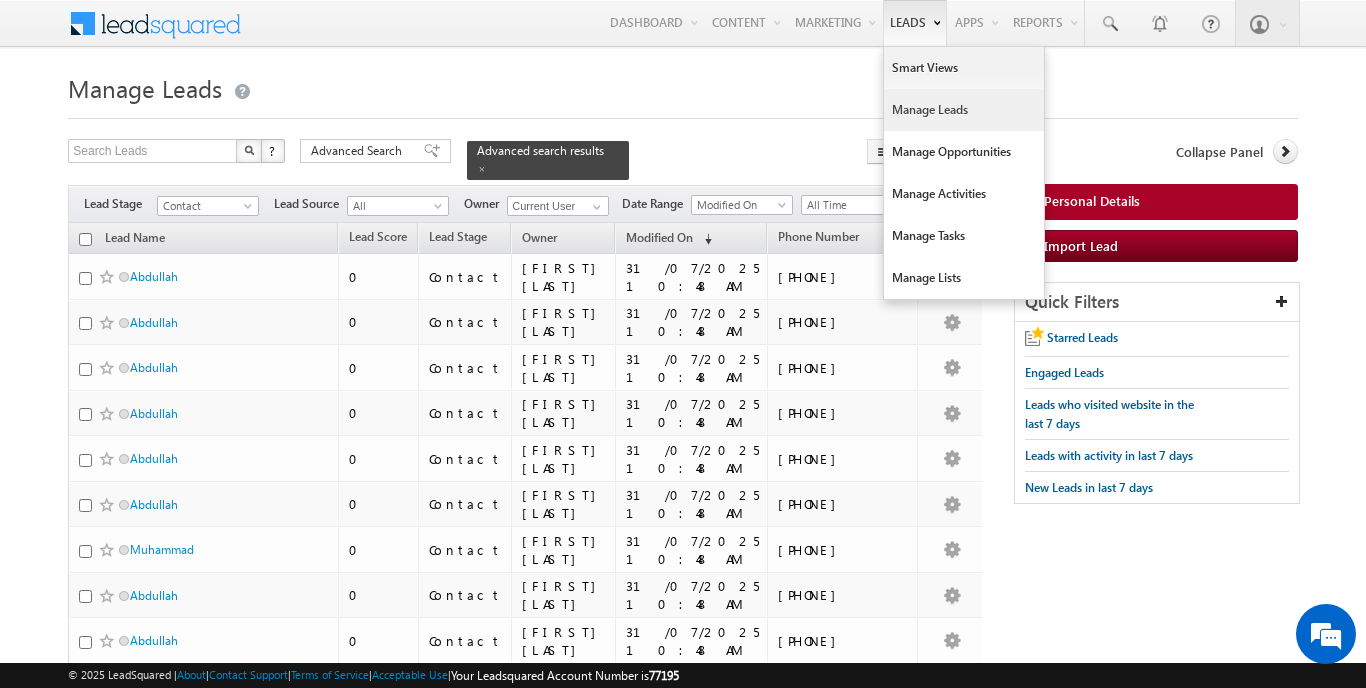 click on "Manage Leads" at bounding box center (964, 110) 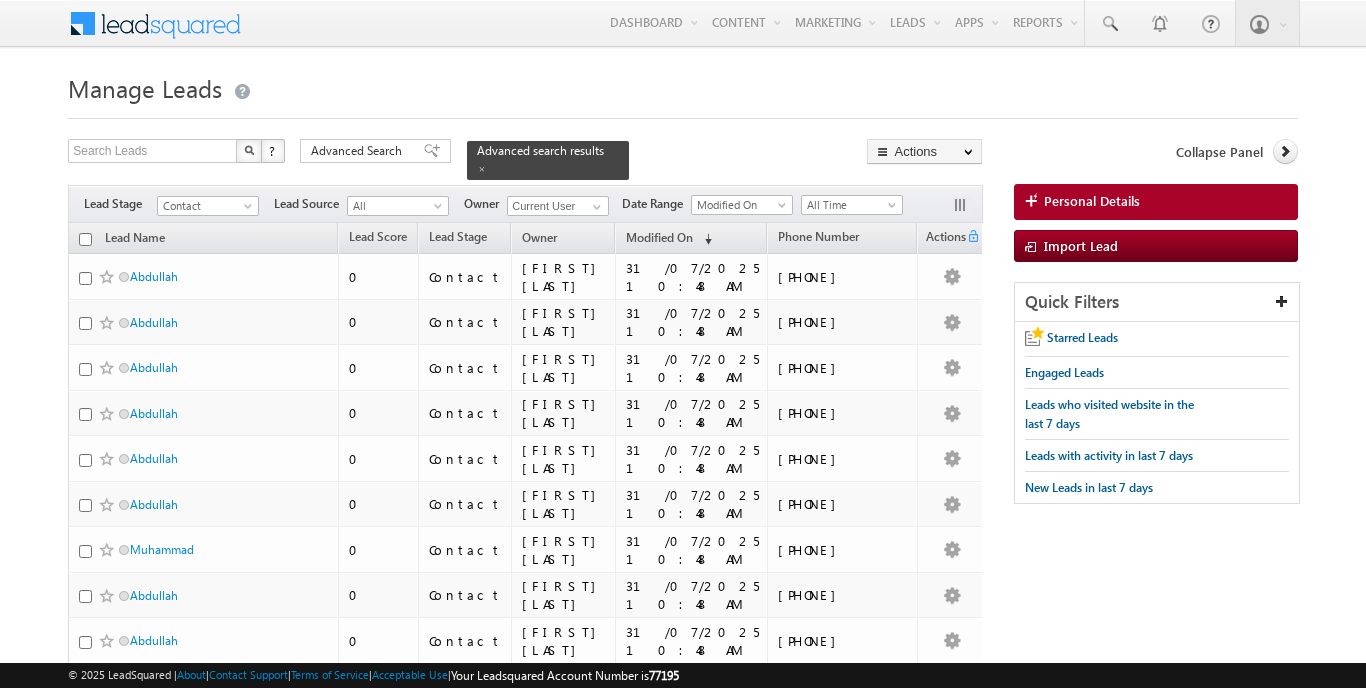 scroll, scrollTop: 0, scrollLeft: 0, axis: both 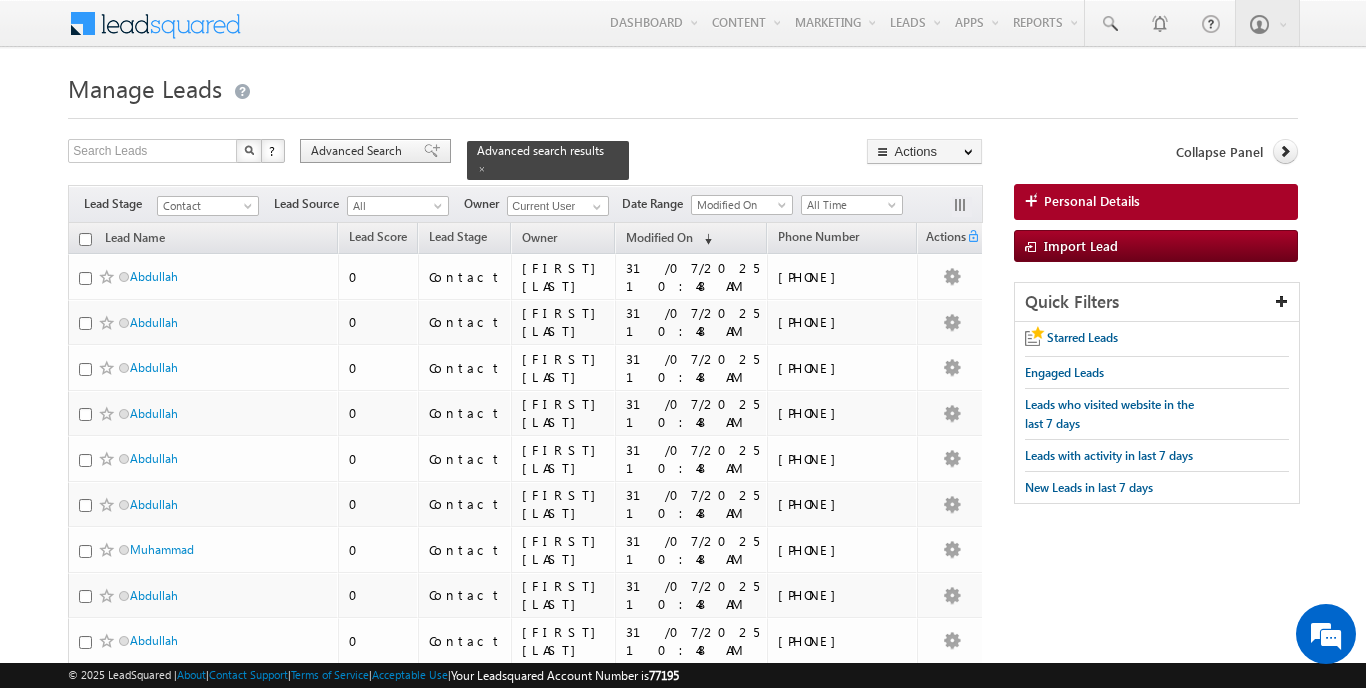 click on "Advanced Search" at bounding box center (359, 151) 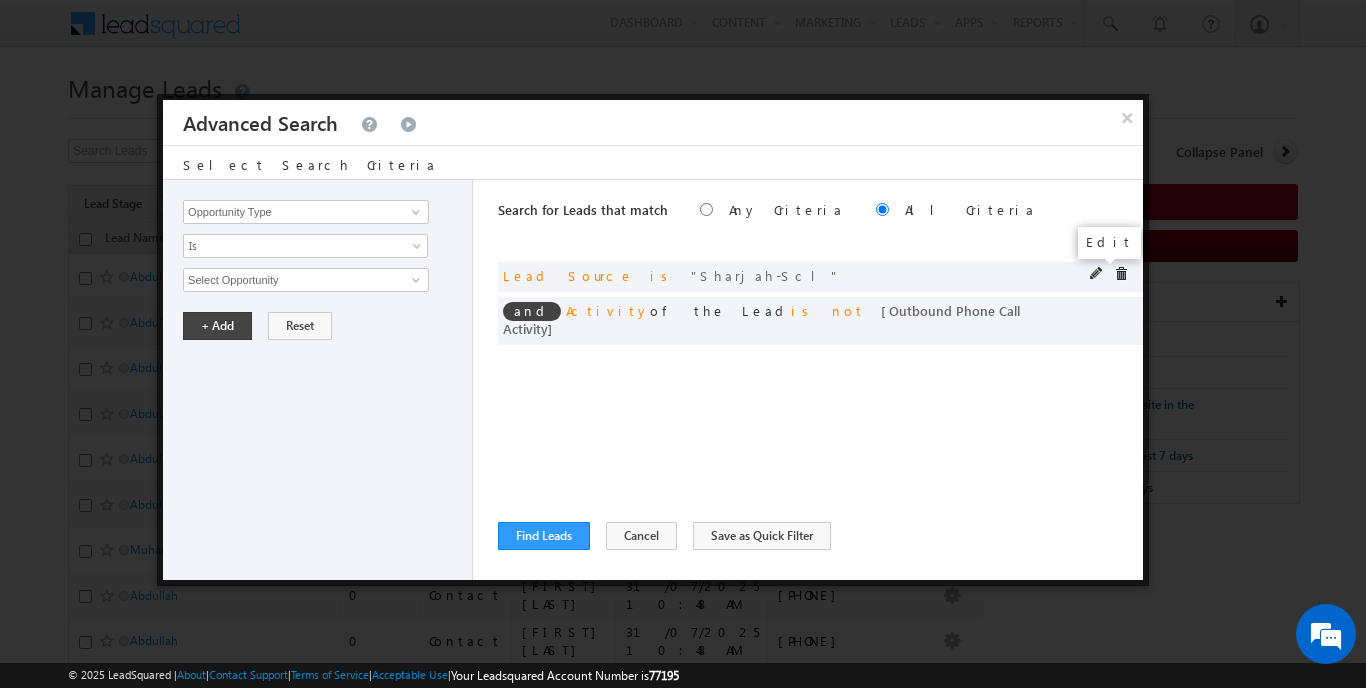click at bounding box center (1097, 274) 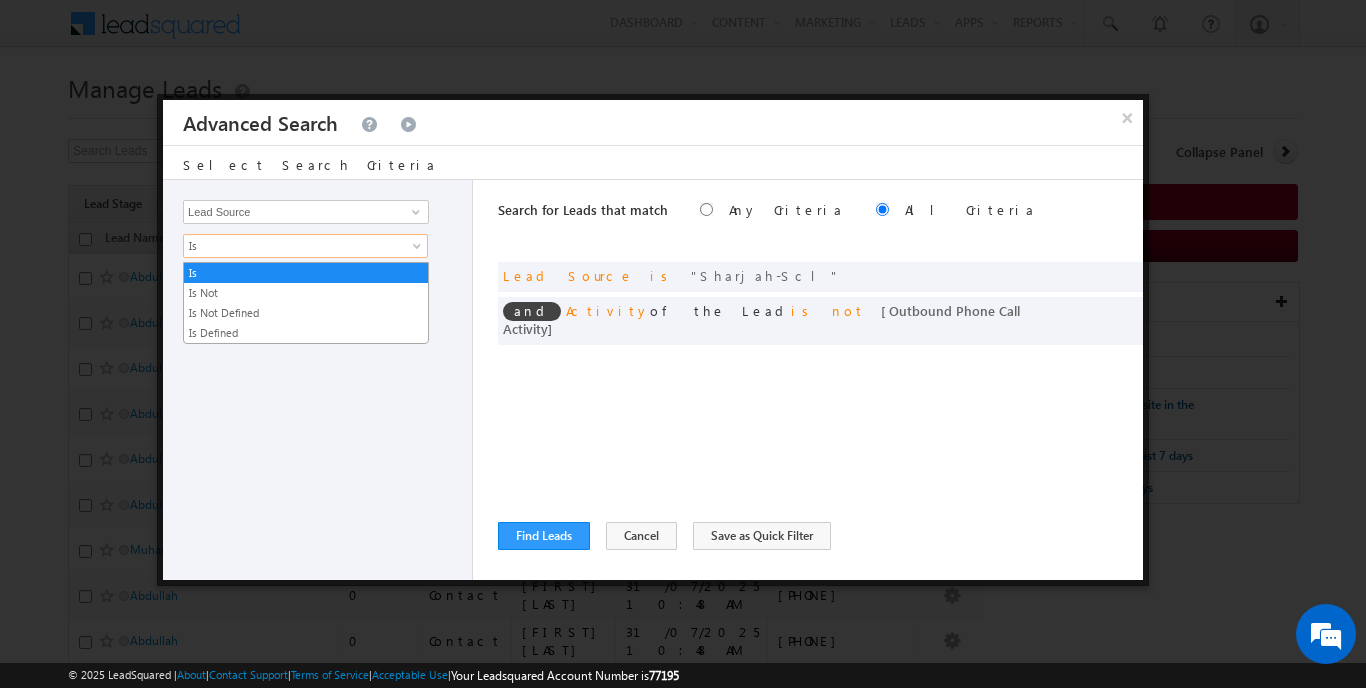 click on "Is" at bounding box center (292, 246) 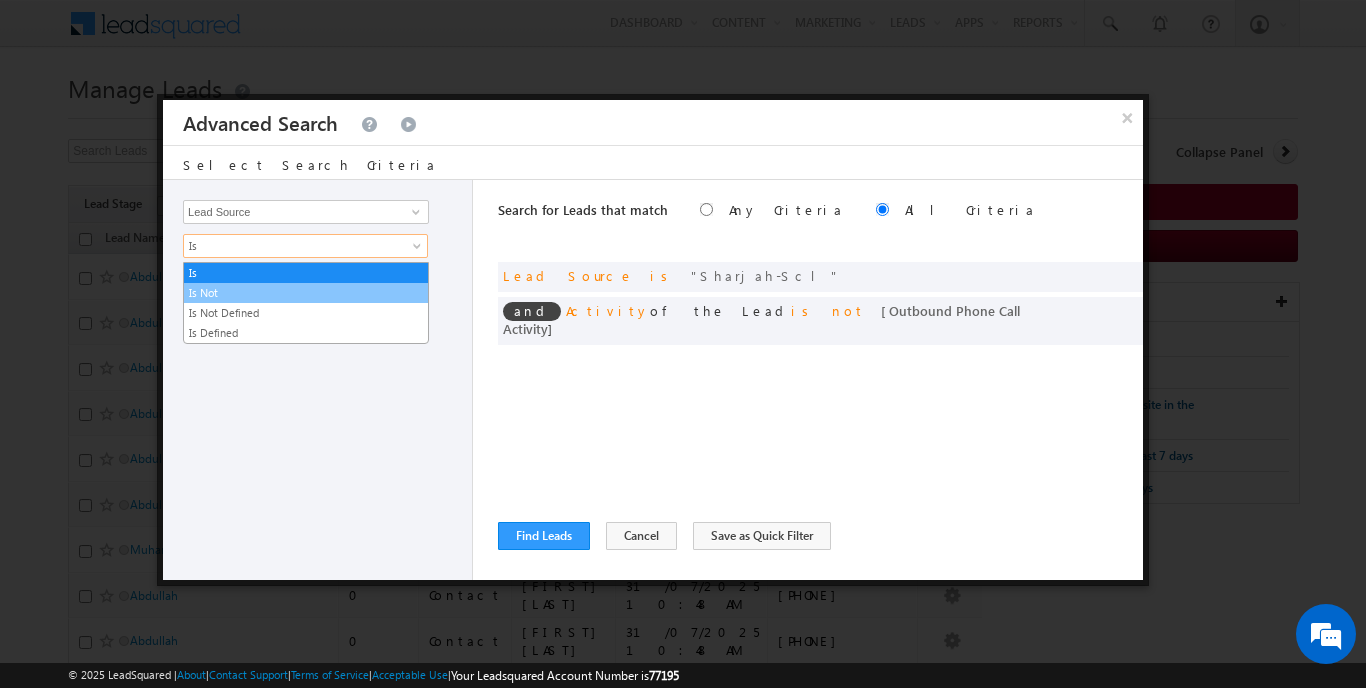 click on "Is Not" at bounding box center (306, 293) 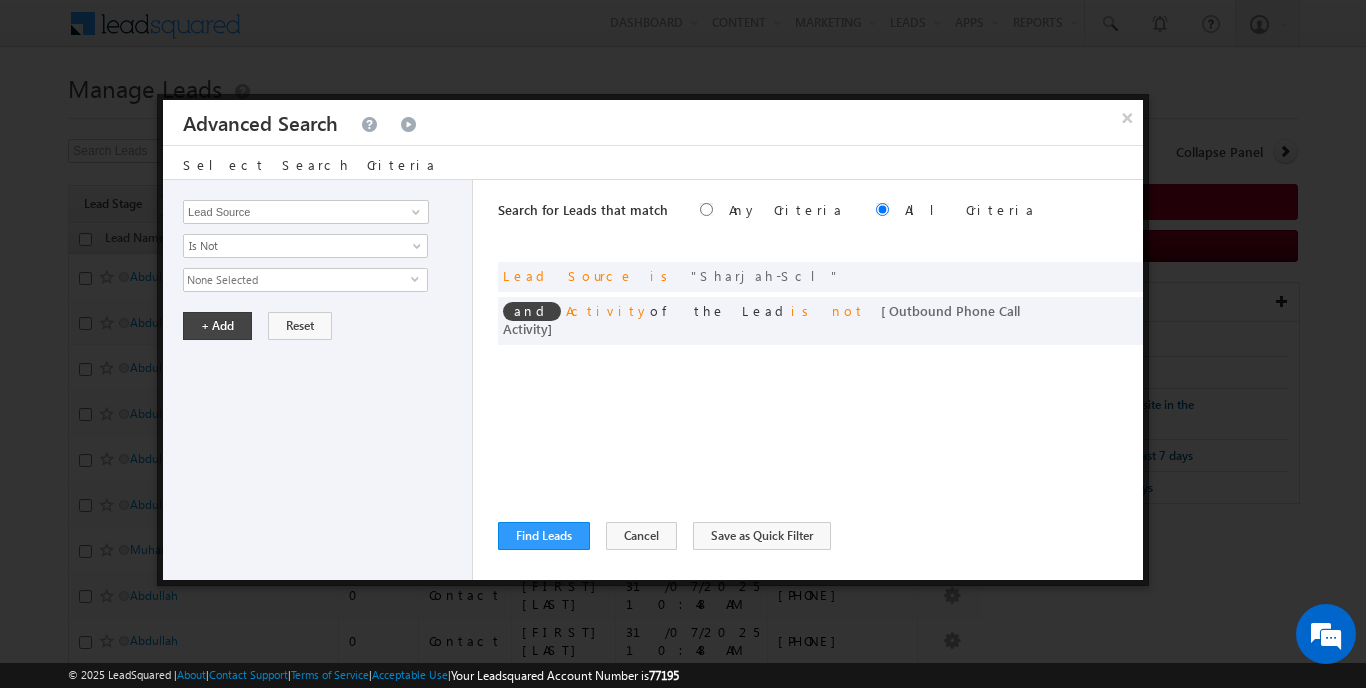 click on "None Selected" at bounding box center [297, 280] 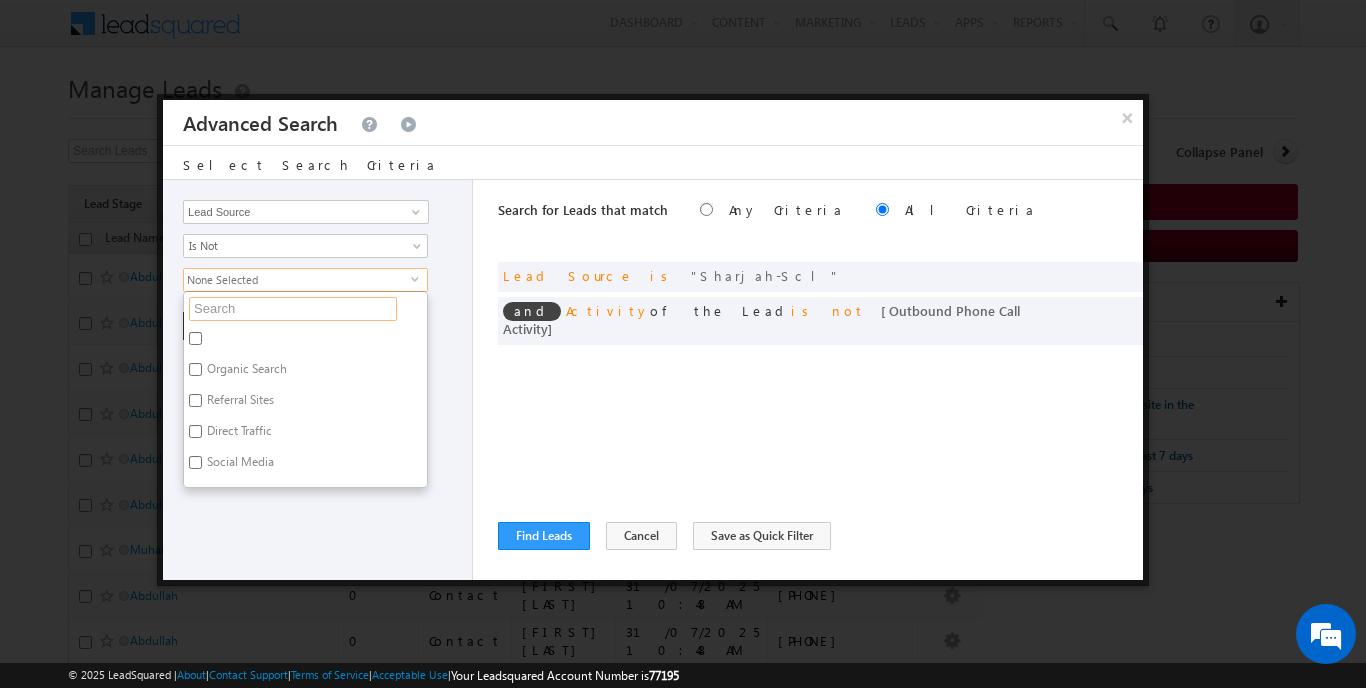 click at bounding box center [293, 309] 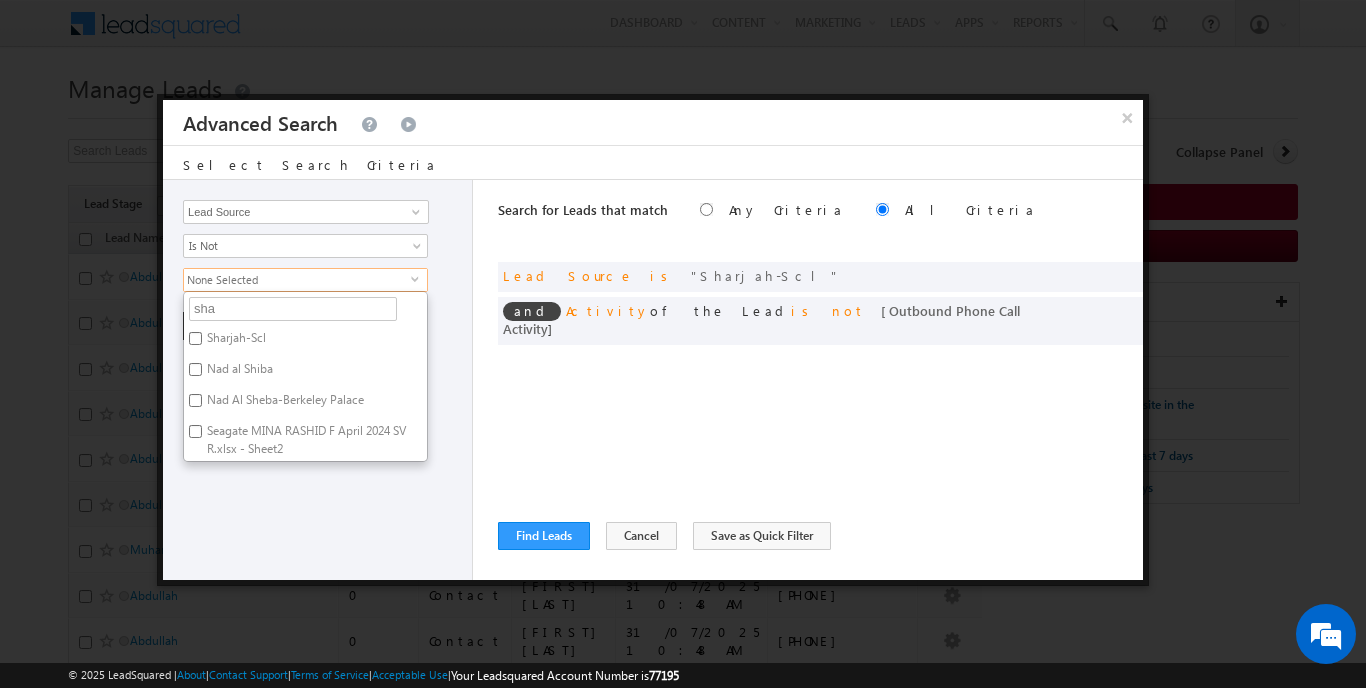 type on "shar" 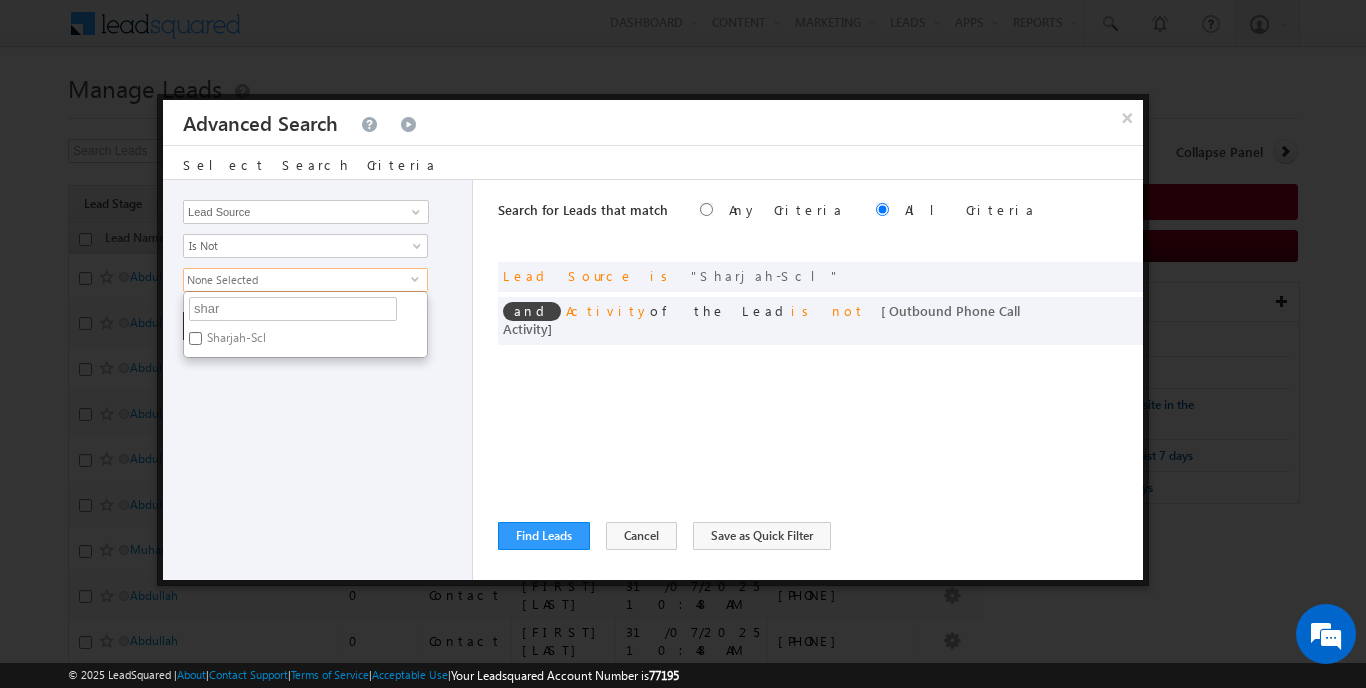 click on "Sharjah-Scl" at bounding box center (235, 341) 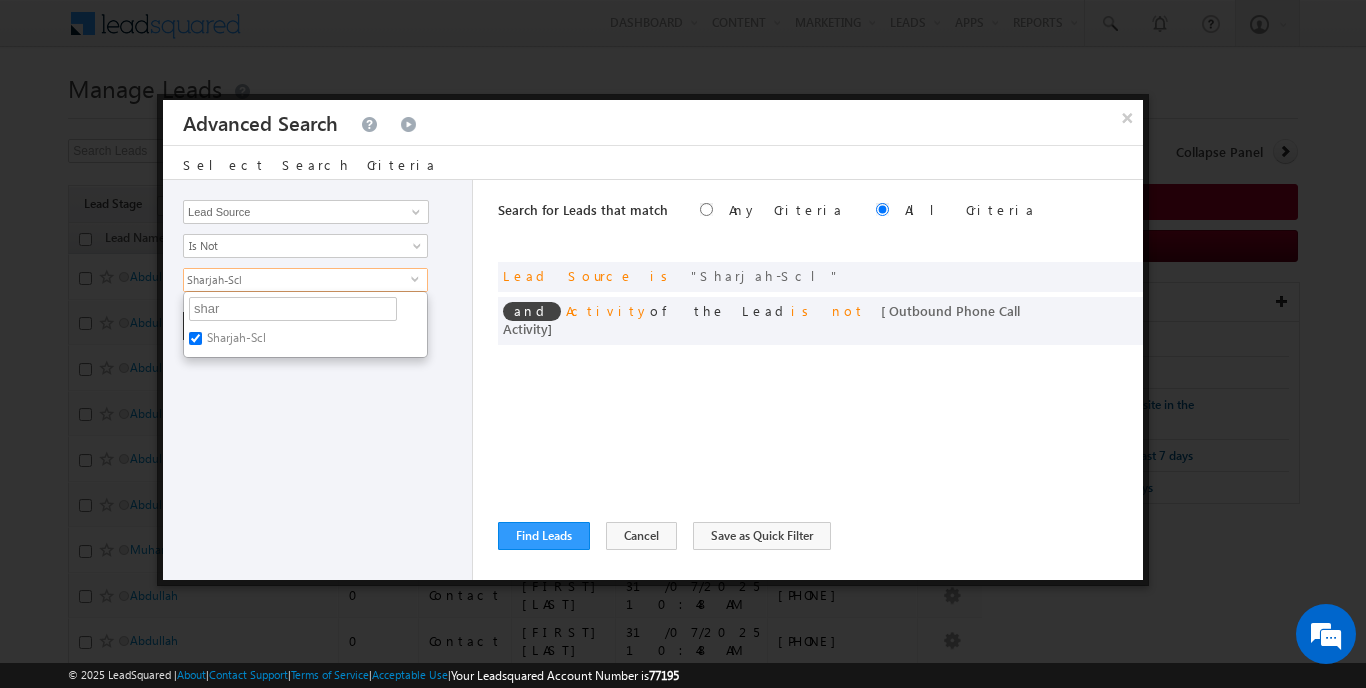 click on "Opportunity Type Lead Activity Task Sales Group  Prospect Id Address 1 Address 2 AML - File Booking Form - File Budget Building Name Buyer Persona Campaign Name Caste City Client Type Company Contact Stage Conversion Referrer URL Country Created By Id Created On Current Opt In Status Customer Type Developer DNCR Status Do Not Call Do Not Email Do Not SMS Do Not Track Do you want to invest in dubai Email Emirate Emirates ID - File Engagement Score Father Name First Name Focus Project Form Name Grade Job Title Last Activity Last Activity Date Last Name Last Opt In Email Sent Date Latitude Lead Number Lead Origin Lead Remarks Lead Score Lead Source Lead Stage Longitude Master Project meet your team Date Meeting Done Date  Meeting Location Mobile Number Modified By Id Modified On Nationality Not Picked counter Notes Opt In Date Opt In Details Order Value Owner Passport - File Phone Number Plot Area Possession Procedure Name Project Project Name Project Suggested Qualify follow up" at bounding box center [318, 380] 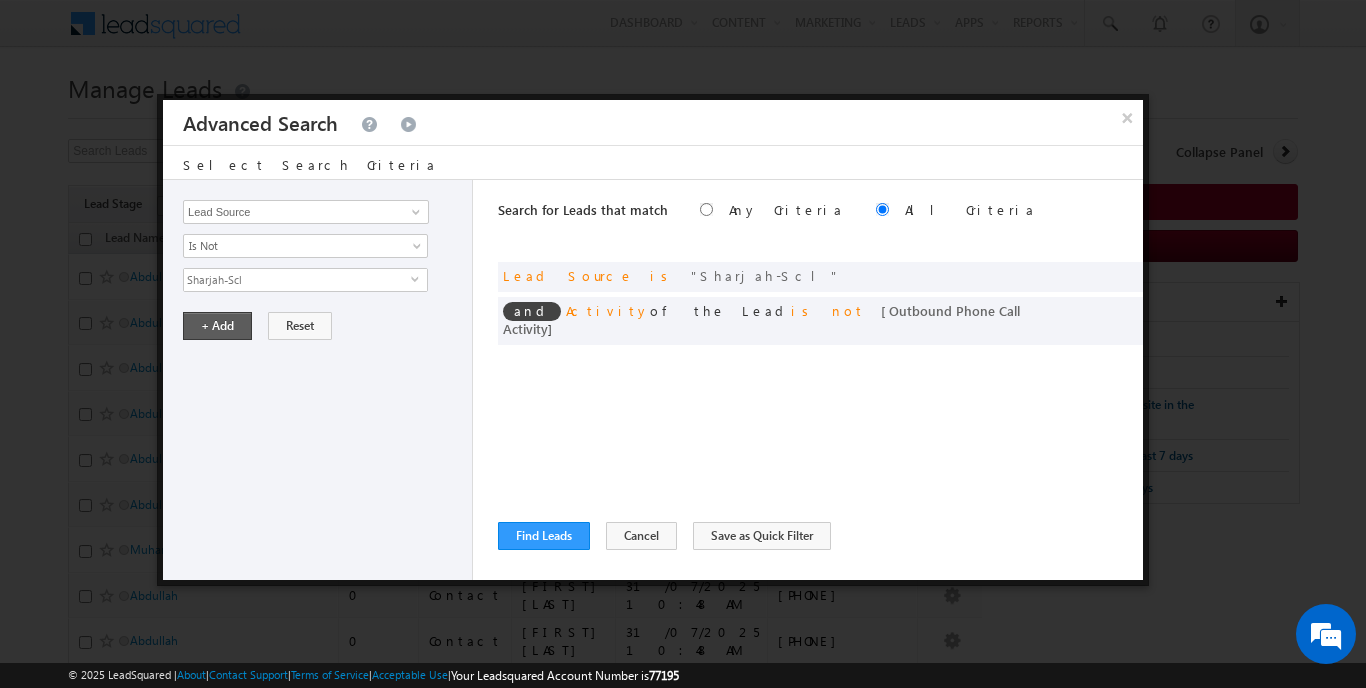 click on "+ Add" at bounding box center (217, 326) 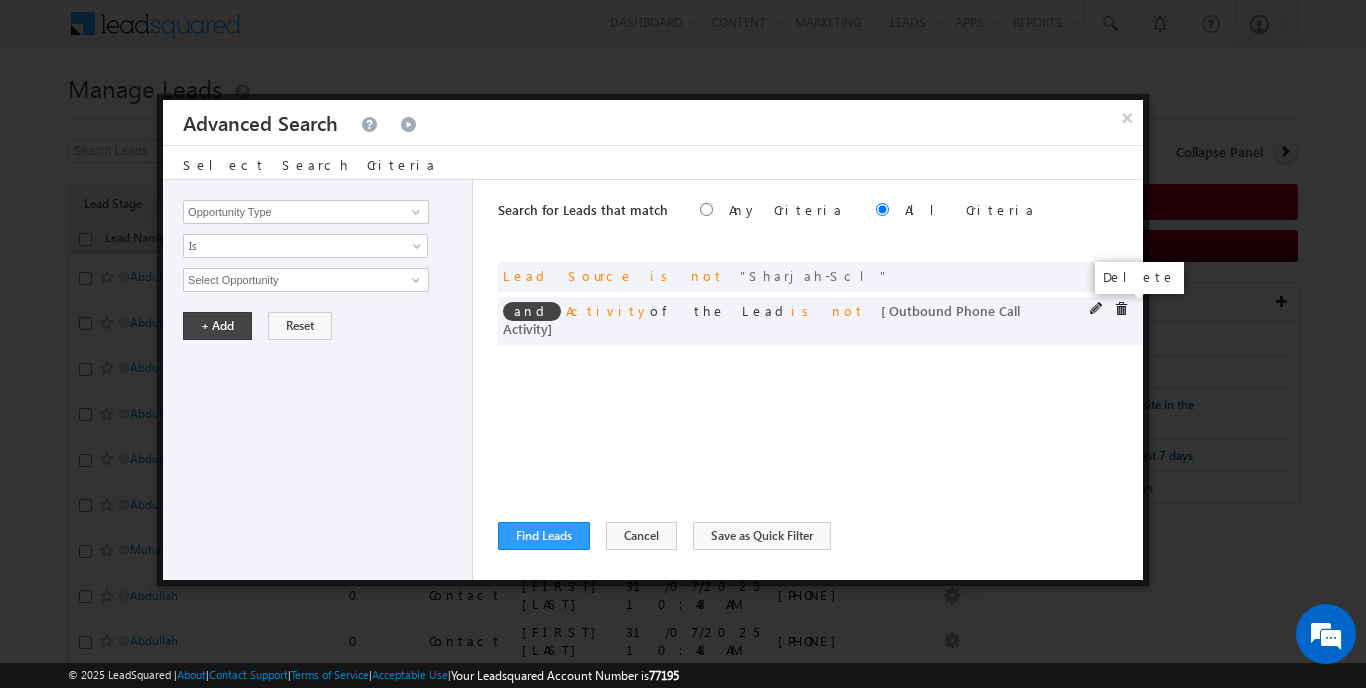 click at bounding box center (1121, 309) 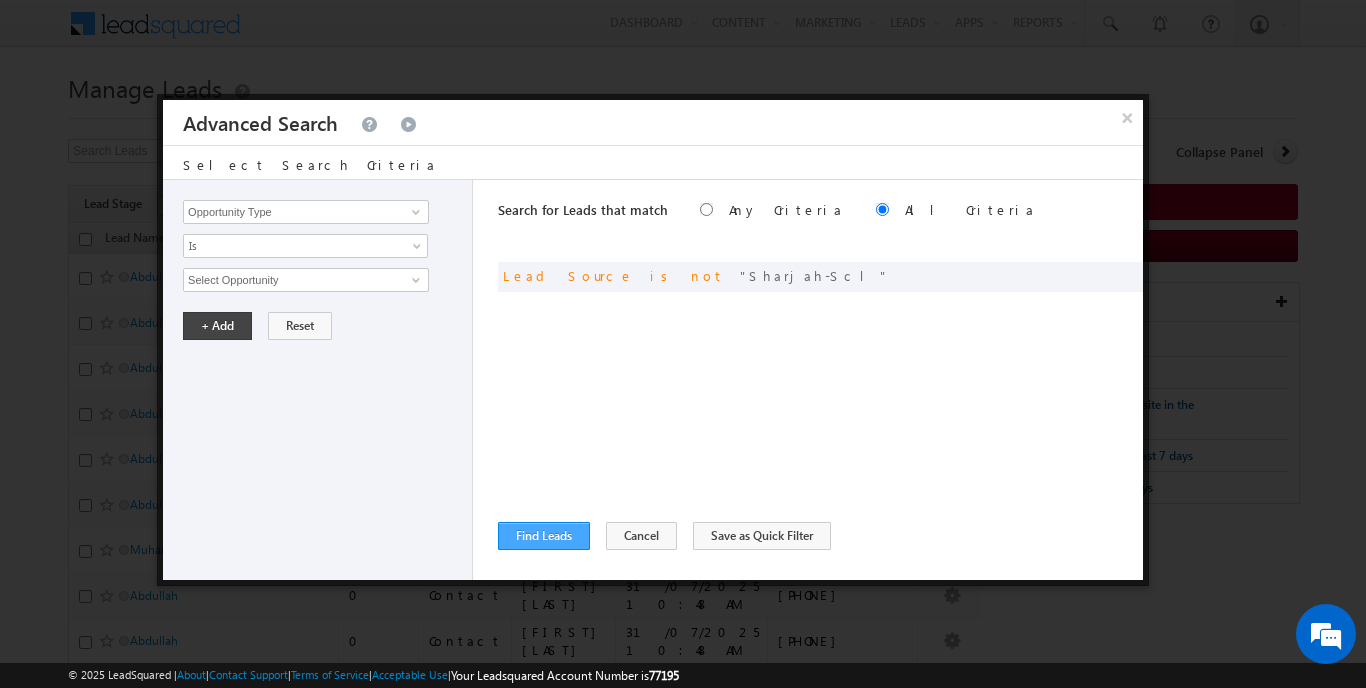 click on "Find Leads" at bounding box center [544, 536] 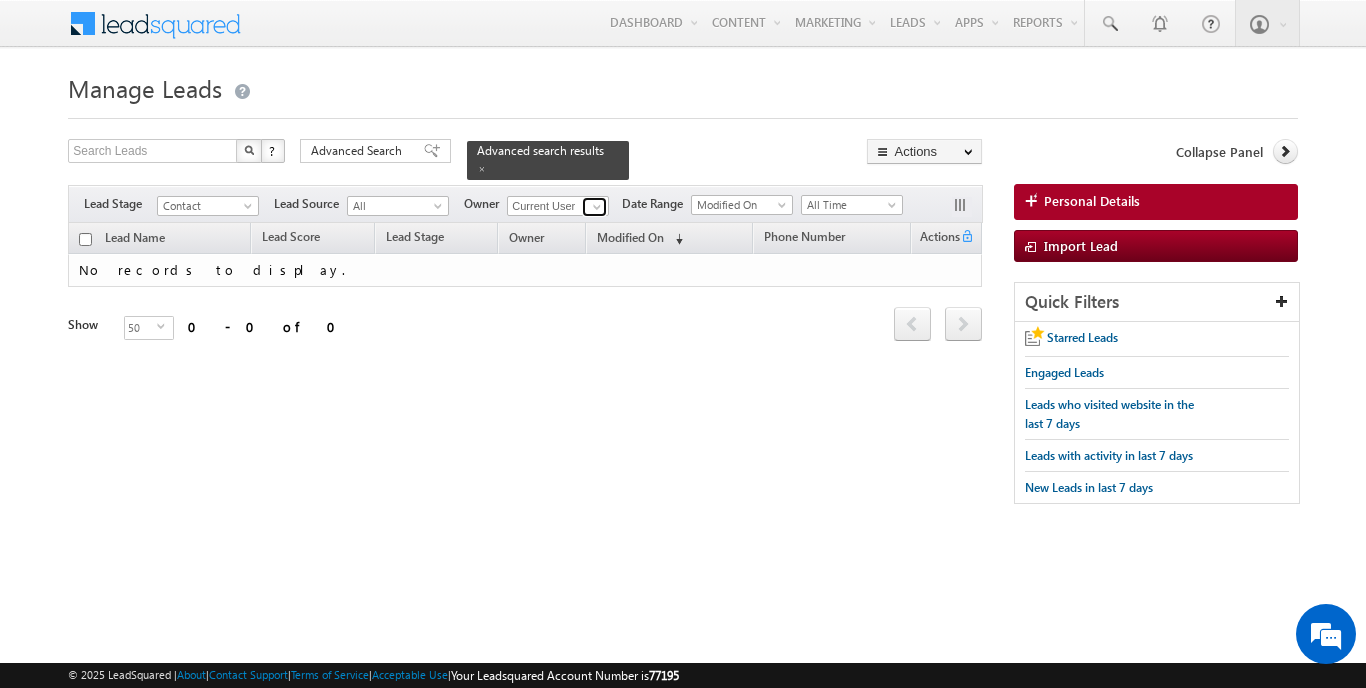 click at bounding box center [597, 207] 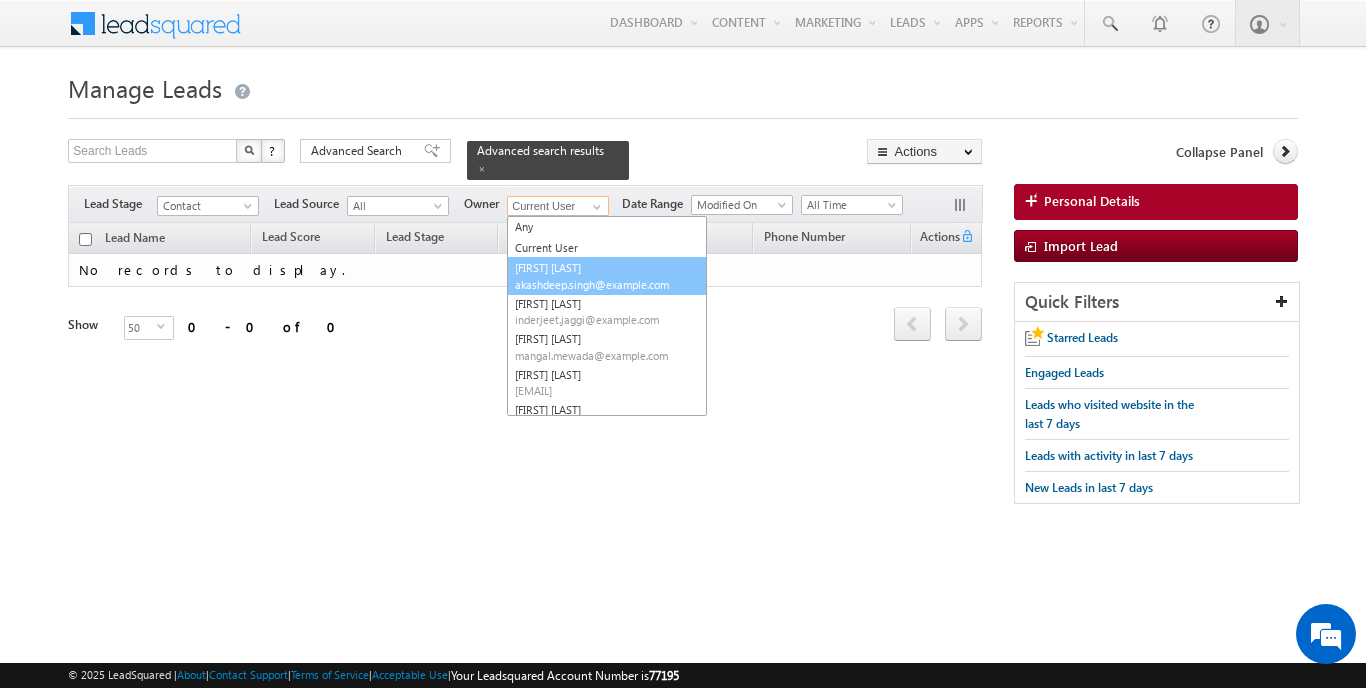 click on "[EMAIL]" at bounding box center (605, 284) 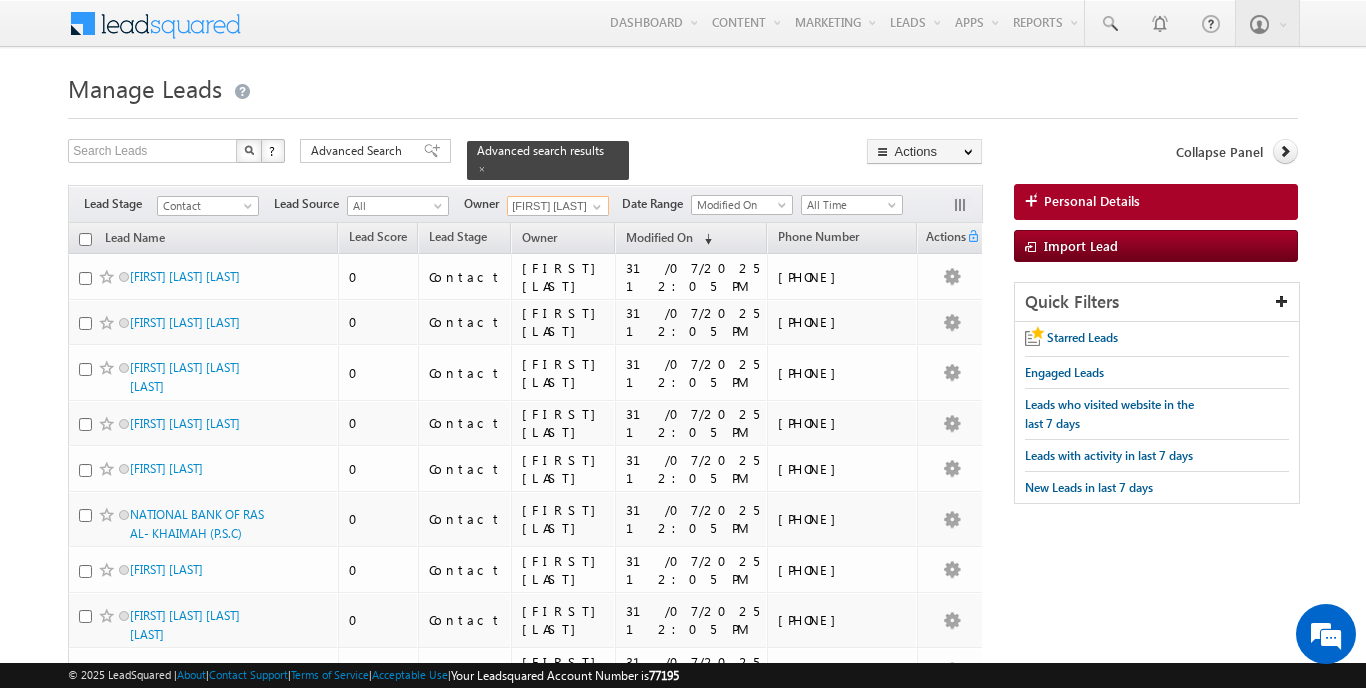 scroll, scrollTop: 0, scrollLeft: 0, axis: both 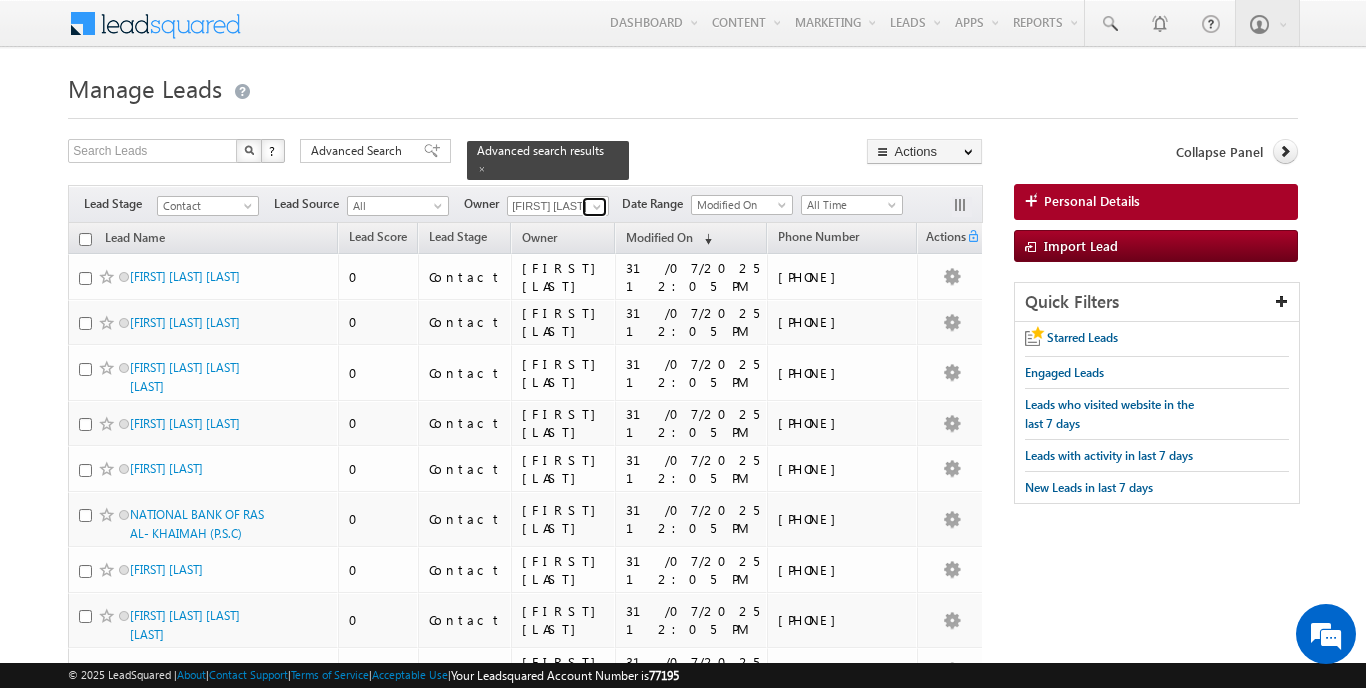 click at bounding box center [597, 207] 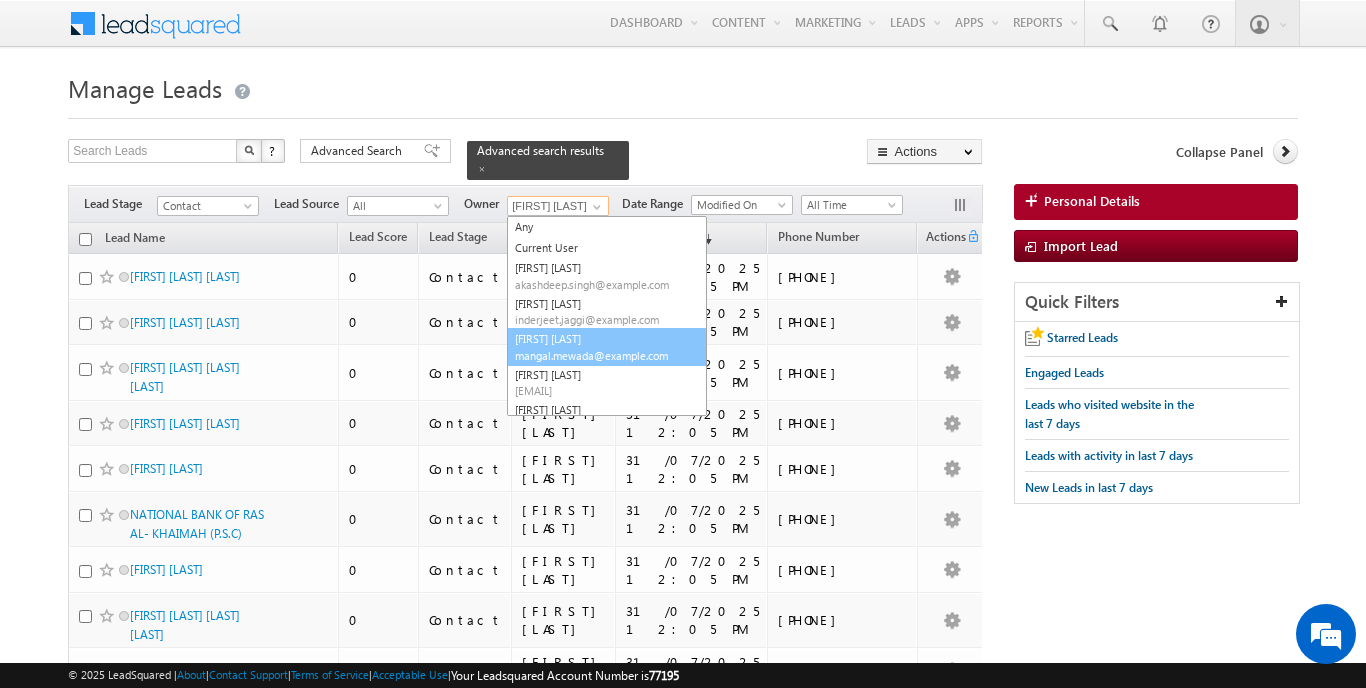 click on "[EMAIL]" at bounding box center [605, 355] 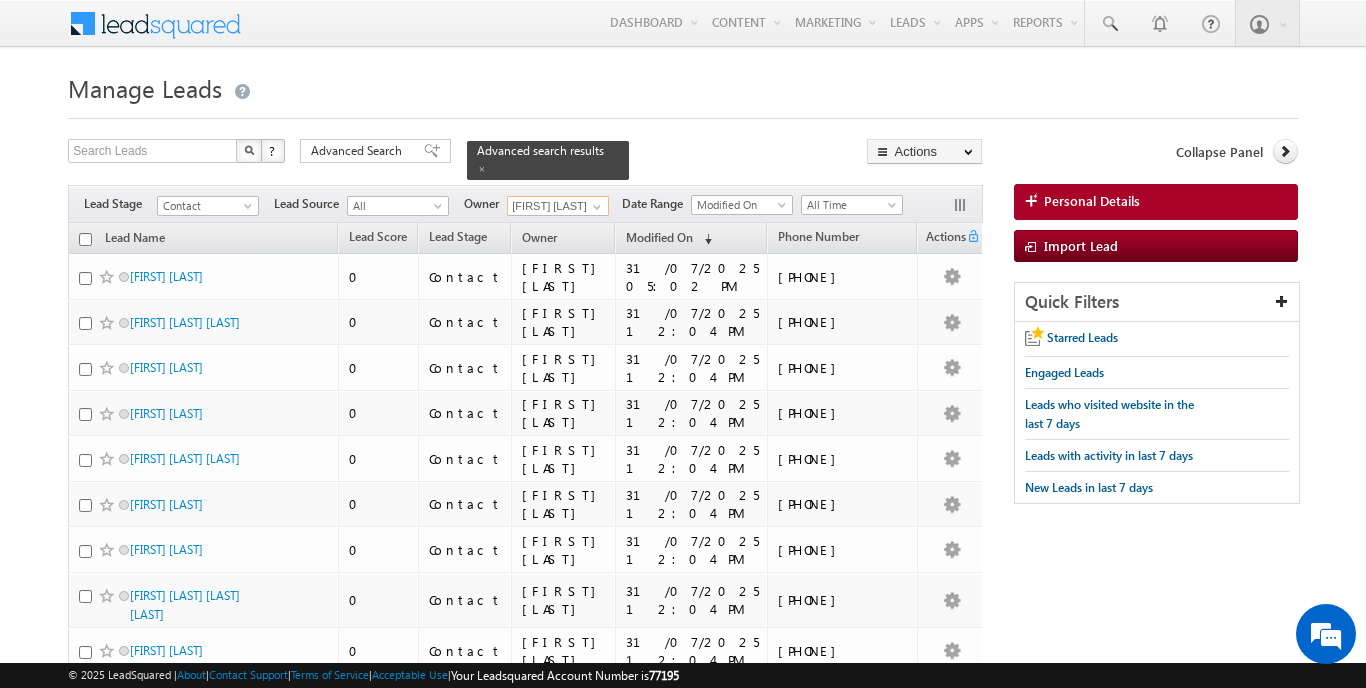 scroll, scrollTop: 0, scrollLeft: 0, axis: both 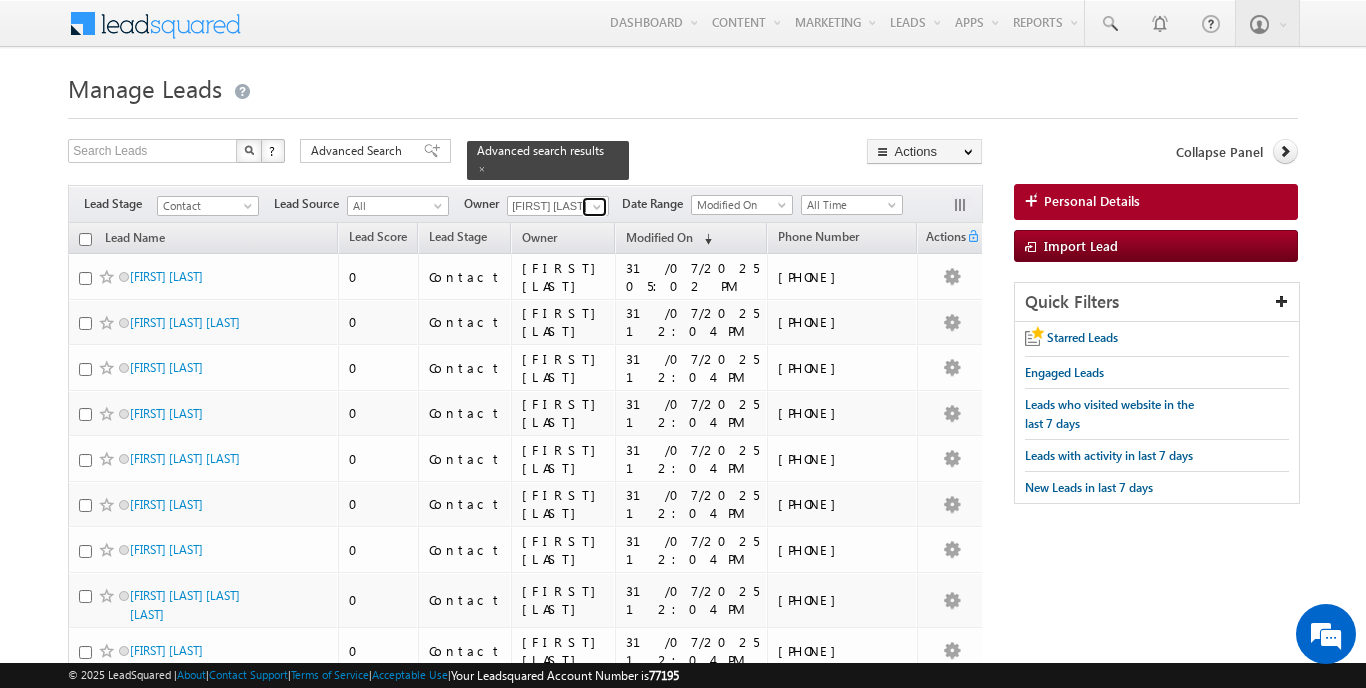 click at bounding box center (597, 207) 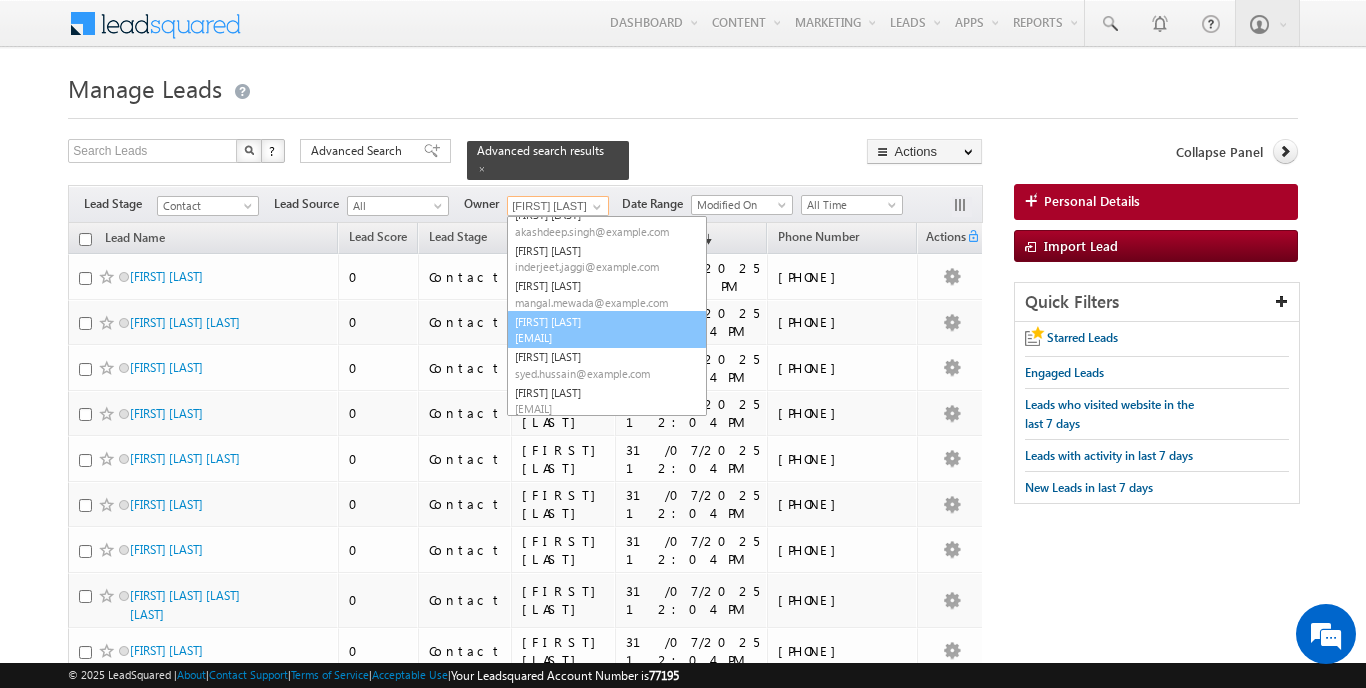 scroll, scrollTop: 52, scrollLeft: 0, axis: vertical 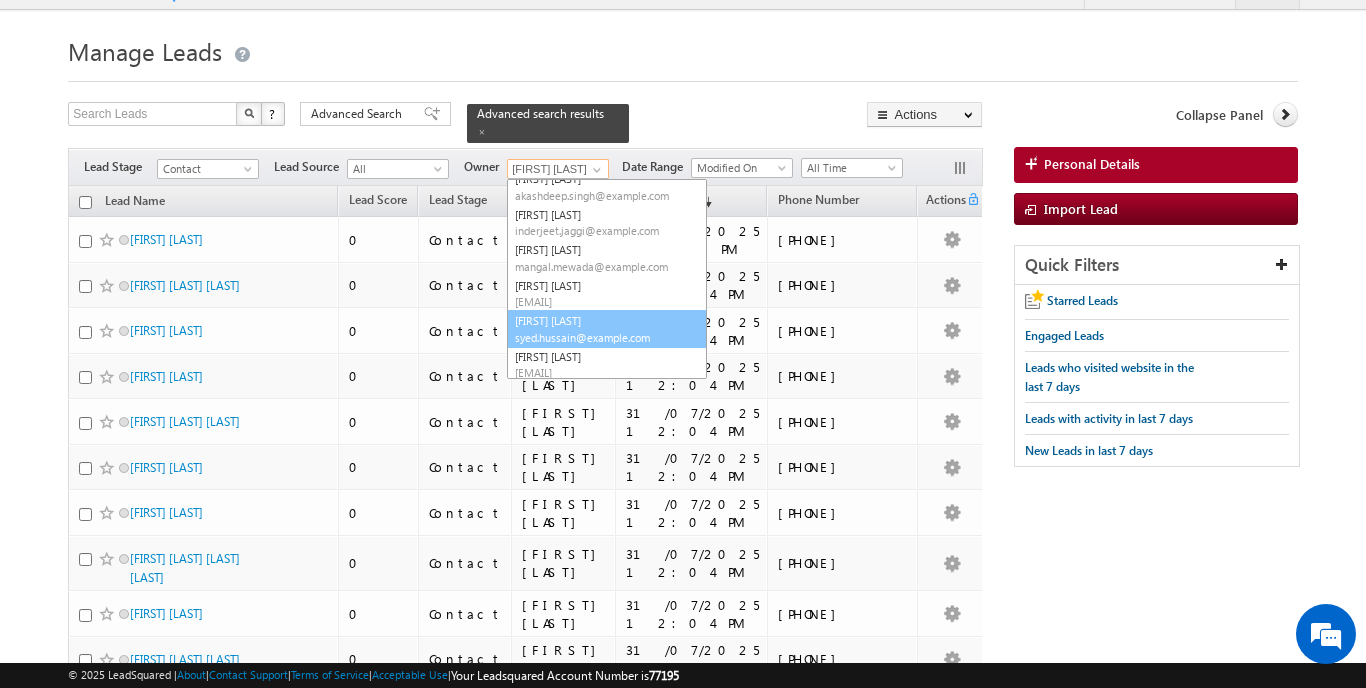 click on "[EMAIL]" at bounding box center [605, 337] 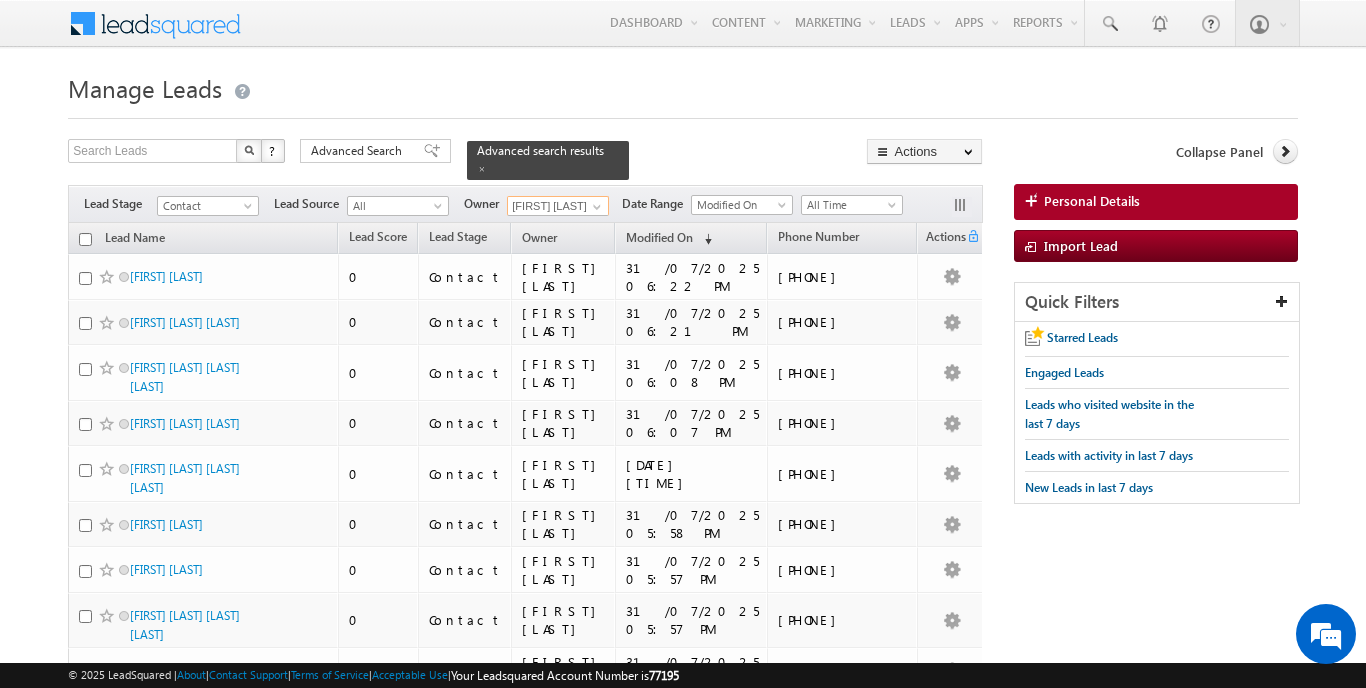 scroll, scrollTop: 0, scrollLeft: 0, axis: both 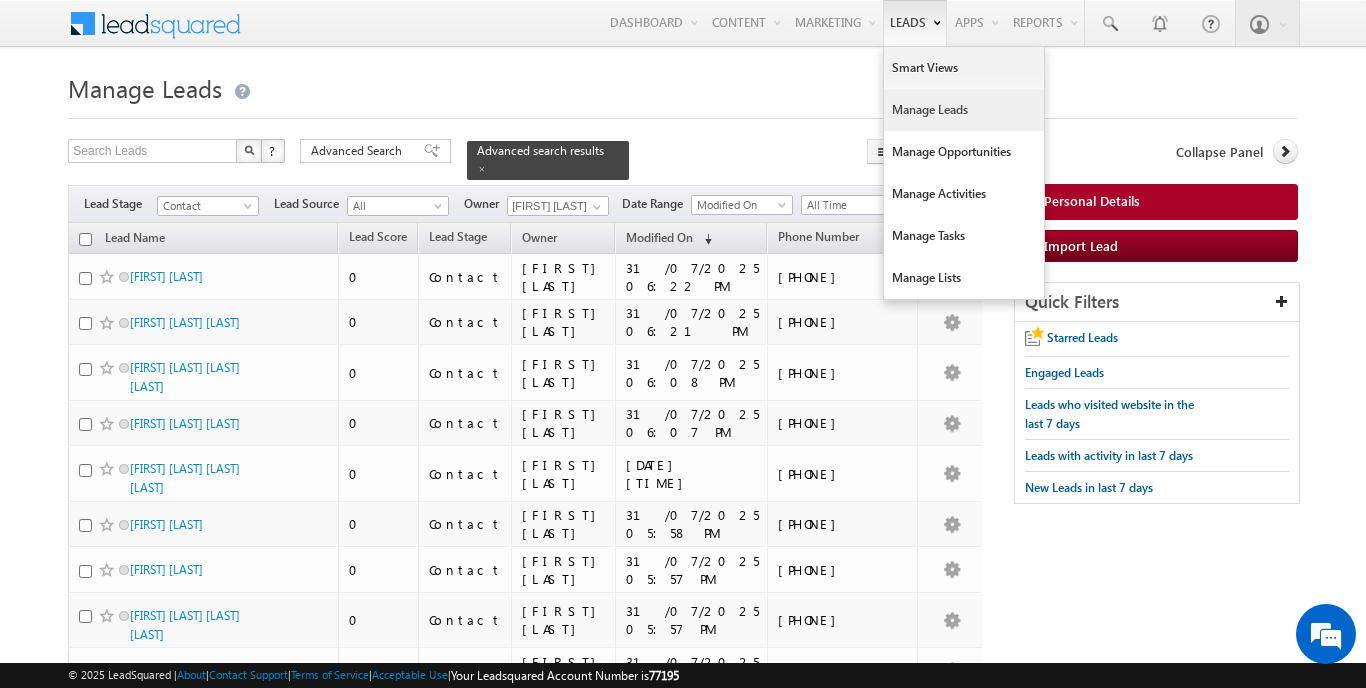 click on "Manage Leads" at bounding box center [964, 110] 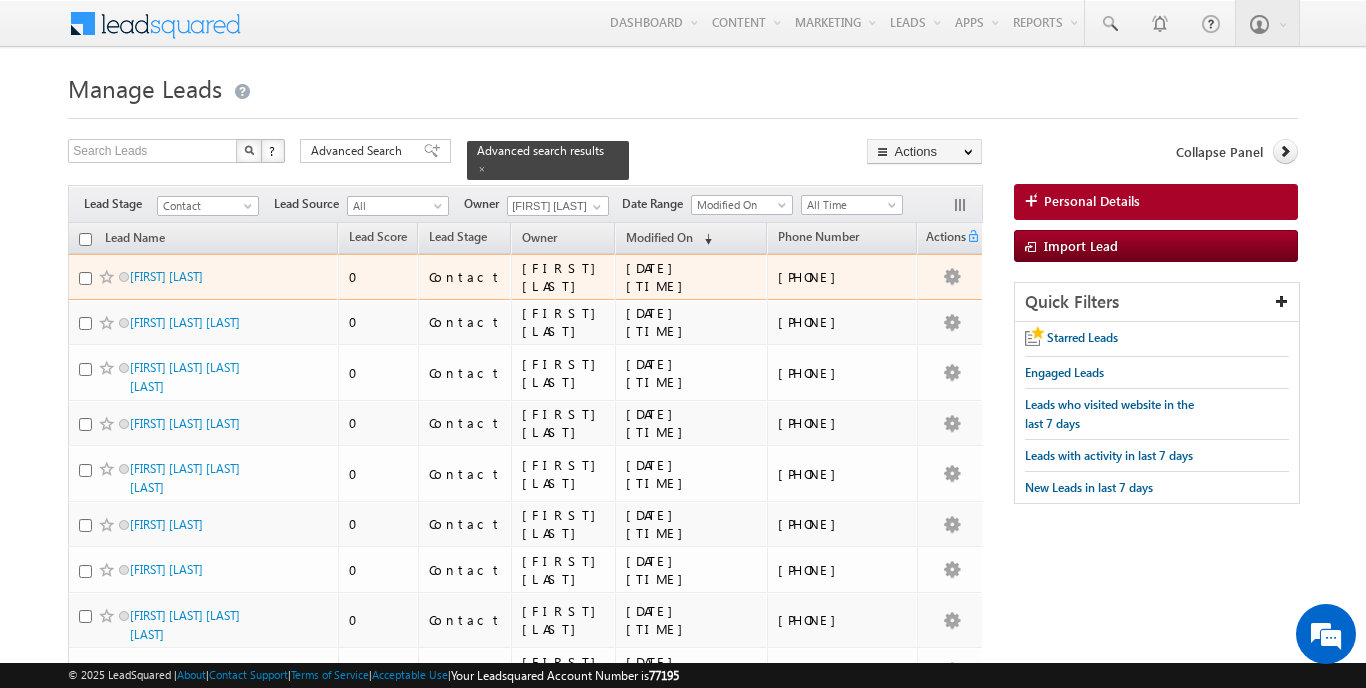 scroll, scrollTop: 0, scrollLeft: 0, axis: both 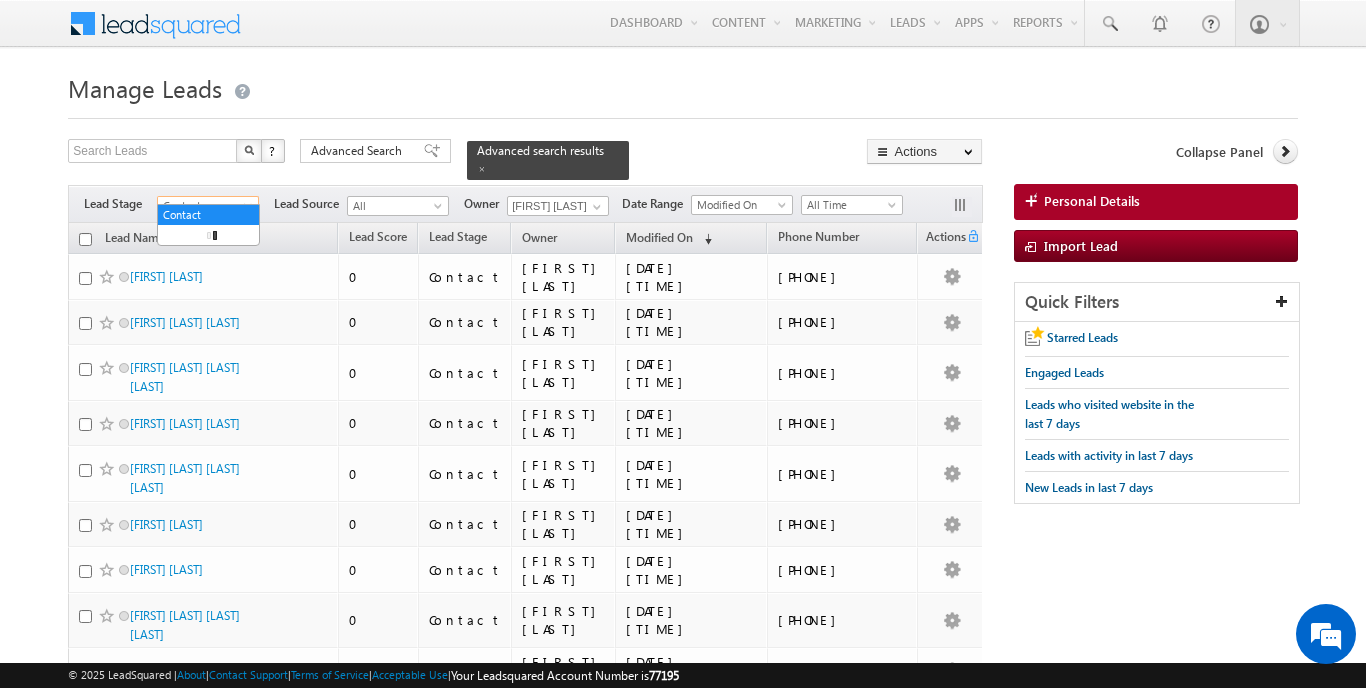 click on "Contact" at bounding box center (205, 206) 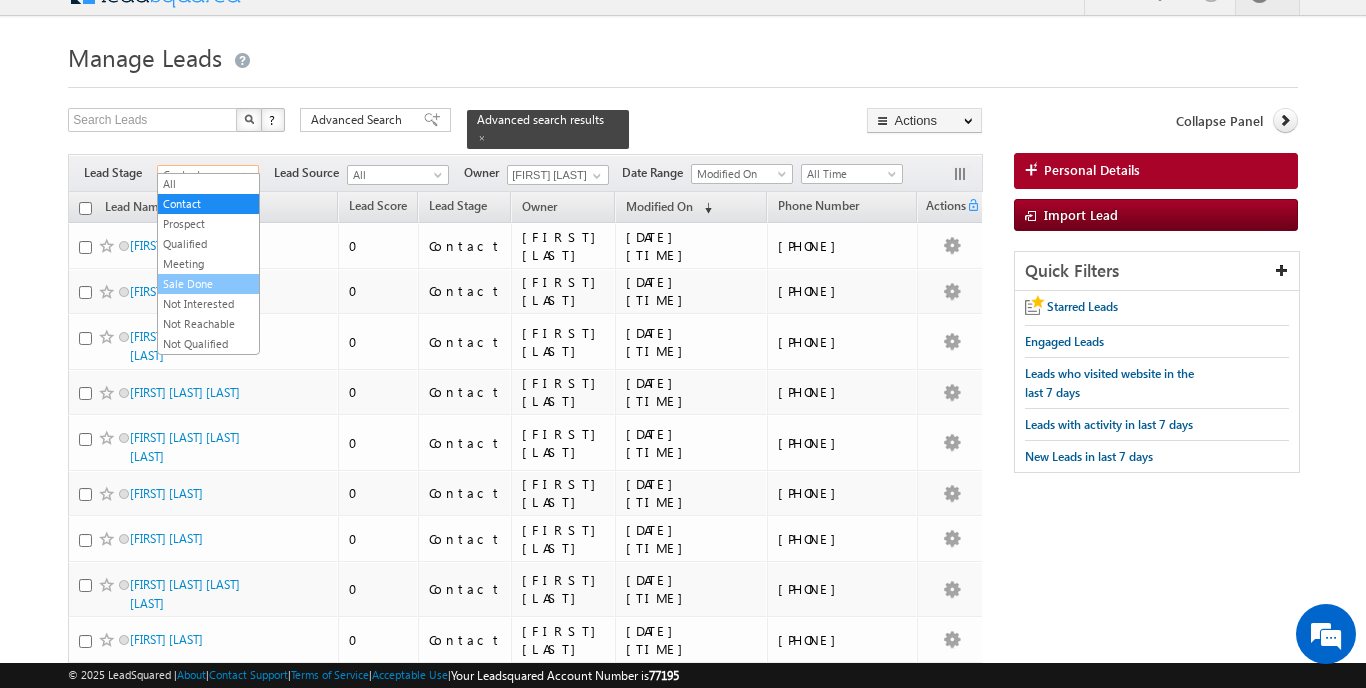 scroll, scrollTop: 30, scrollLeft: 0, axis: vertical 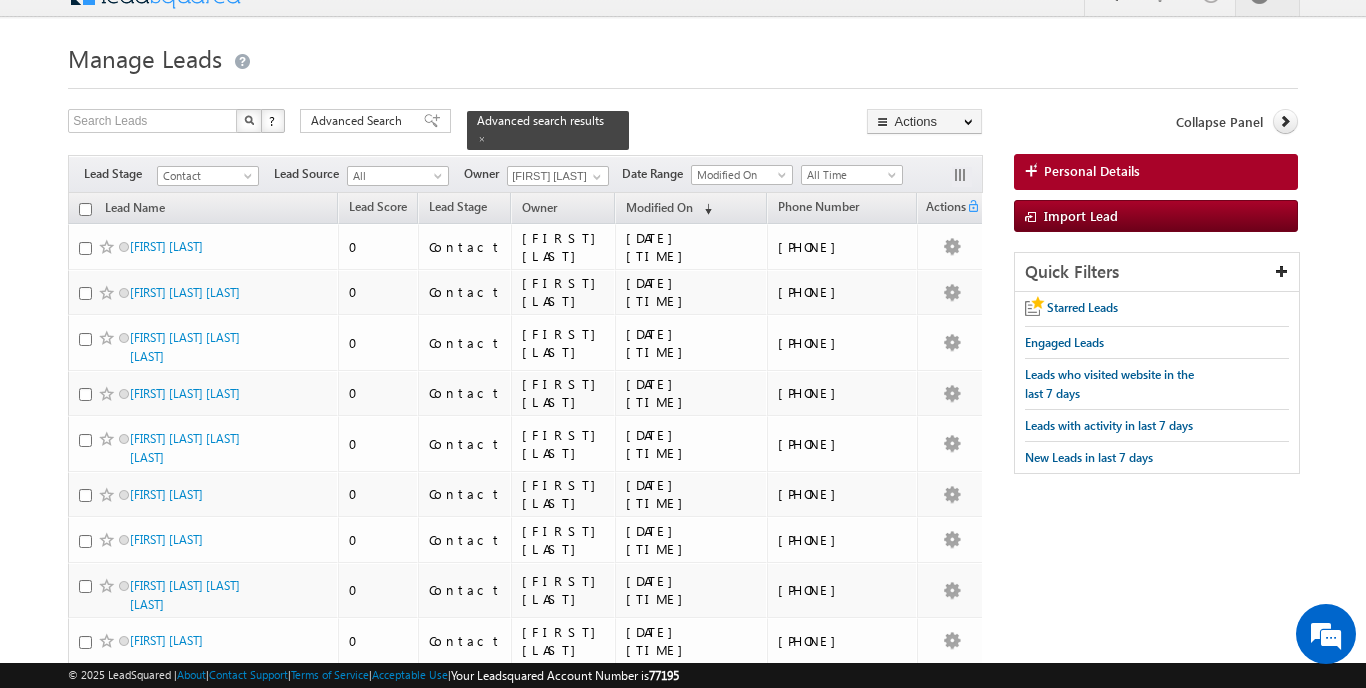 click on "Manage Leads" at bounding box center (682, 56) 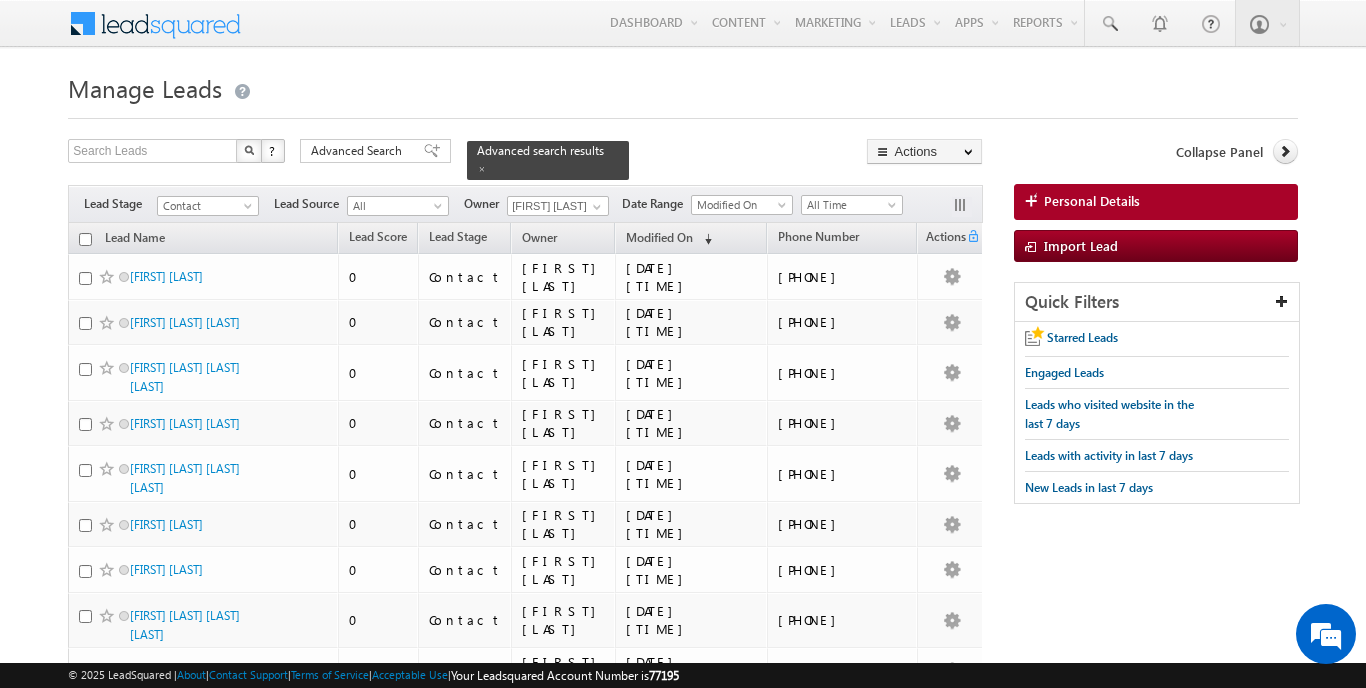 scroll, scrollTop: 0, scrollLeft: 0, axis: both 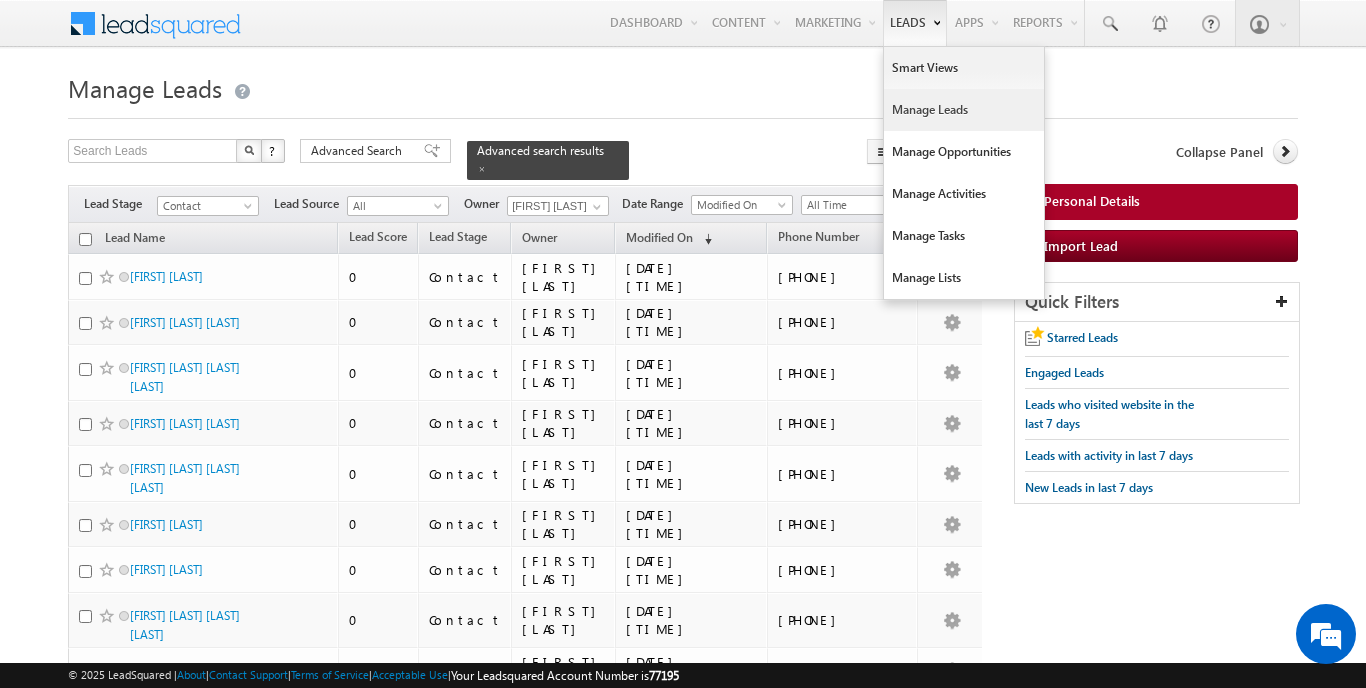 click on "Manage Leads" at bounding box center [964, 110] 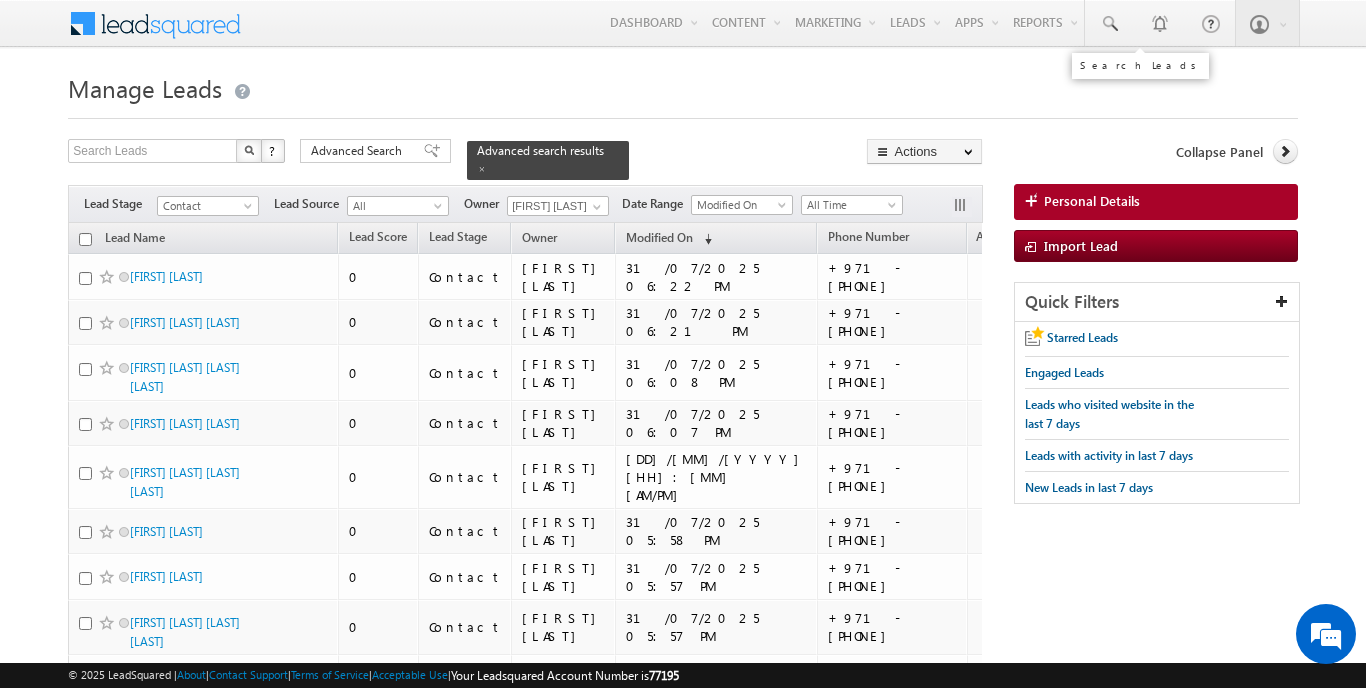 scroll, scrollTop: 0, scrollLeft: 0, axis: both 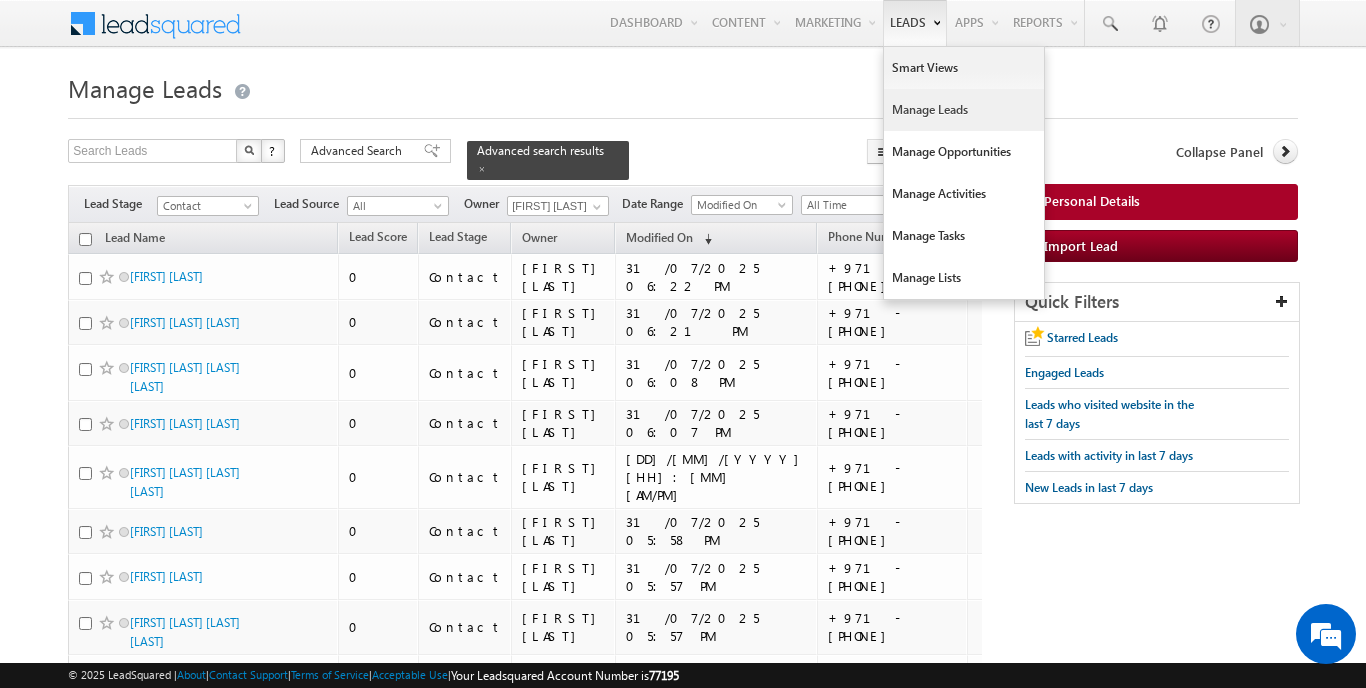 click on "Manage Leads" at bounding box center [964, 110] 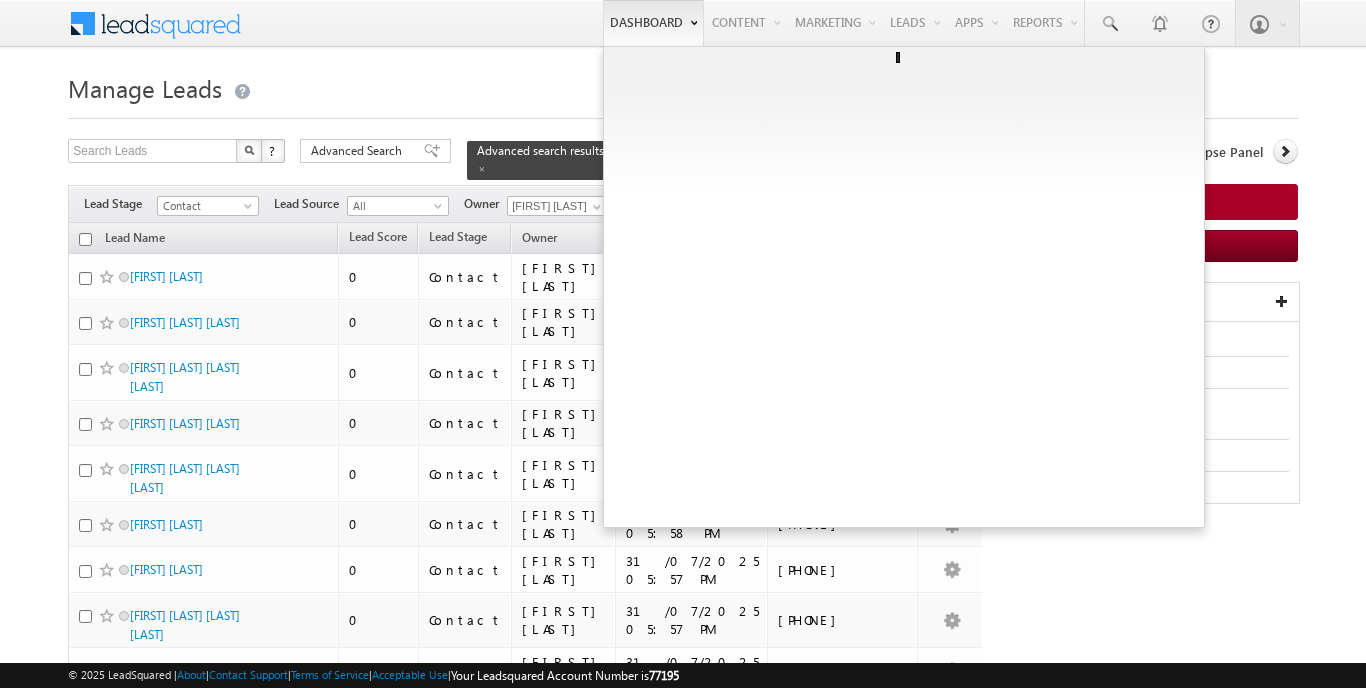 scroll, scrollTop: 0, scrollLeft: 0, axis: both 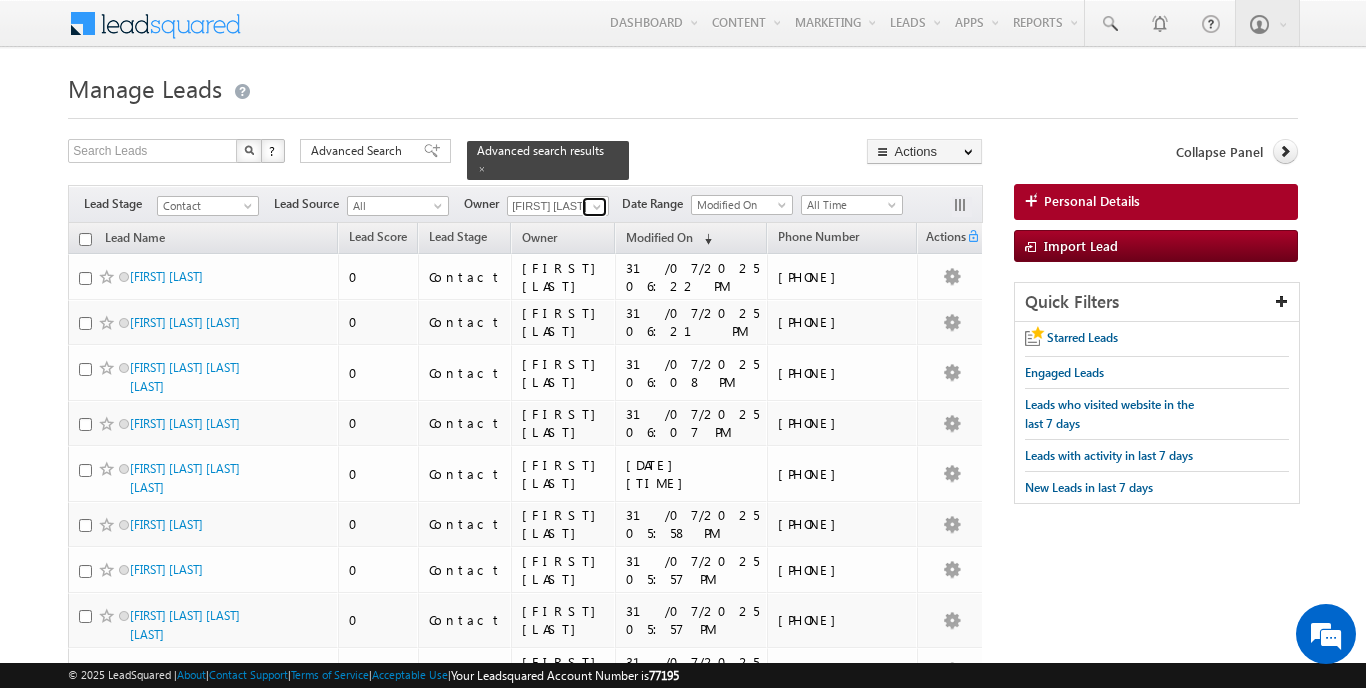 click at bounding box center [594, 207] 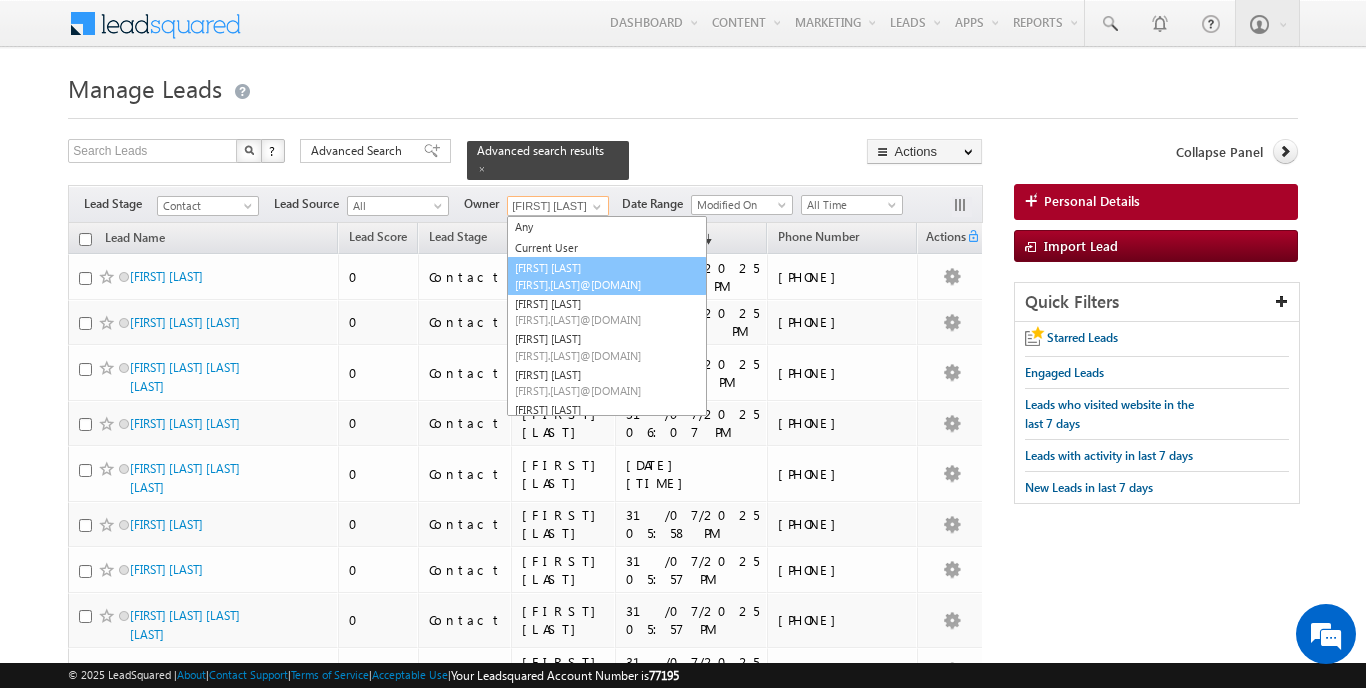 click on "[USERNAME]@[DOMAIN].ae" at bounding box center [605, 284] 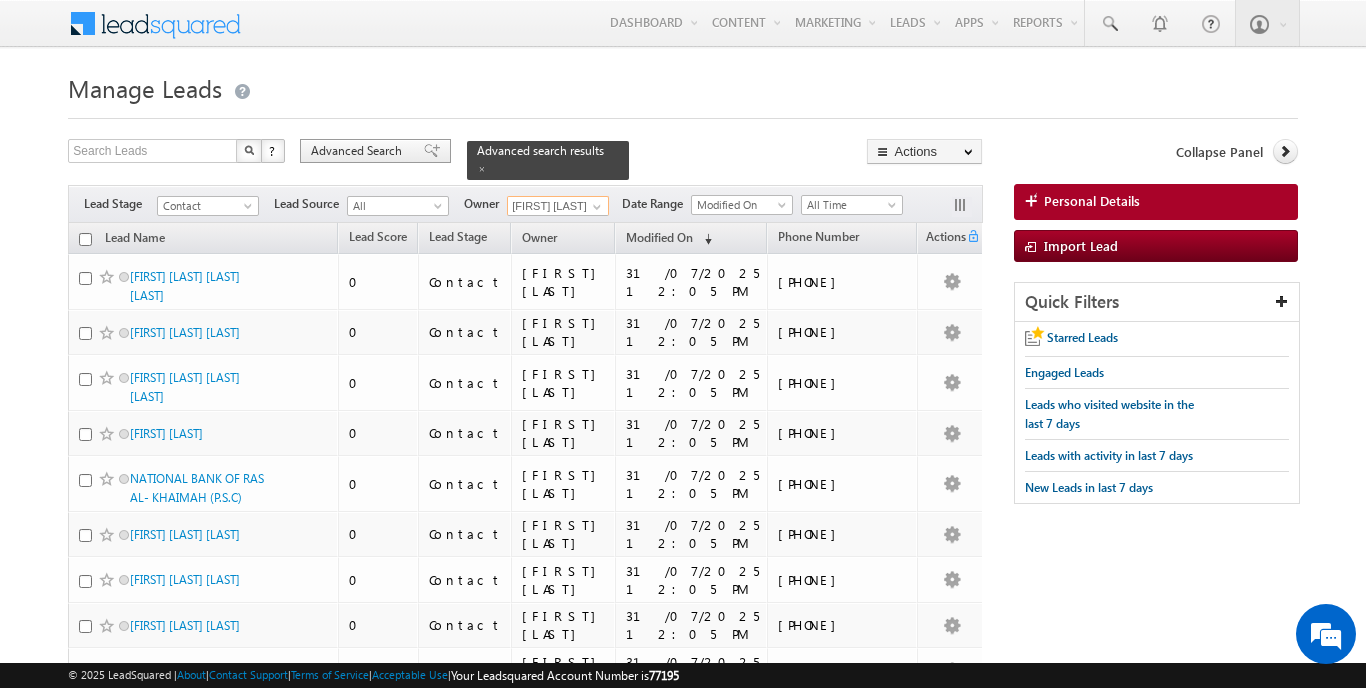 scroll, scrollTop: 0, scrollLeft: 0, axis: both 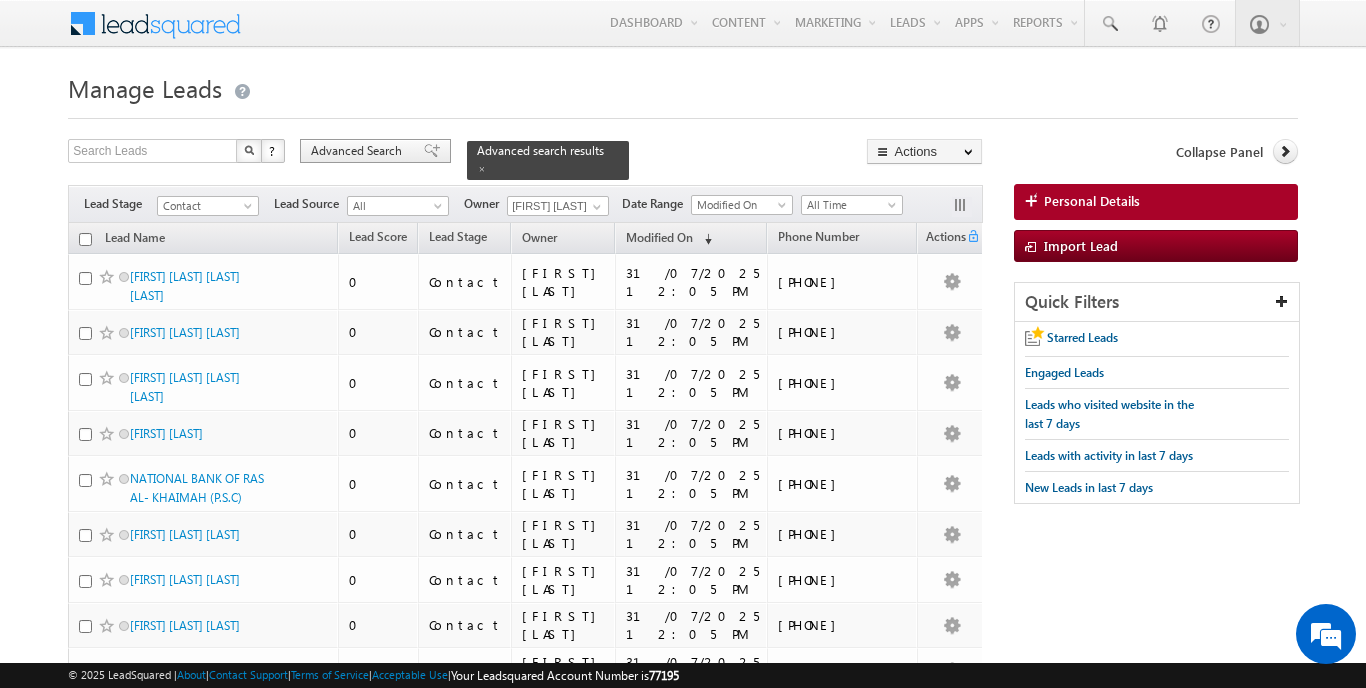 click on "Advanced Search" at bounding box center [359, 151] 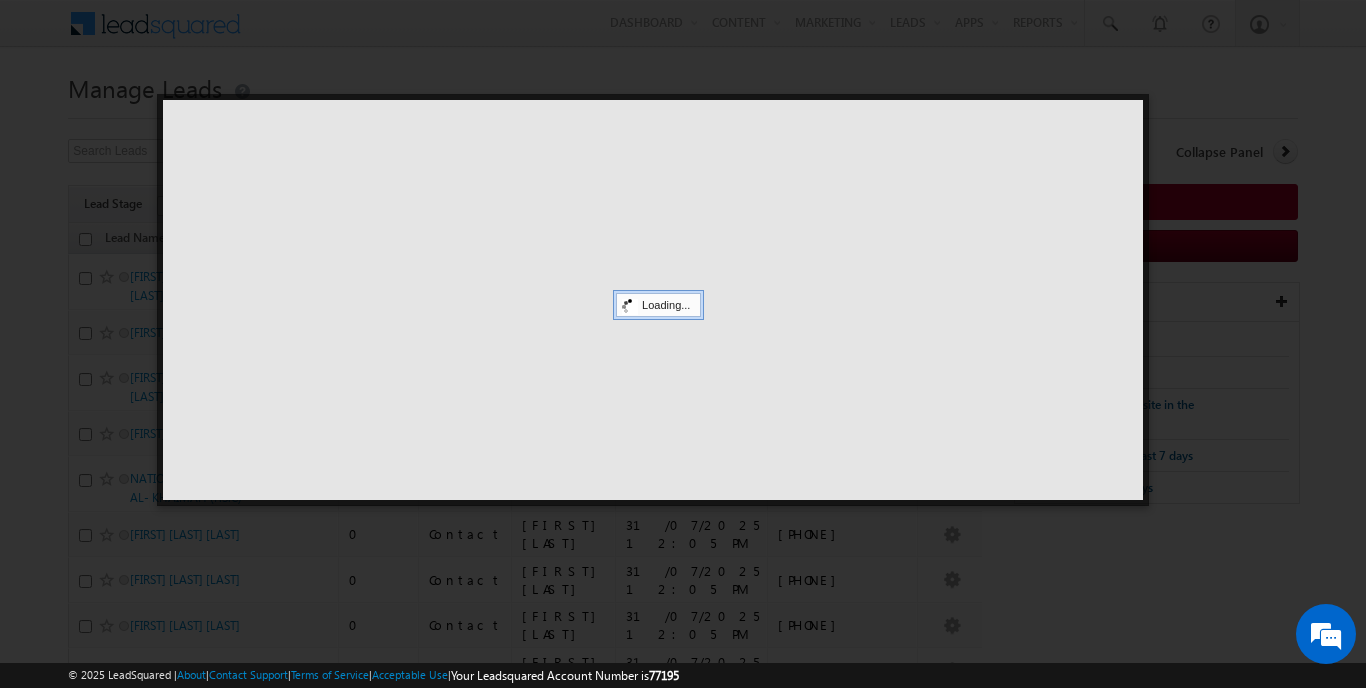 scroll, scrollTop: 0, scrollLeft: 0, axis: both 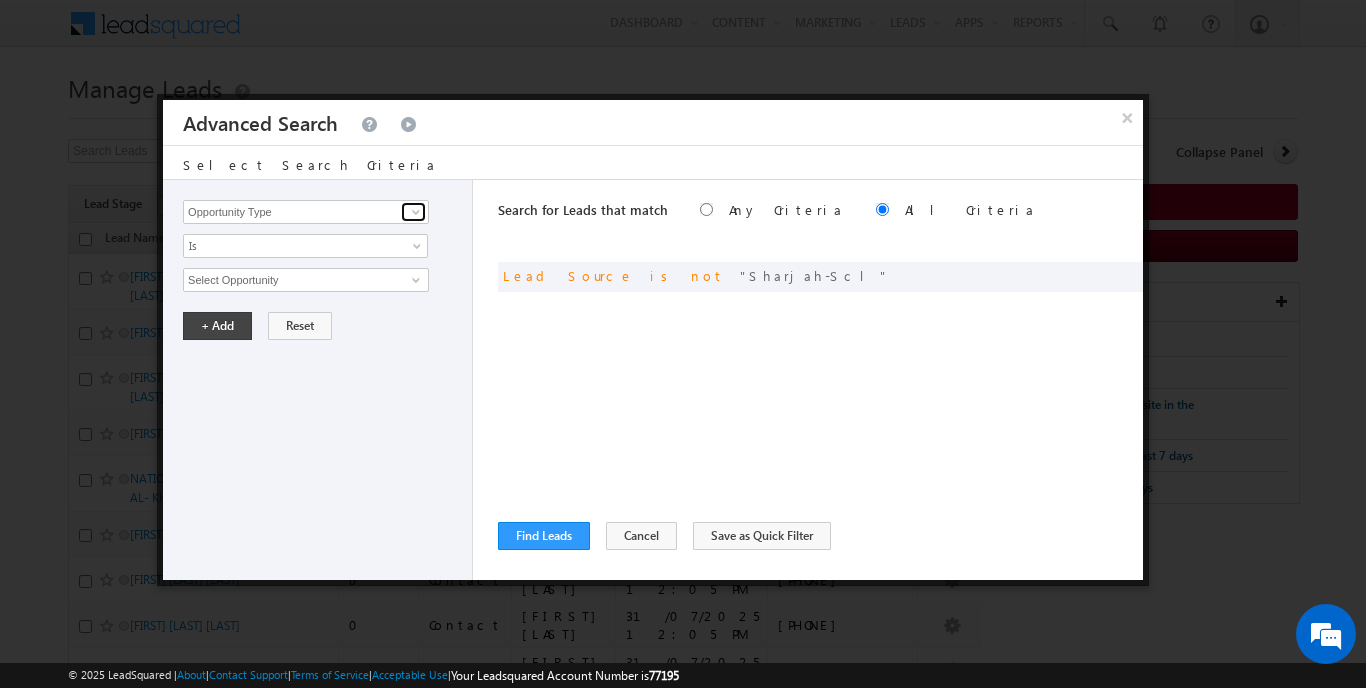 click at bounding box center [416, 212] 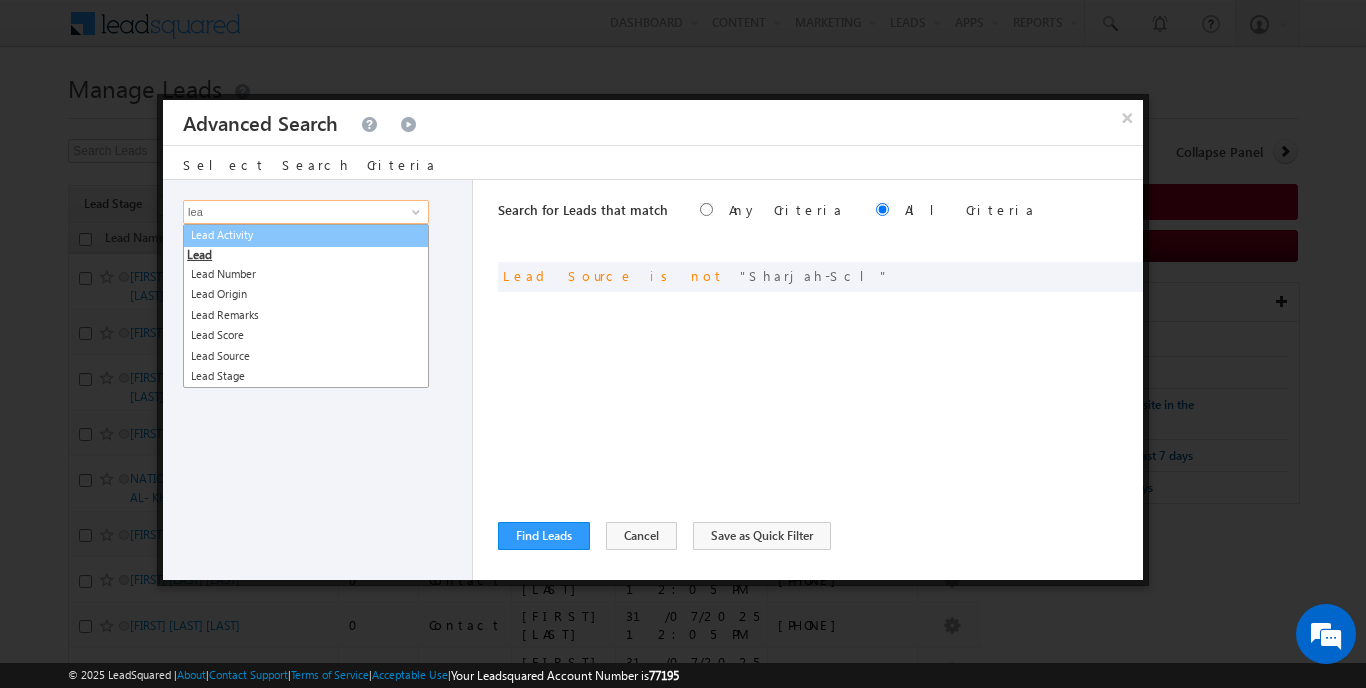 click on "Lead Activity" at bounding box center [306, 235] 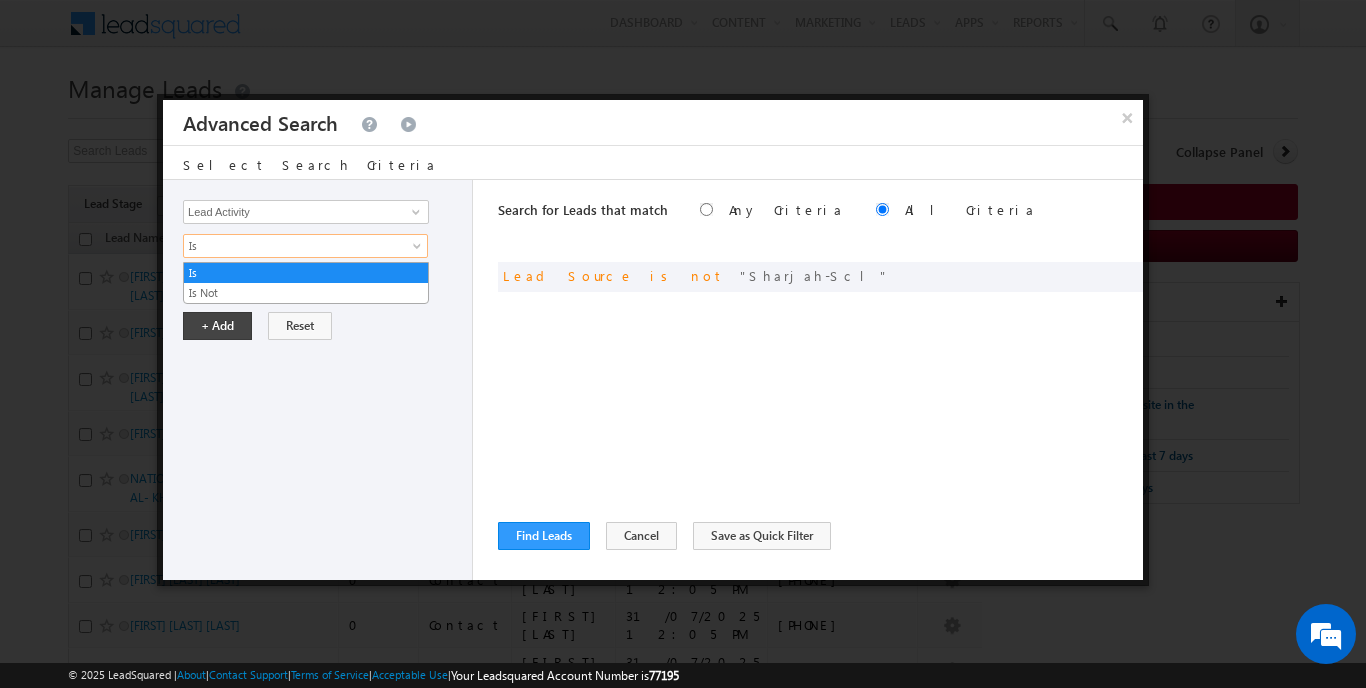 click on "Is" at bounding box center (292, 246) 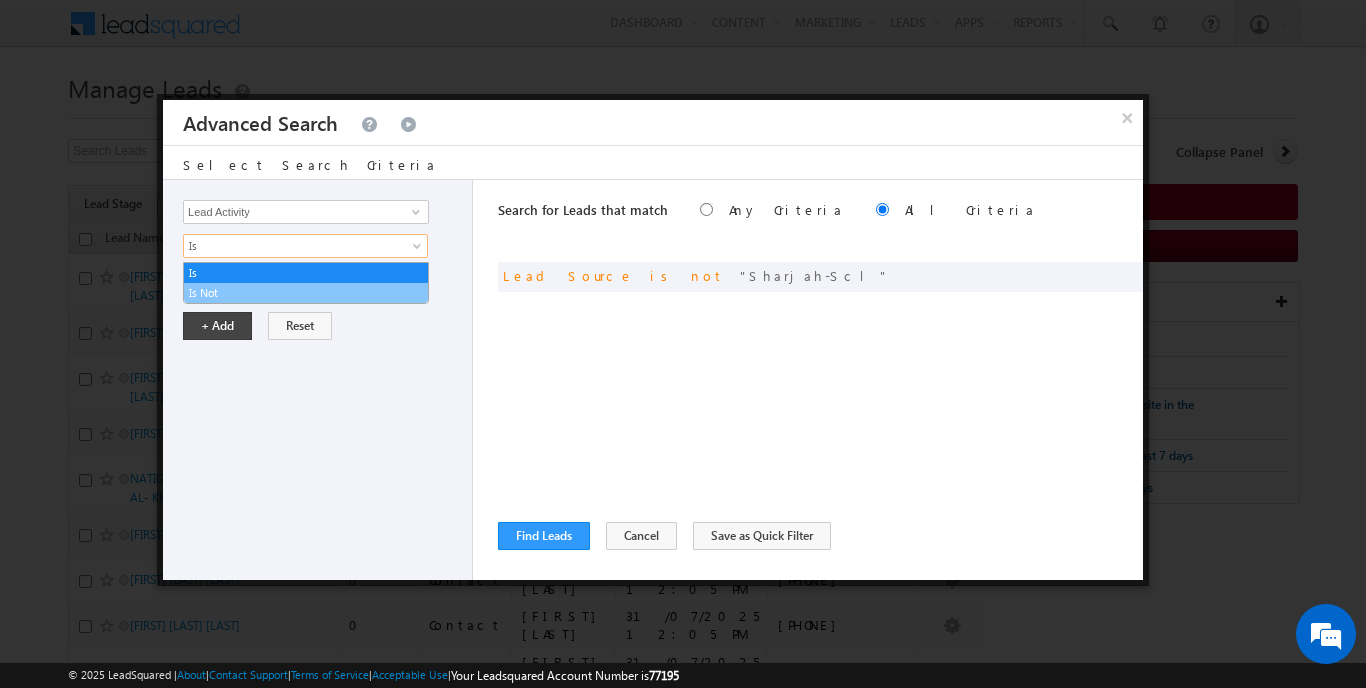 click on "Is Not" at bounding box center [306, 293] 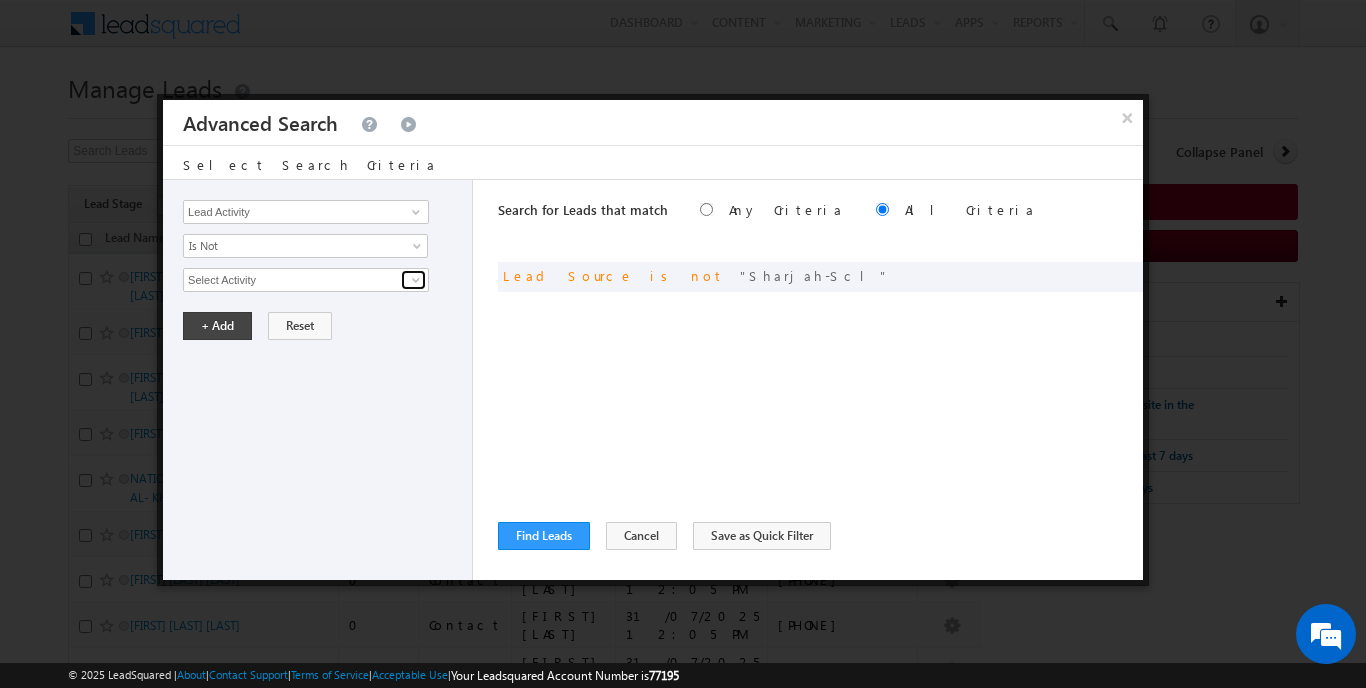 click at bounding box center (416, 280) 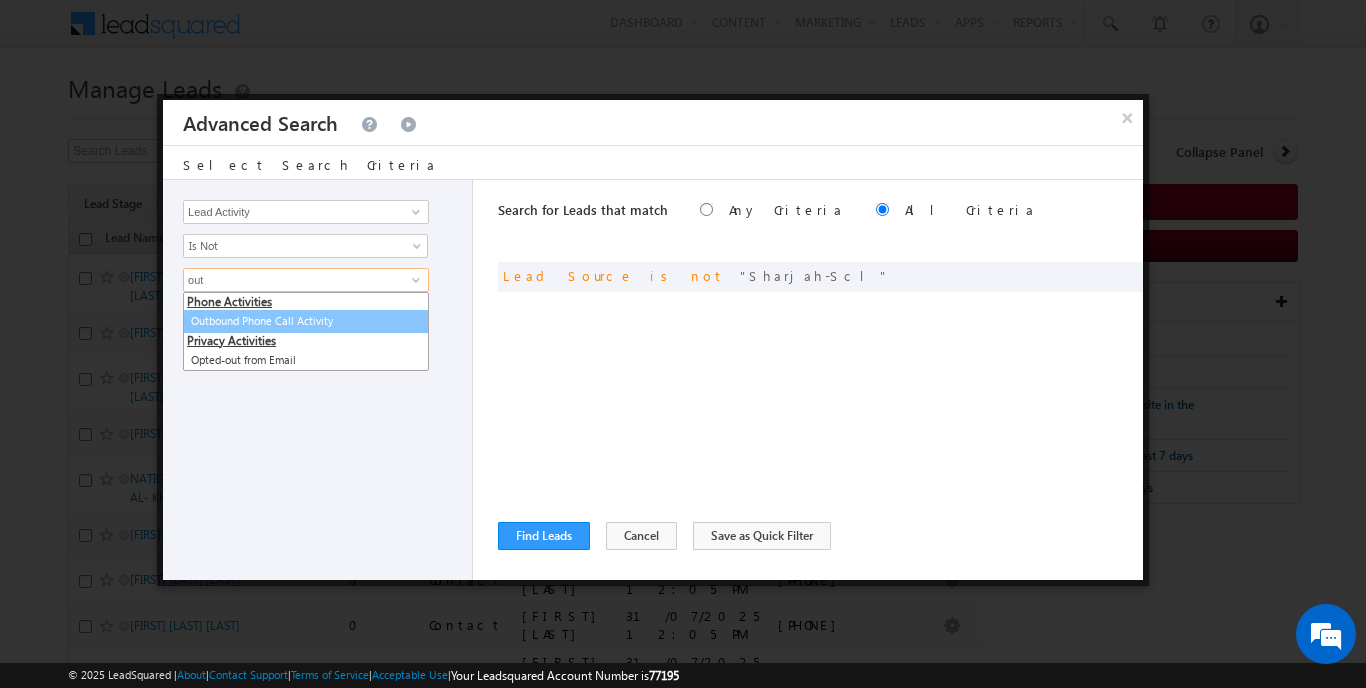 click on "Outbound Phone Call Activity" at bounding box center (306, 321) 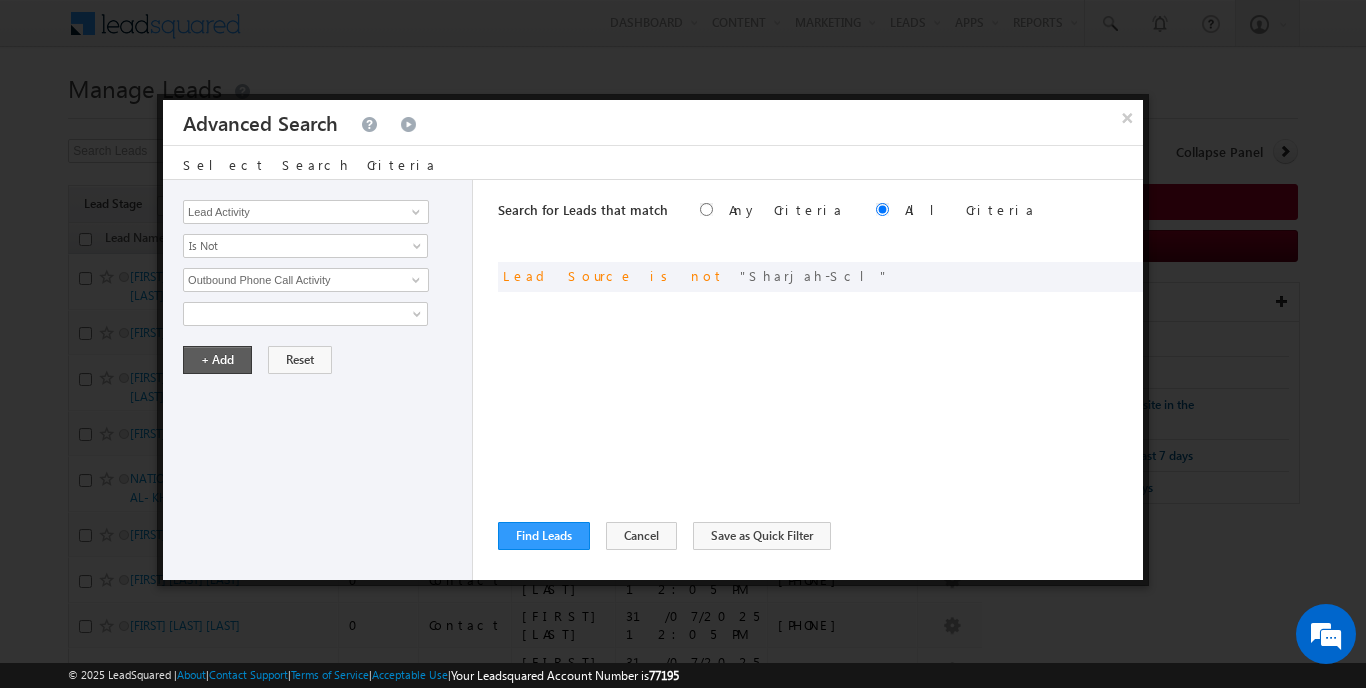 click on "+ Add" at bounding box center [217, 360] 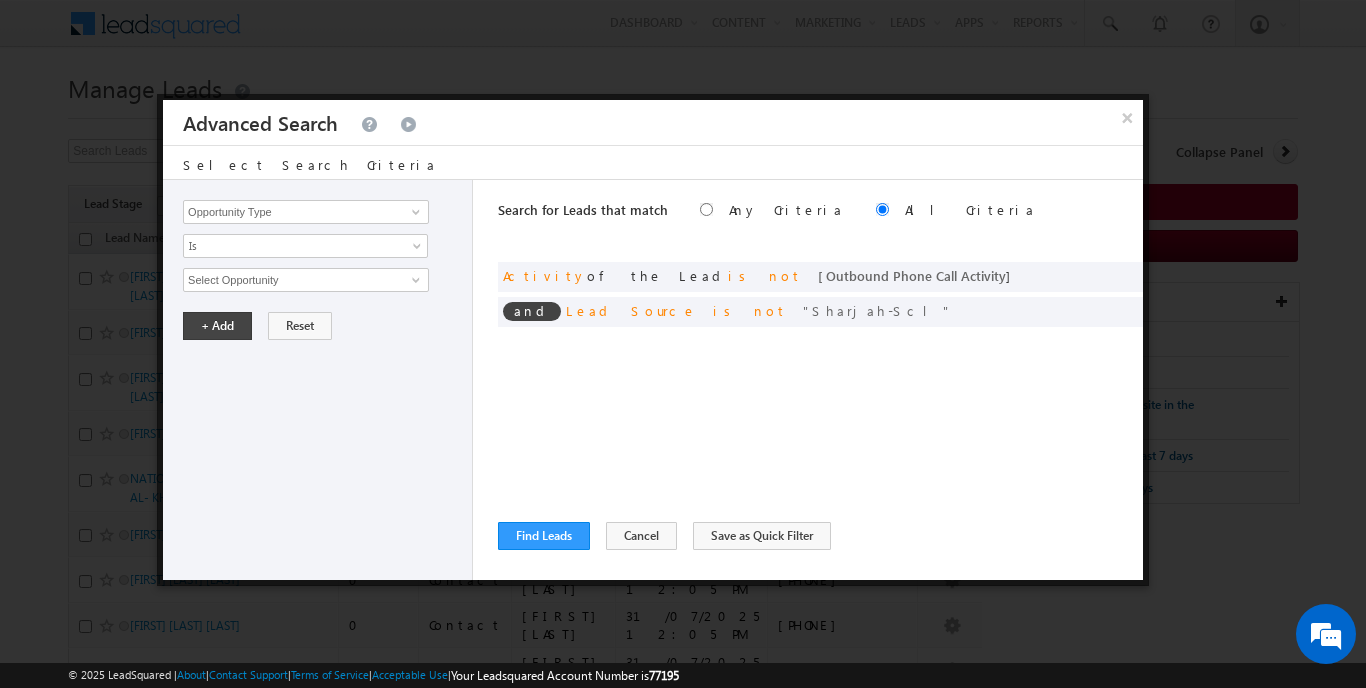 click on "Search for Leads that match
Any Criteria
All Criteria
Note that the current triggering entity  is not considered  in the condition
If more than one opportunities are returned, the opportunity which is  most recently created  will be considered.
Descending
Ascending
and  Activity   of the Lead  is not     ]     and    is not" at bounding box center (820, 380) 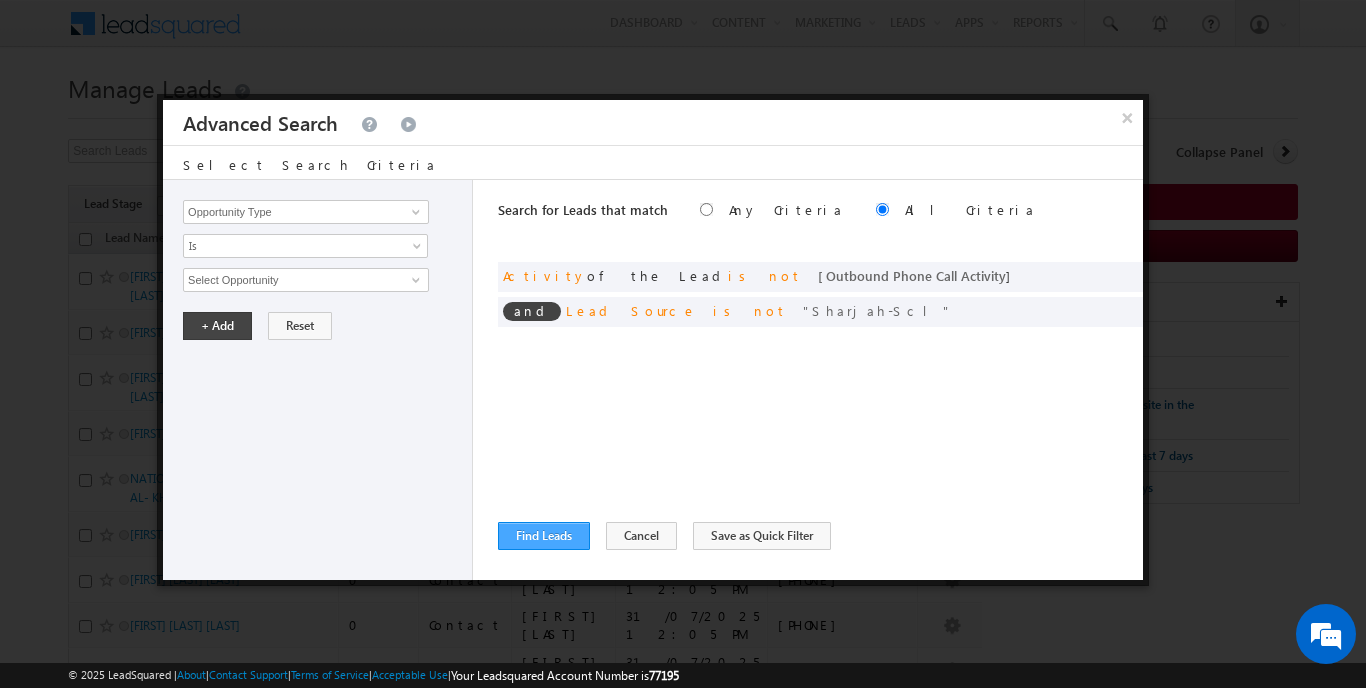 click on "Find Leads" at bounding box center [544, 536] 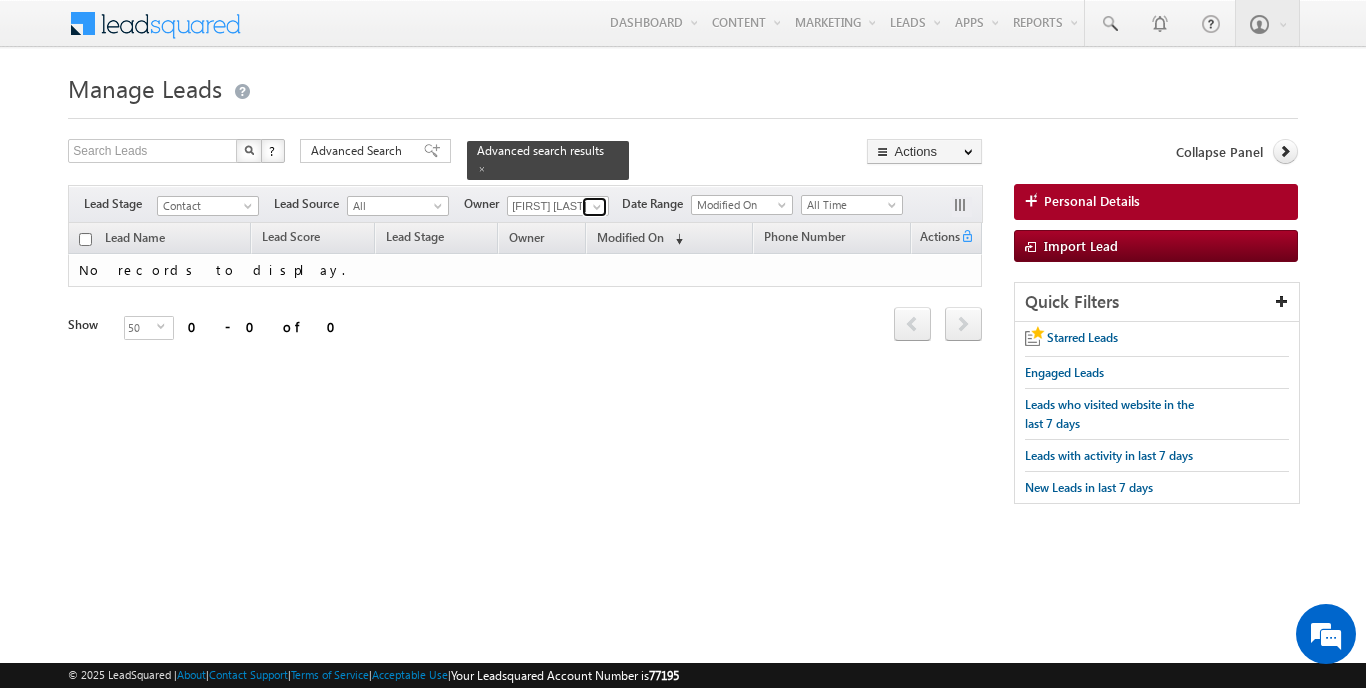 click at bounding box center [597, 207] 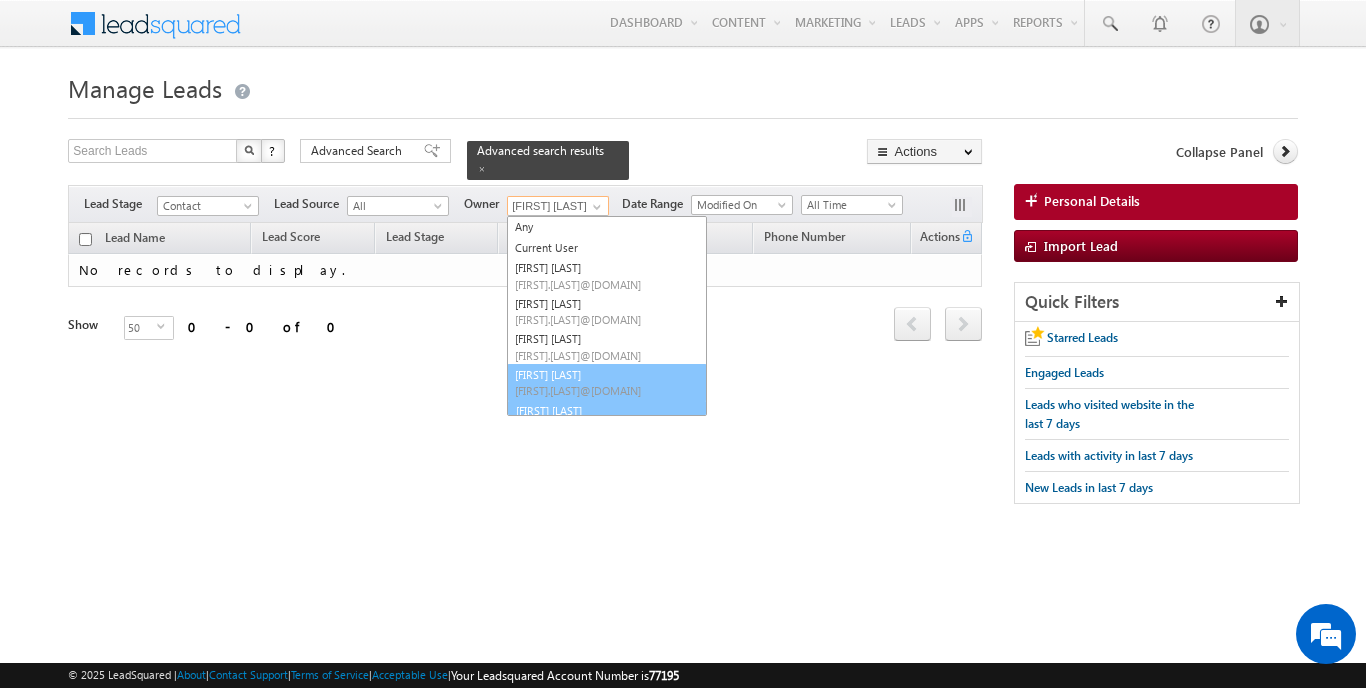 scroll, scrollTop: 19, scrollLeft: 0, axis: vertical 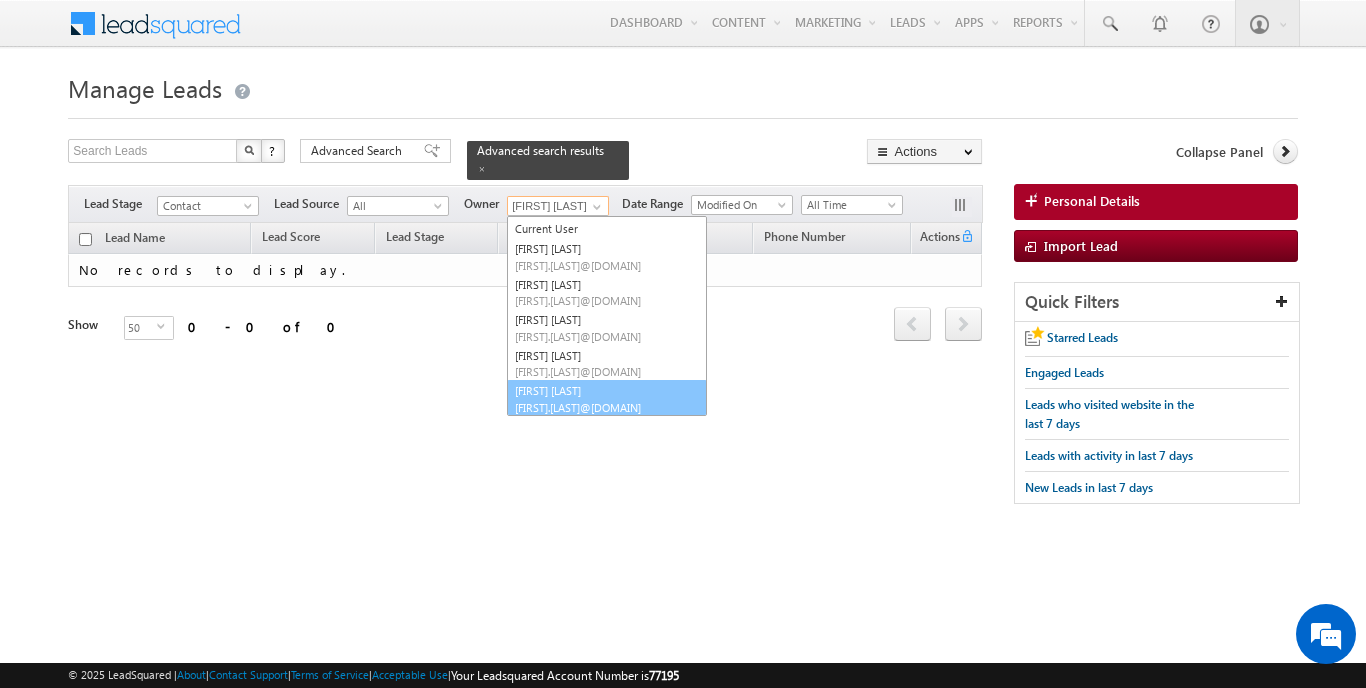click on "[EMAIL]" at bounding box center (605, 407) 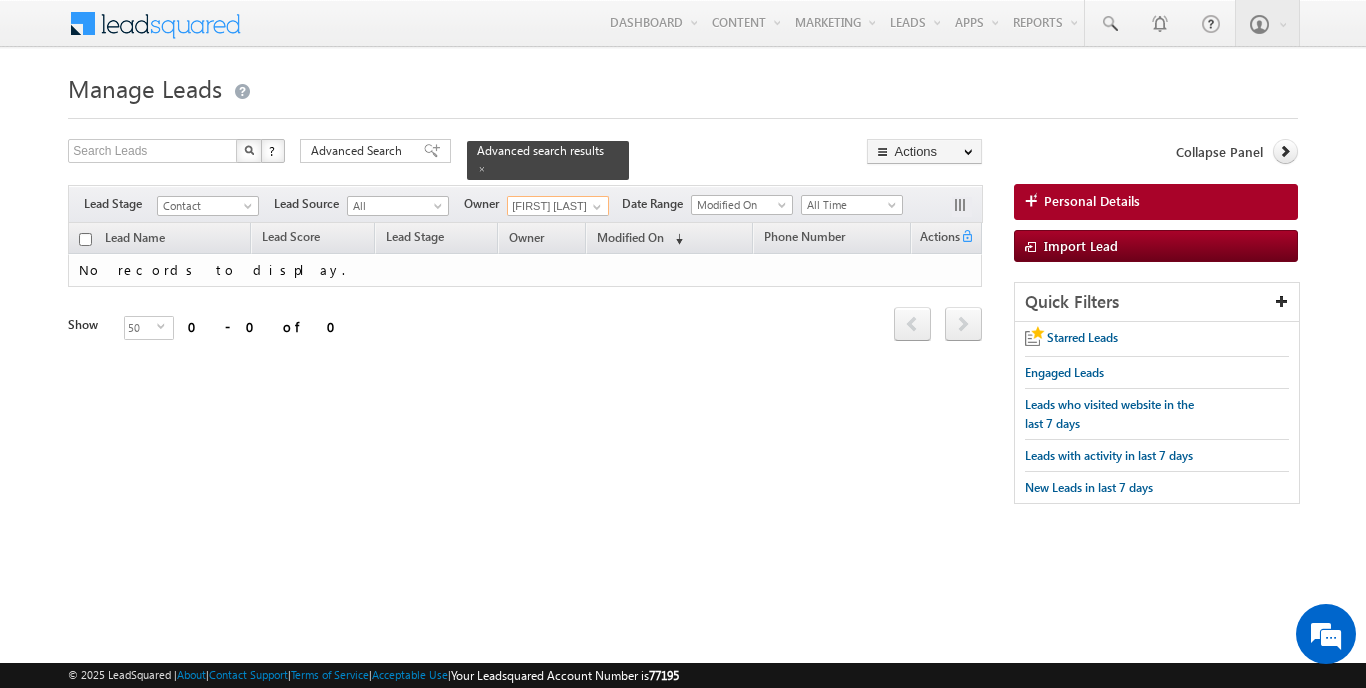 click on "[FIRST] [LAST]" at bounding box center (558, 206) 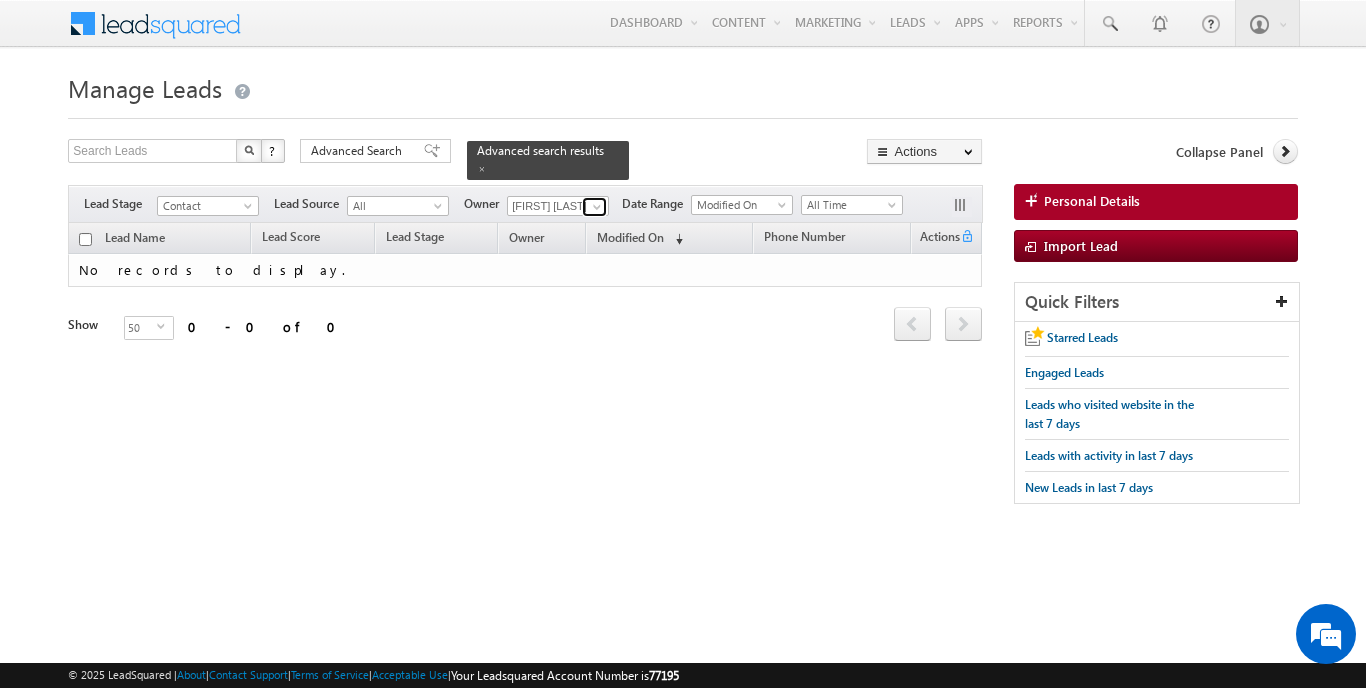 click at bounding box center (597, 207) 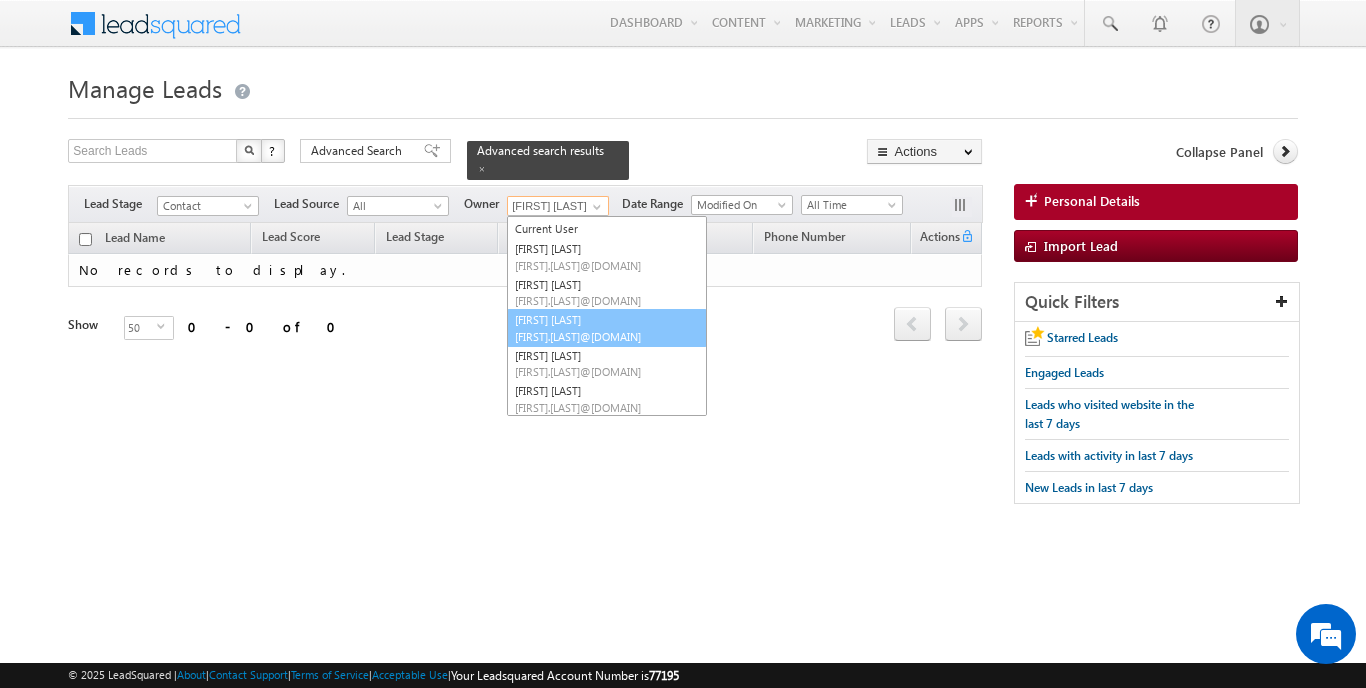 click on "Mangal Mewada   mangal.mewada@indglobal.ae" at bounding box center (607, 328) 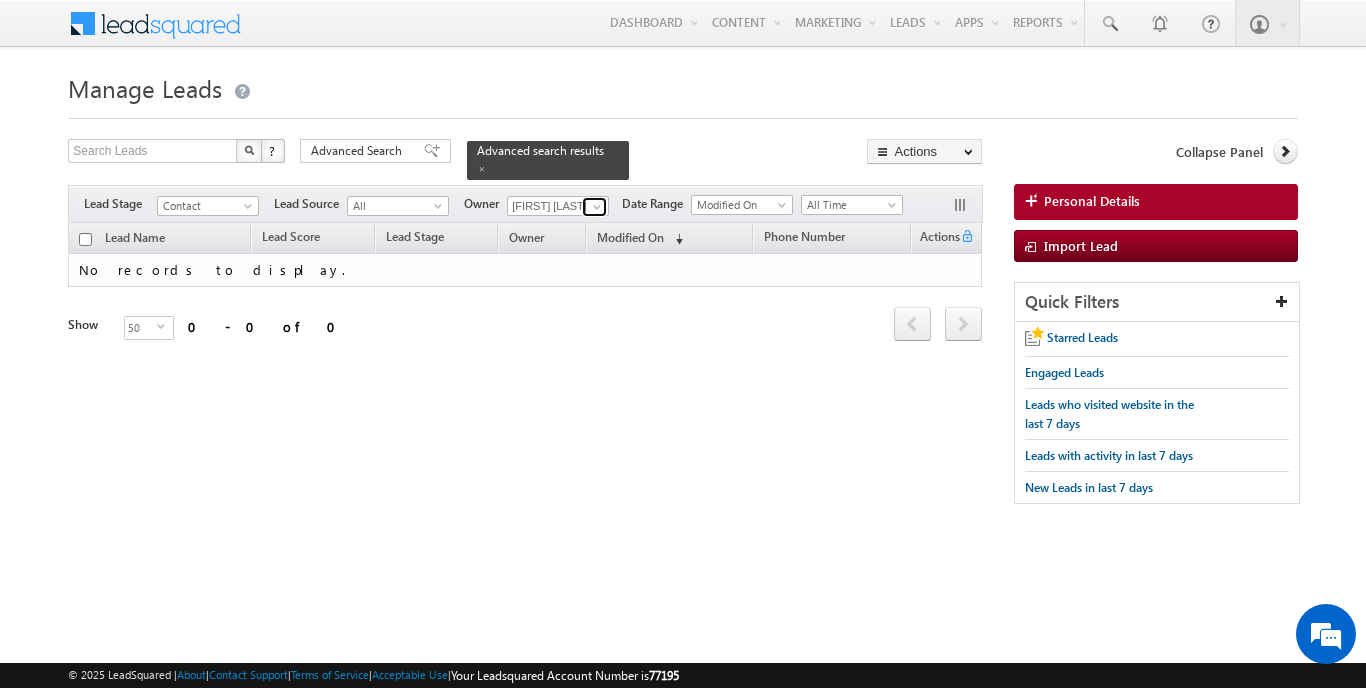 click at bounding box center (597, 207) 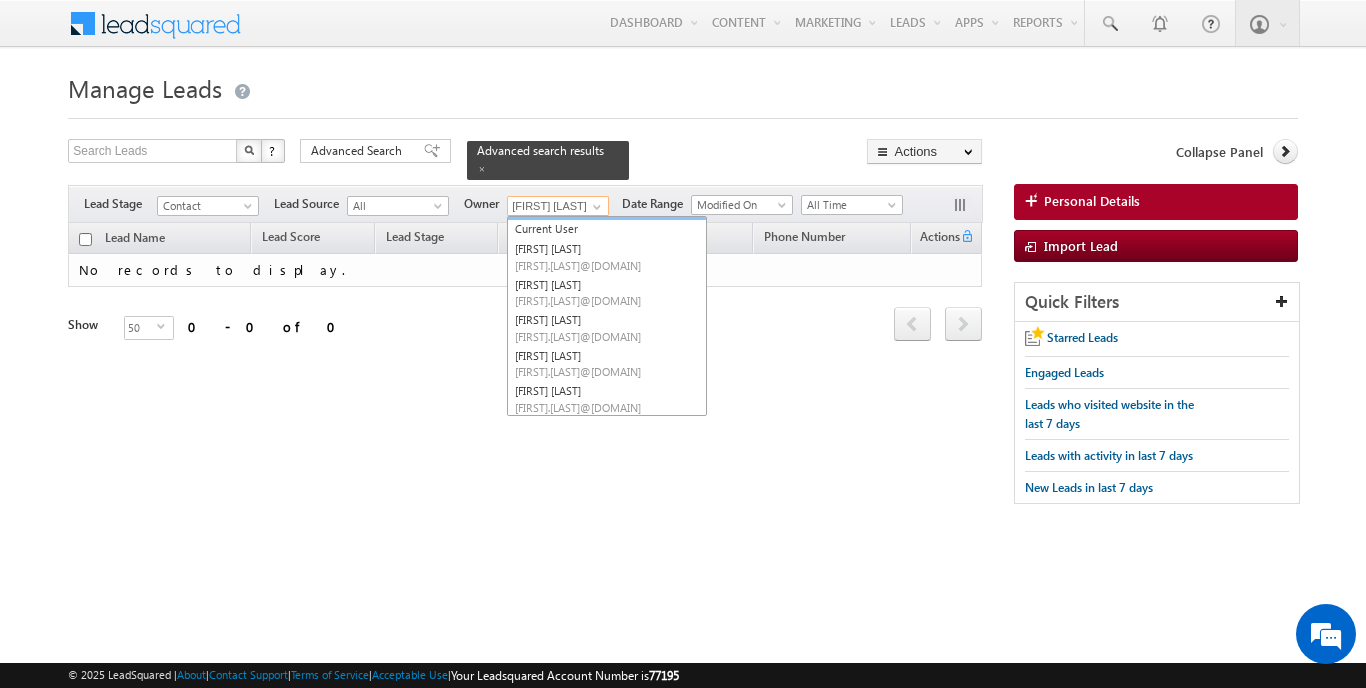 scroll, scrollTop: 0, scrollLeft: 0, axis: both 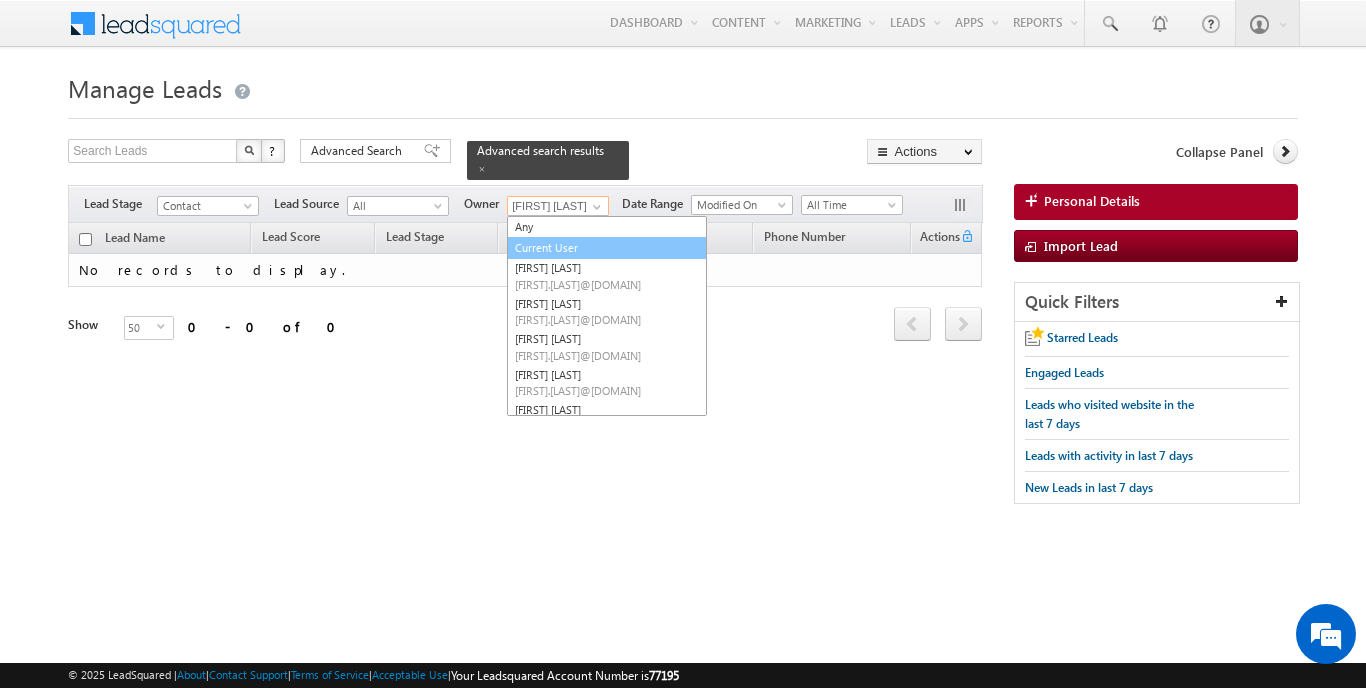 click on "Current User" at bounding box center [607, 248] 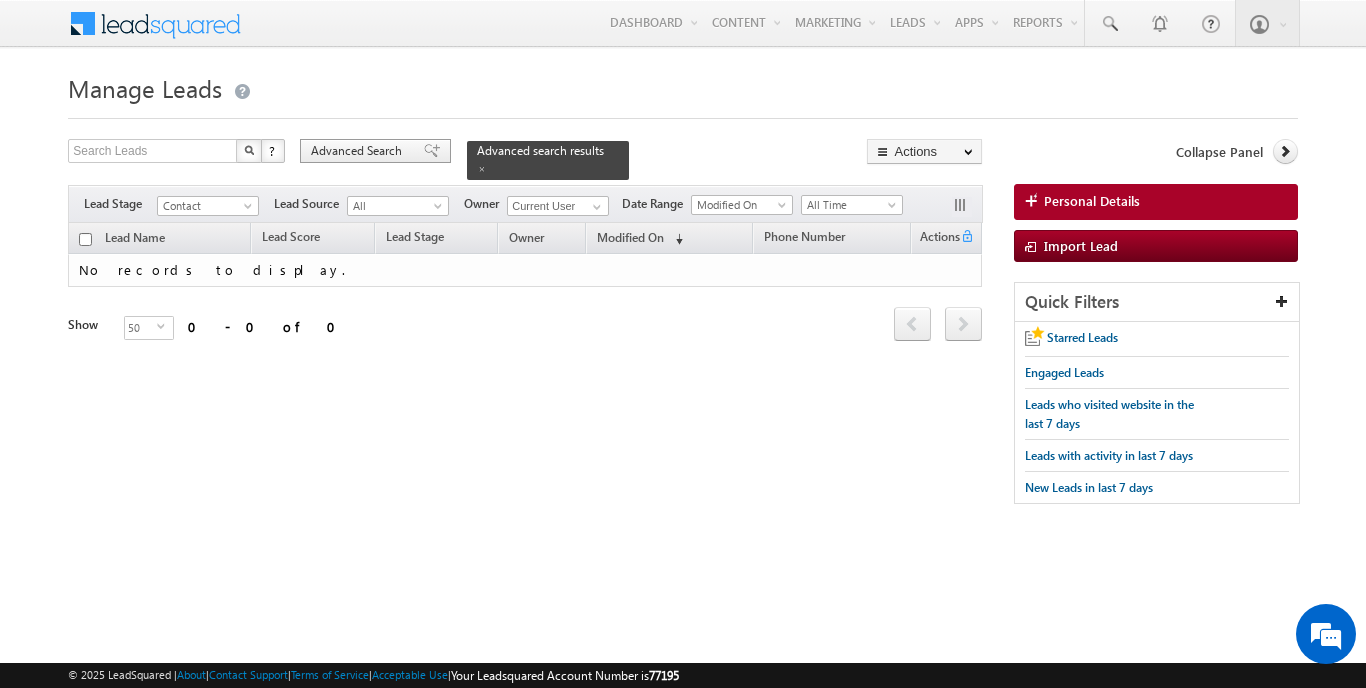 click on "Advanced Search" at bounding box center (359, 151) 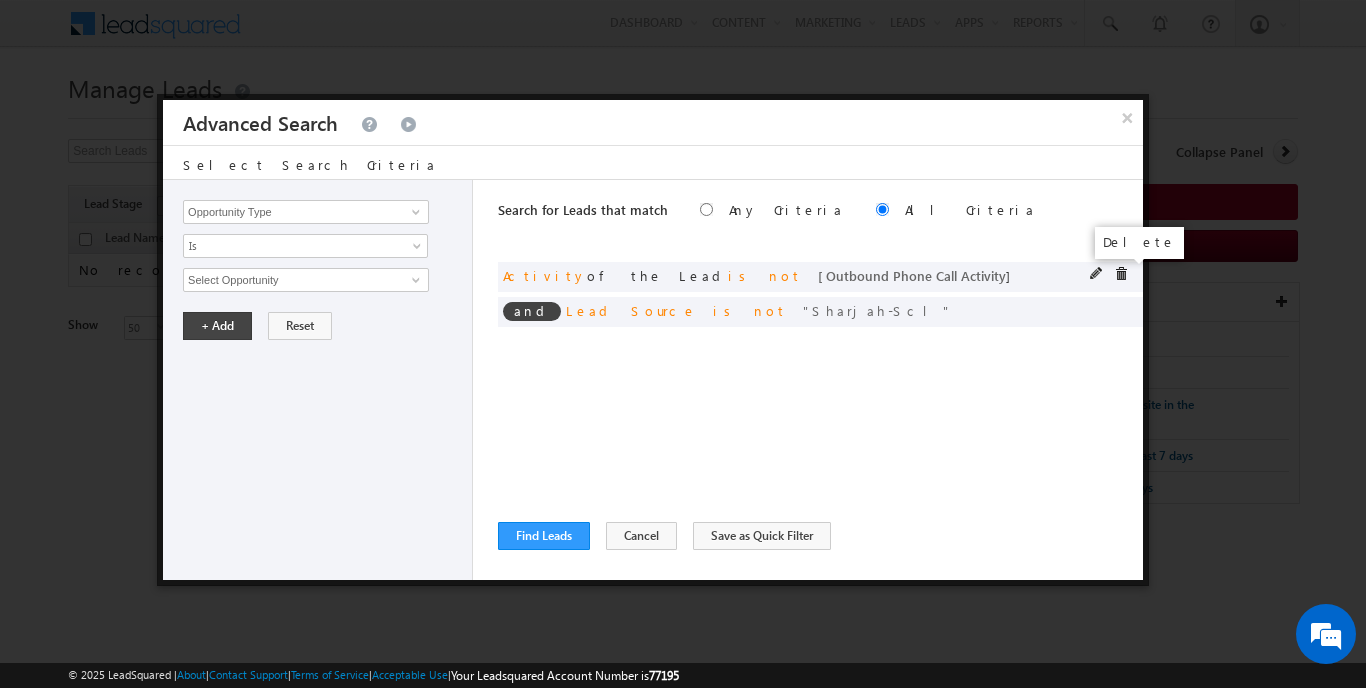 click at bounding box center (1121, 274) 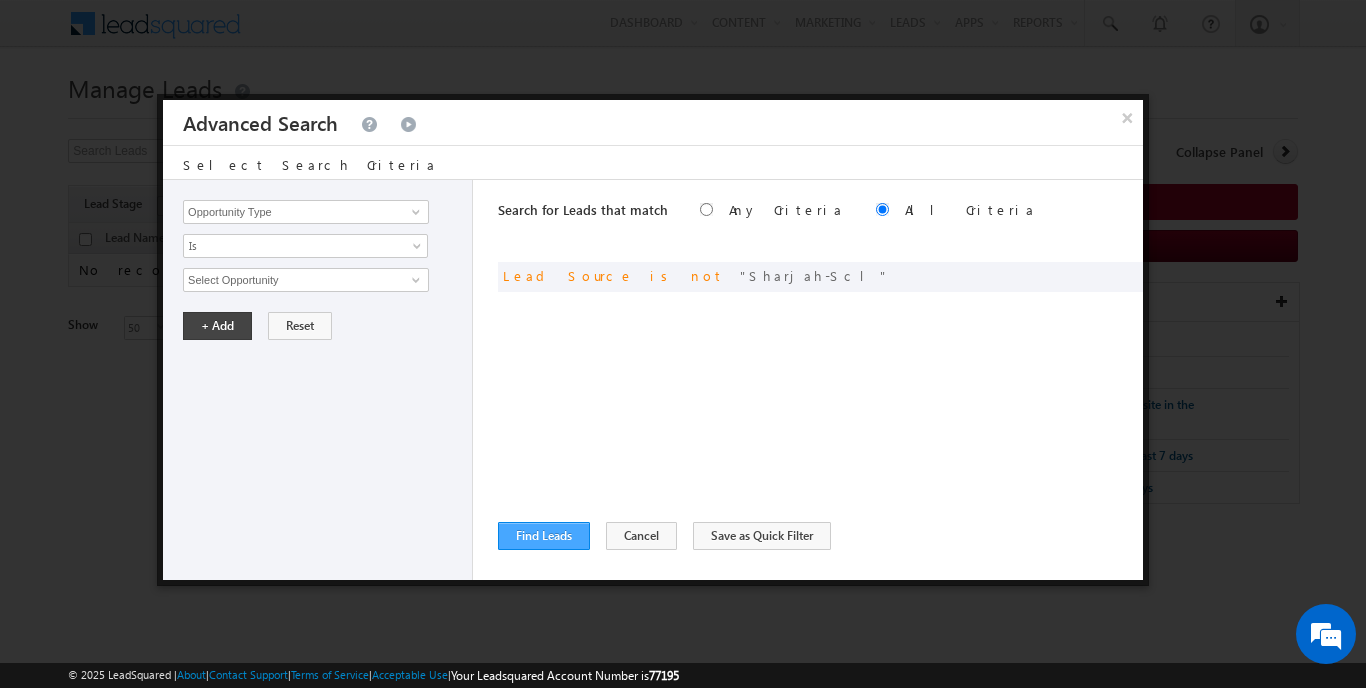 click on "Find Leads" at bounding box center [544, 536] 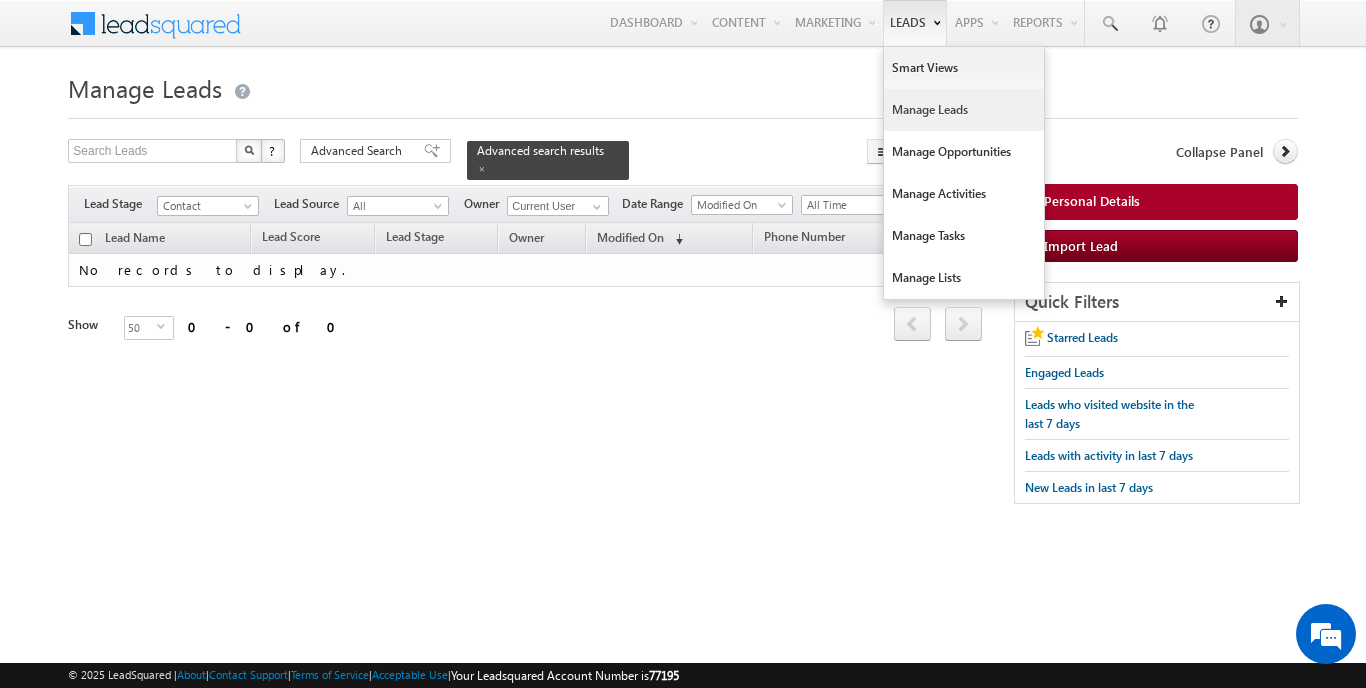 click on "Manage Leads" at bounding box center (964, 110) 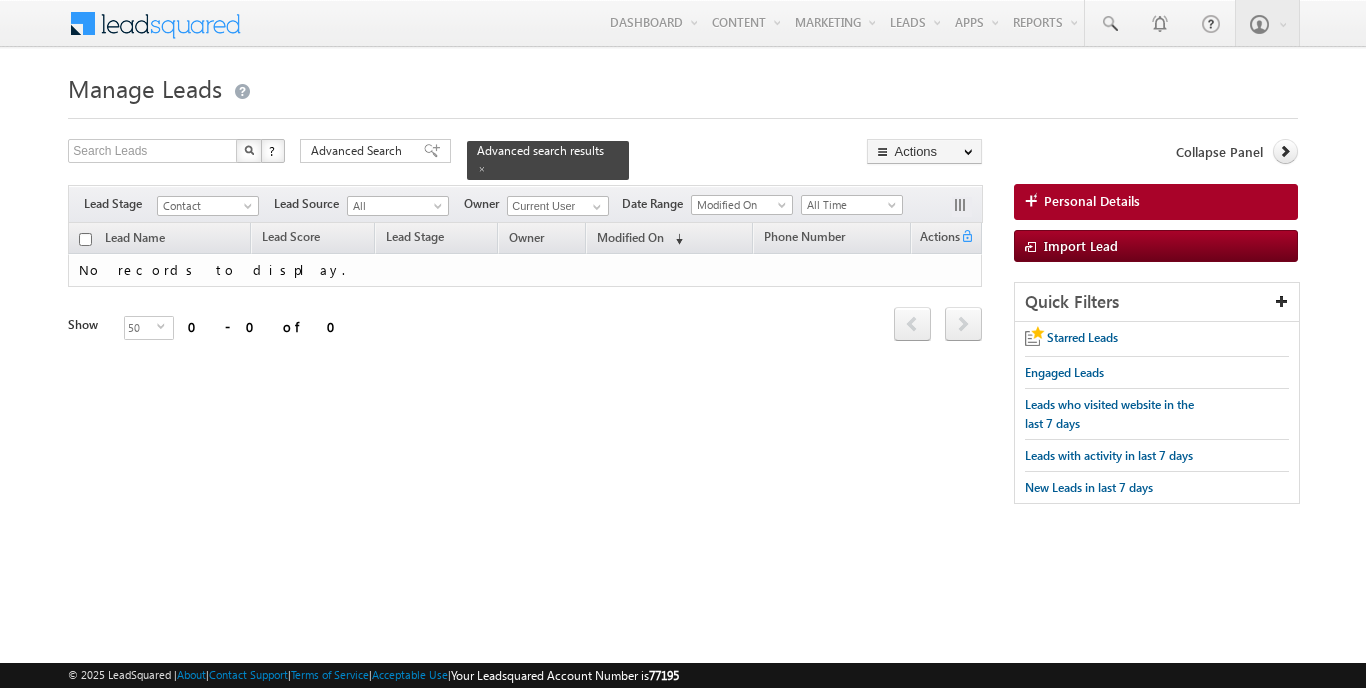 scroll, scrollTop: 0, scrollLeft: 0, axis: both 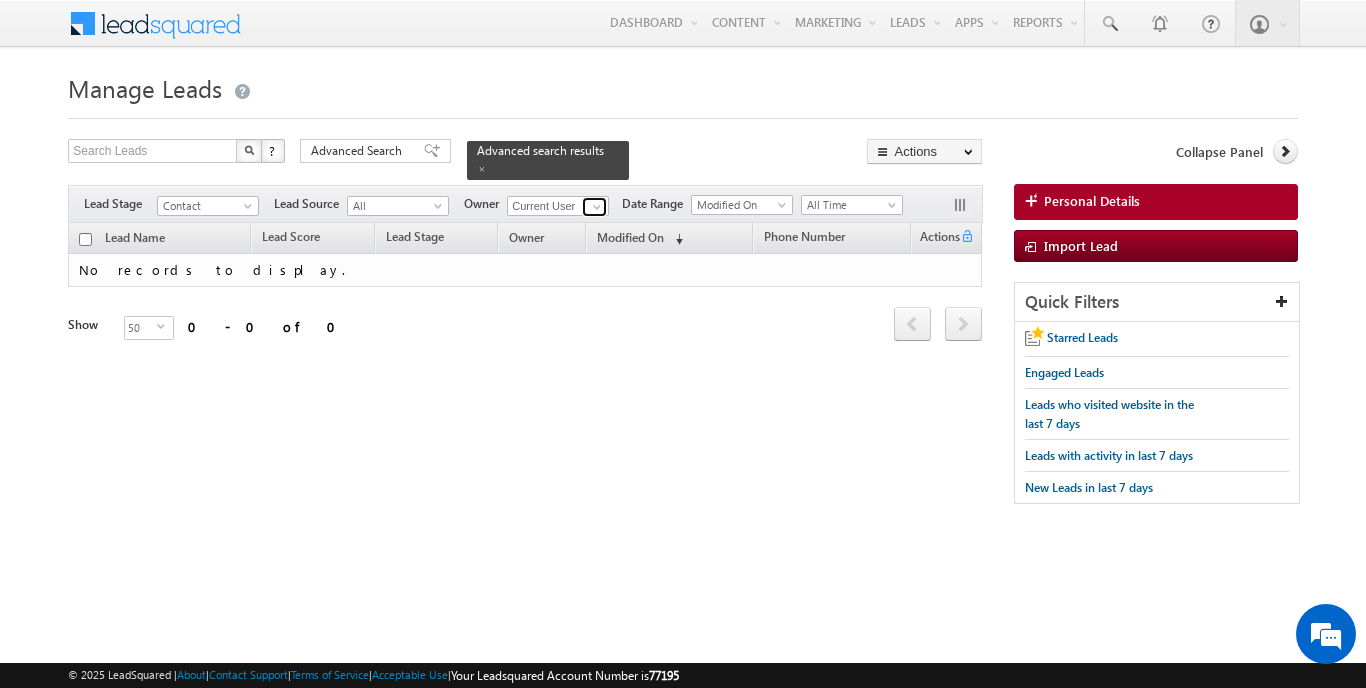click at bounding box center [597, 207] 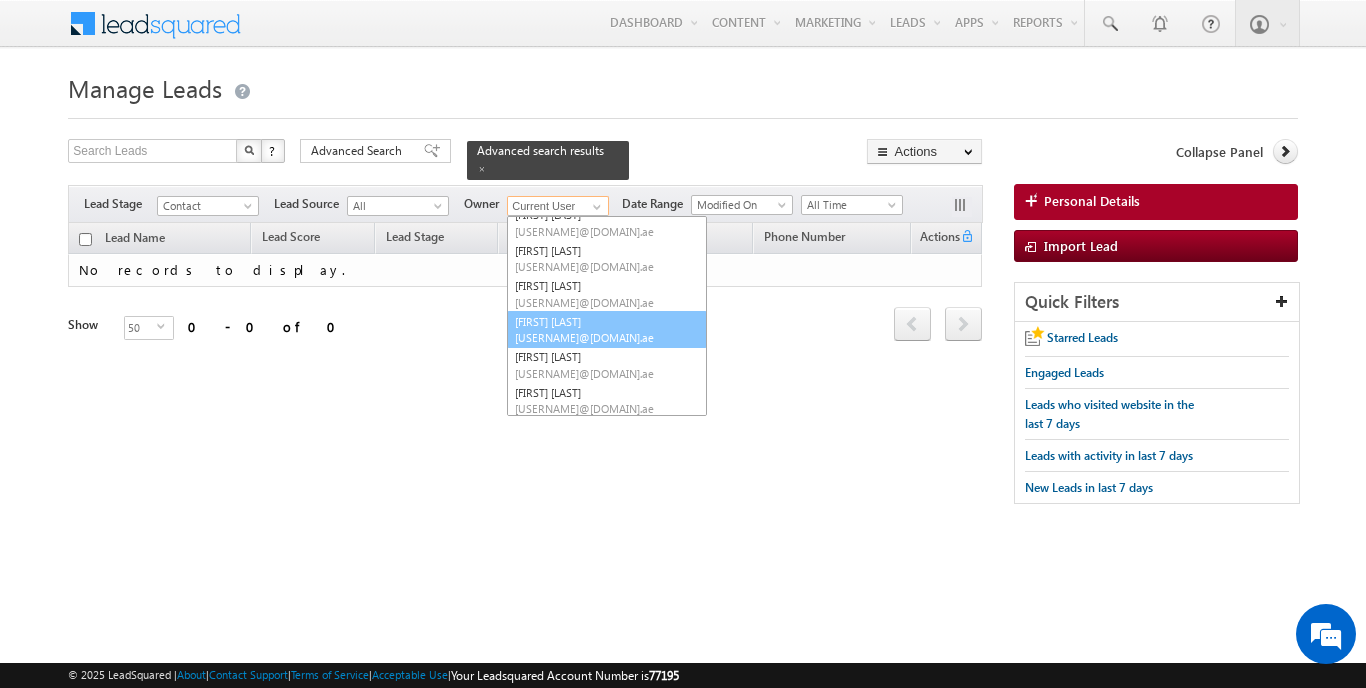 scroll, scrollTop: 52, scrollLeft: 0, axis: vertical 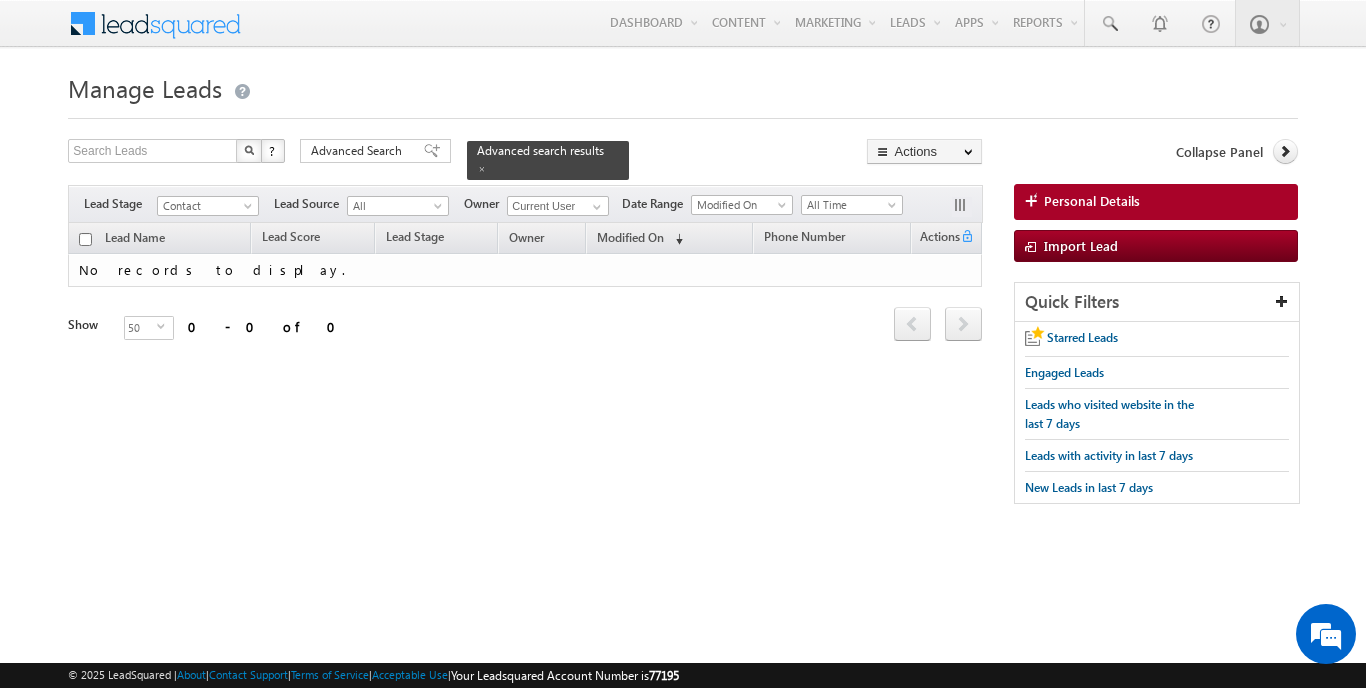 click on "Tags
×
Select at-least one lead to tag...
×
Close
Lead Name
Lead Score" at bounding box center [525, 310] 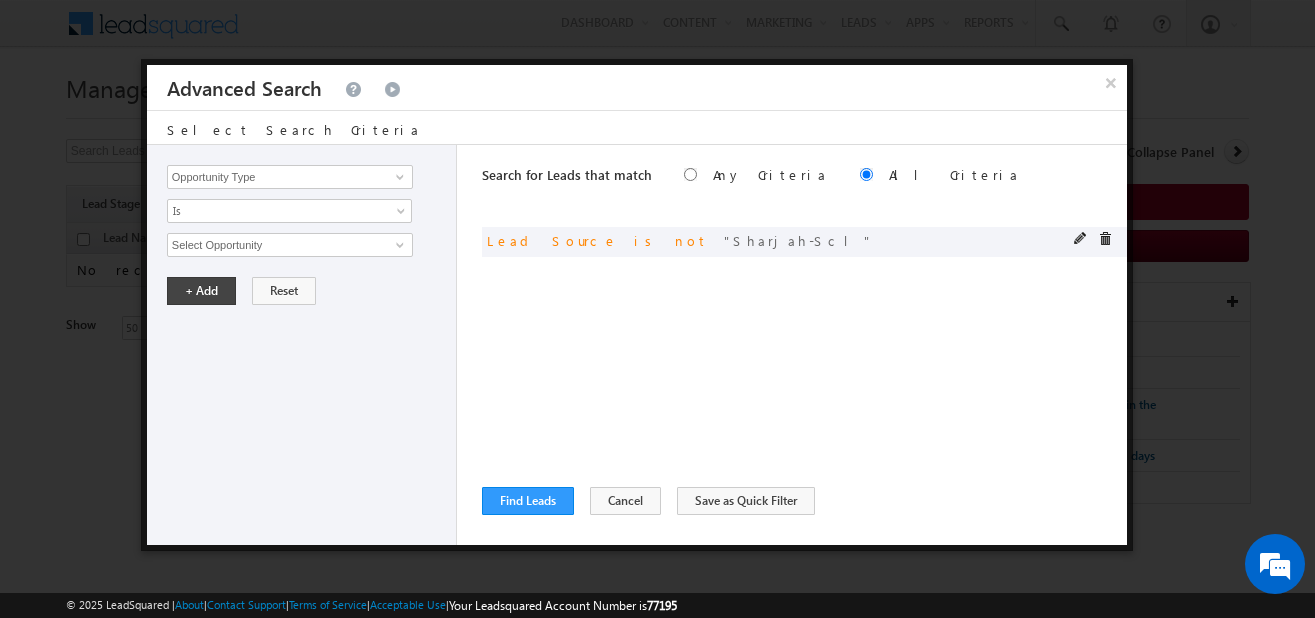scroll, scrollTop: 0, scrollLeft: 0, axis: both 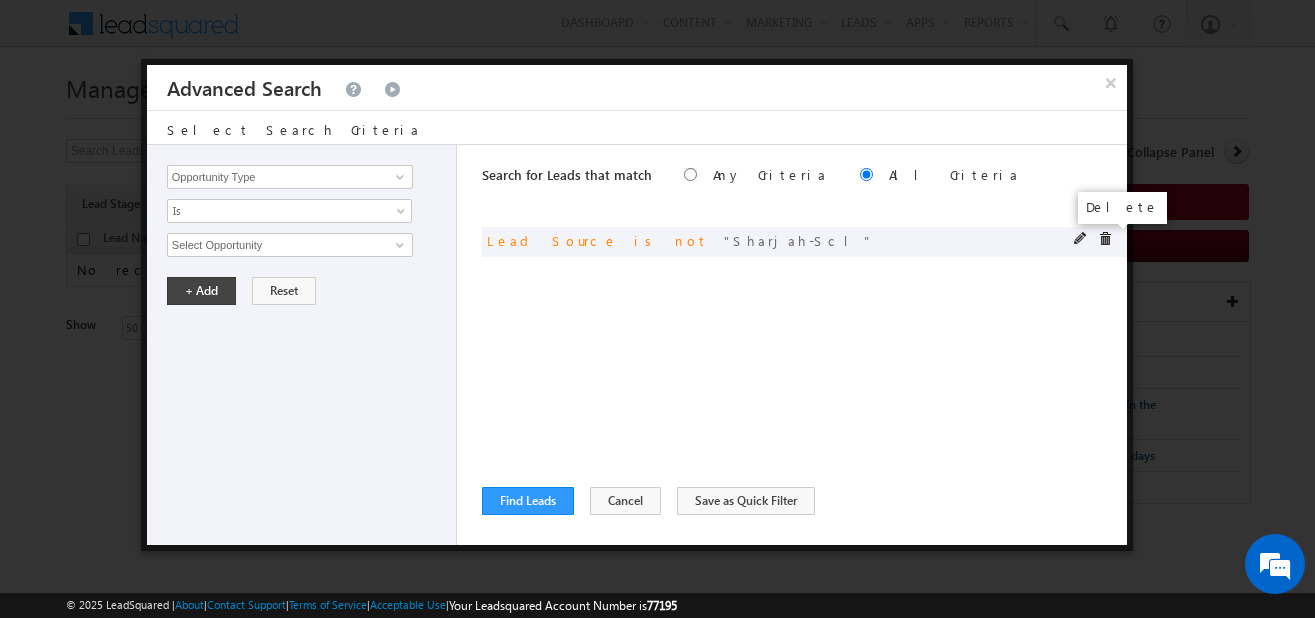 click at bounding box center [1105, 239] 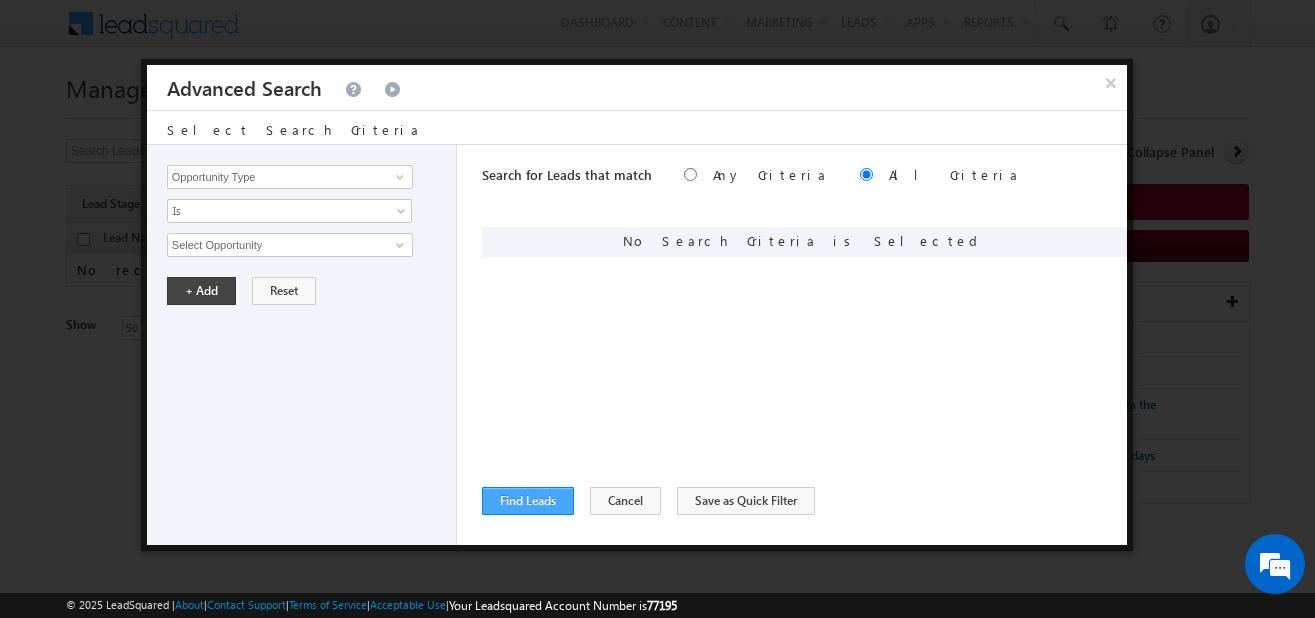 click on "Find Leads" at bounding box center (528, 501) 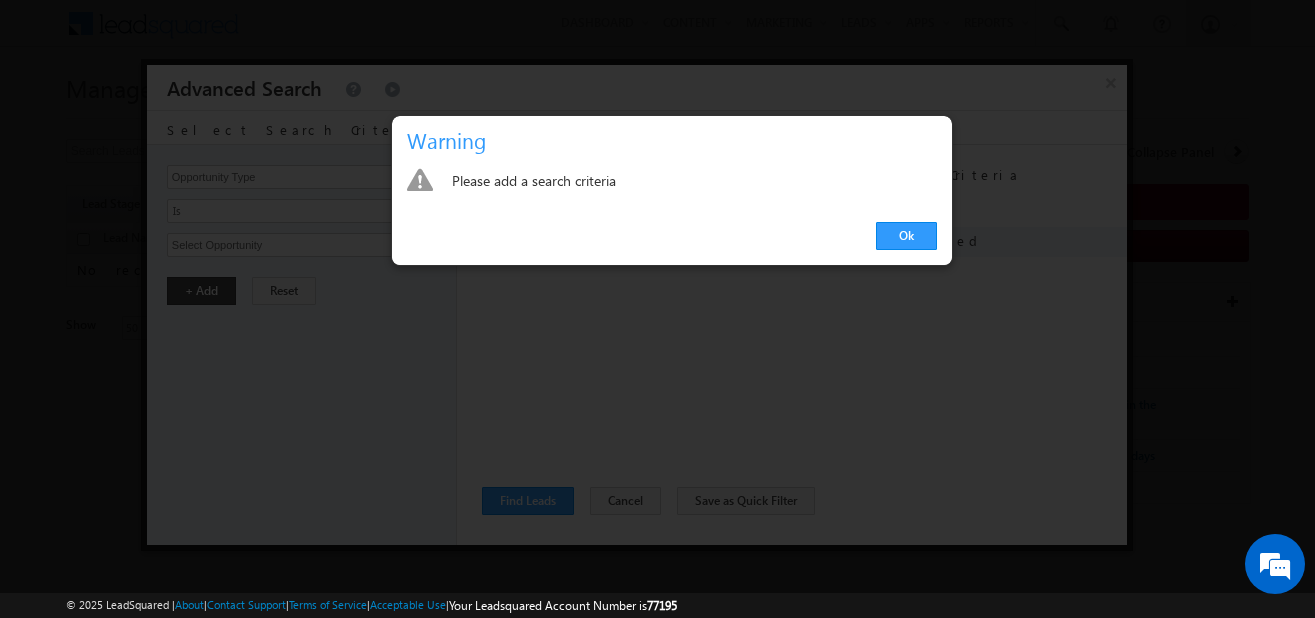 click on "Ok" at bounding box center [672, 236] 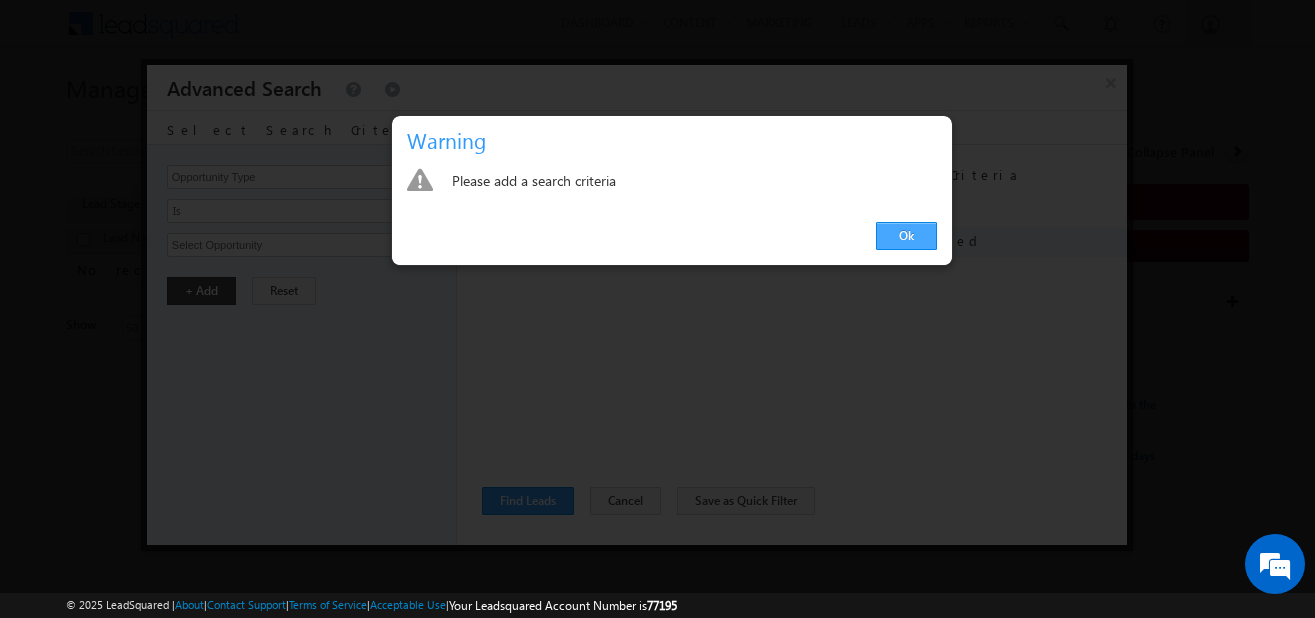 click on "Ok" at bounding box center [906, 236] 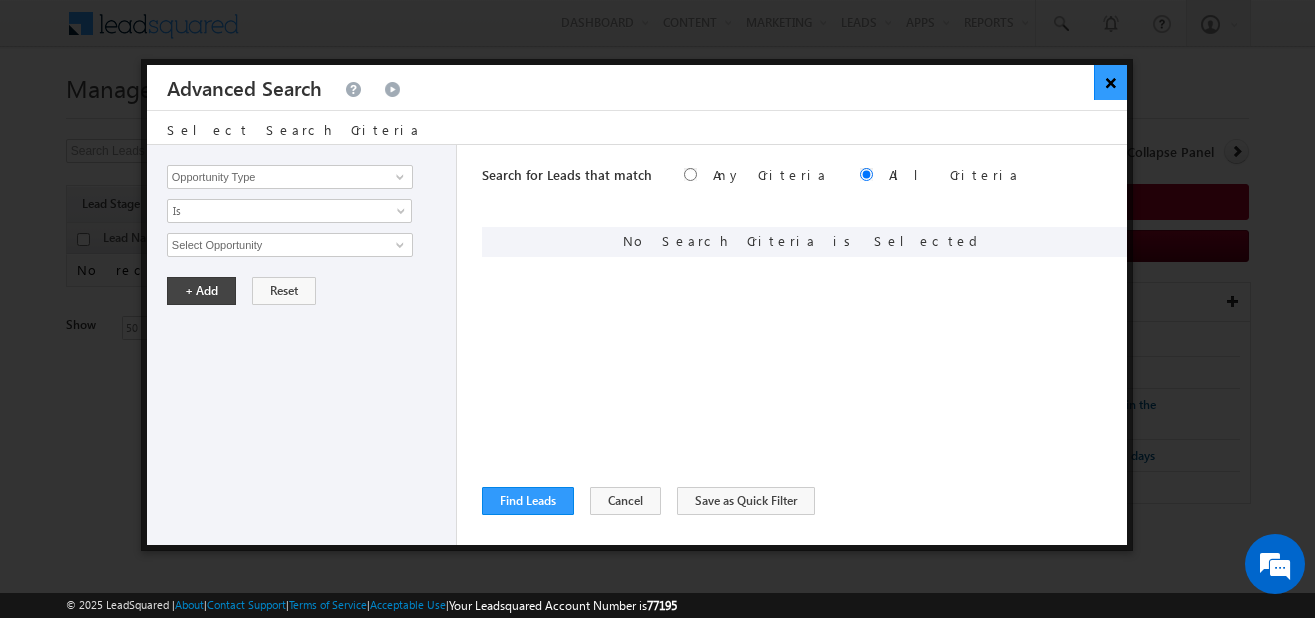 click on "×" at bounding box center (1110, 82) 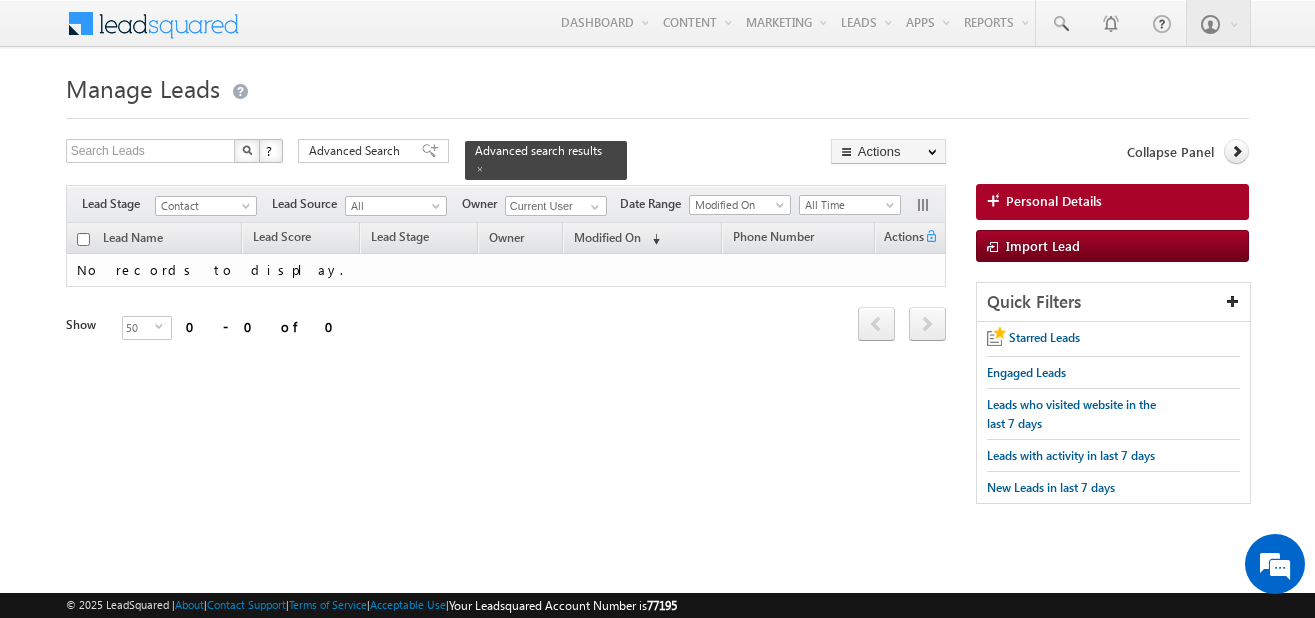scroll, scrollTop: 0, scrollLeft: 0, axis: both 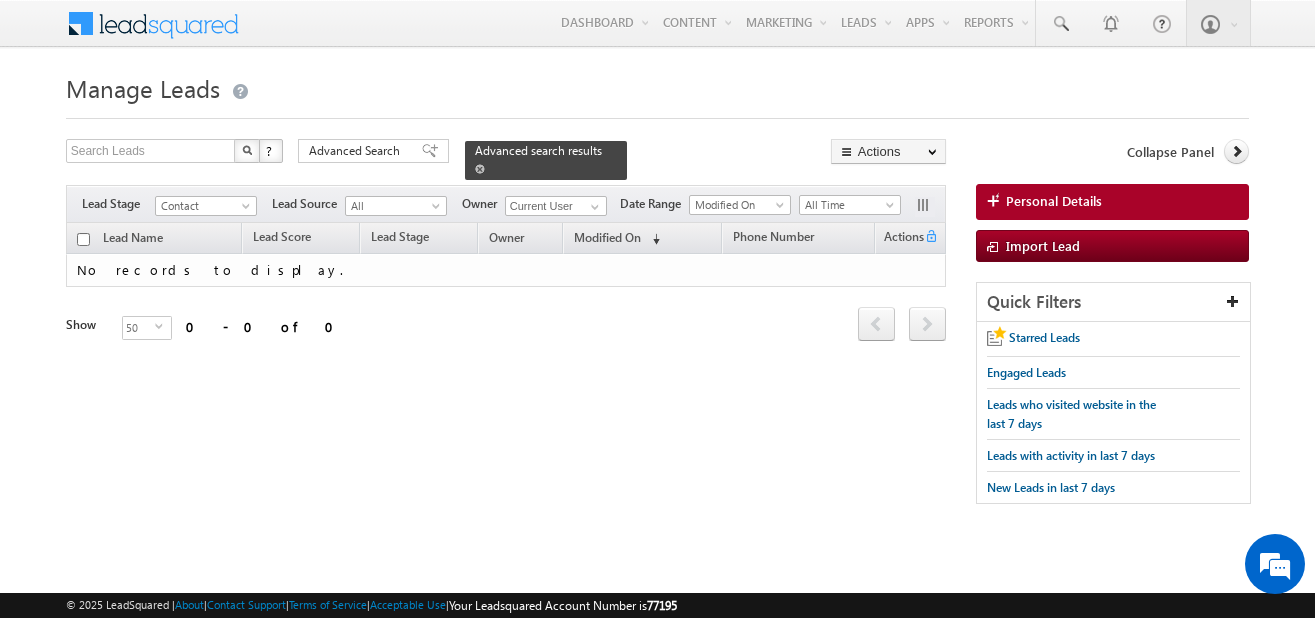click at bounding box center [480, 169] 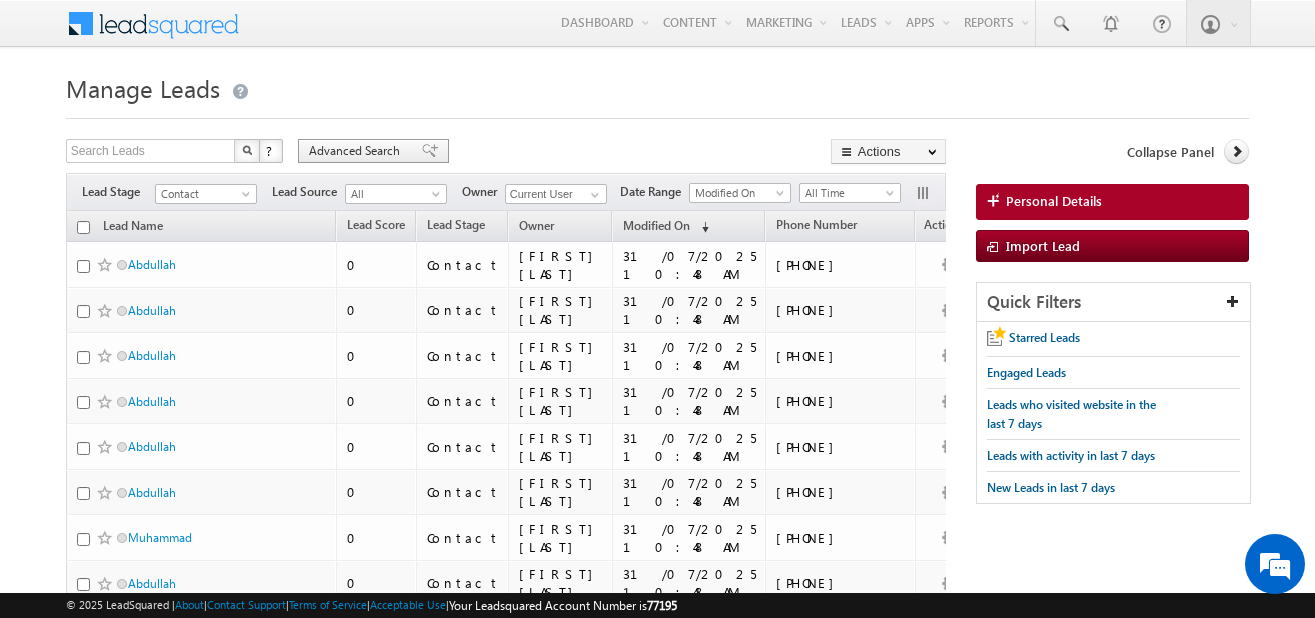 scroll, scrollTop: 0, scrollLeft: 0, axis: both 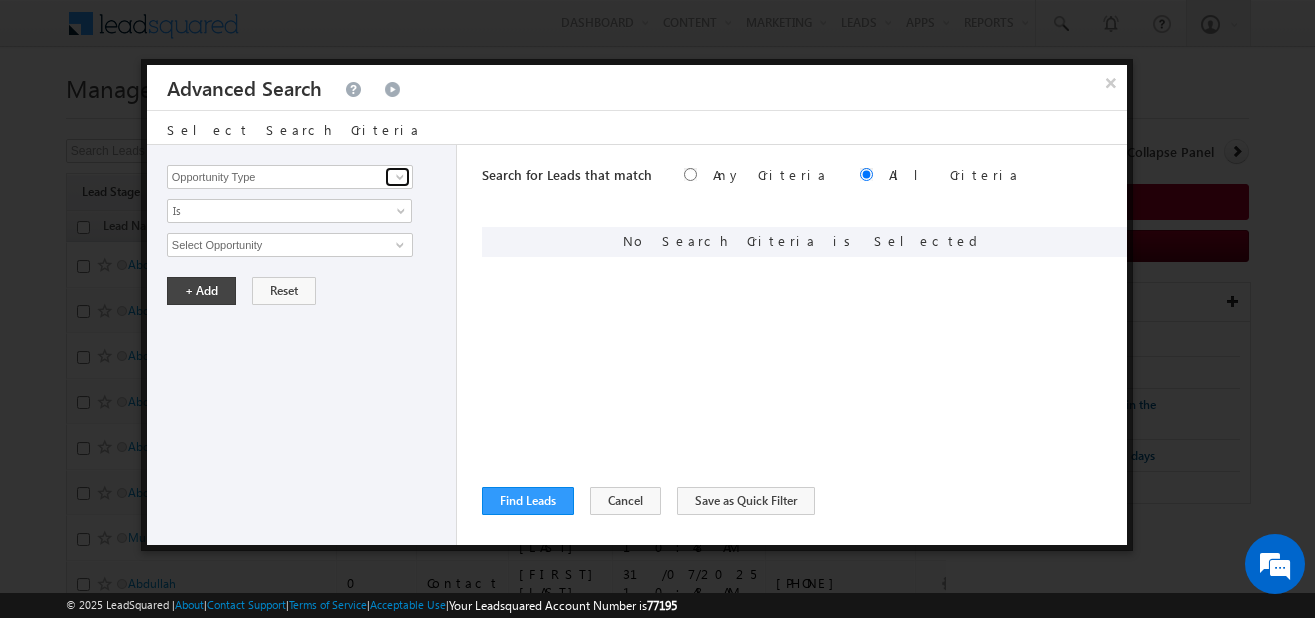 click at bounding box center (400, 177) 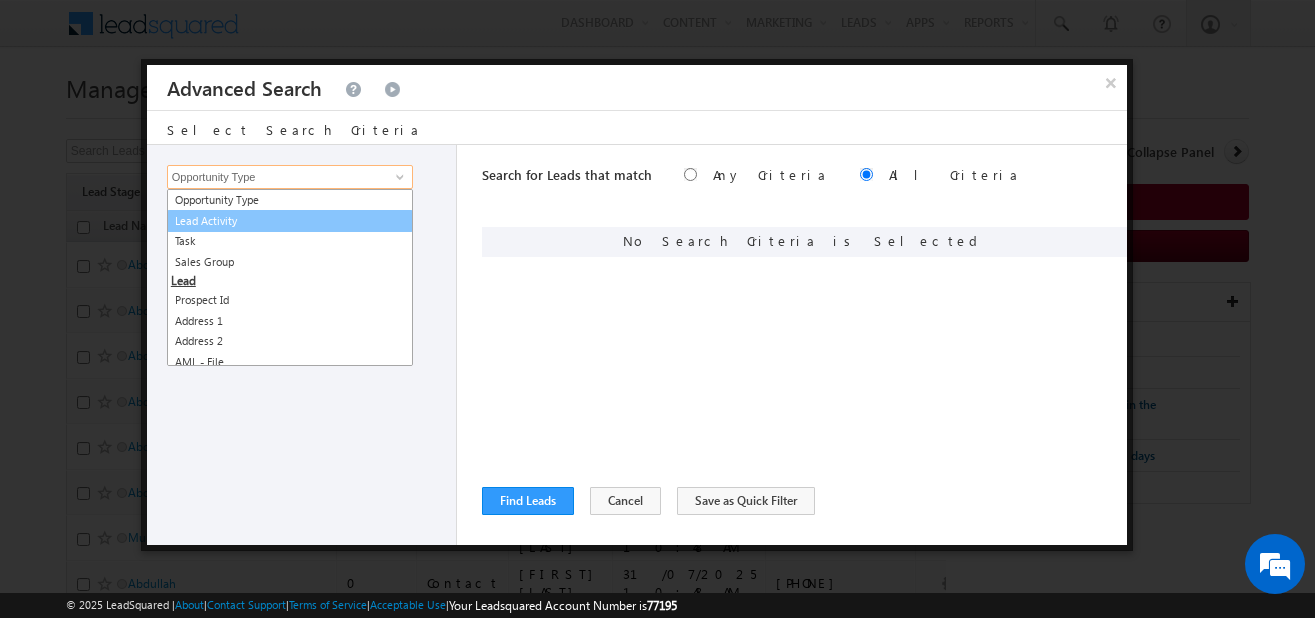 click on "Lead Activity" at bounding box center (290, 221) 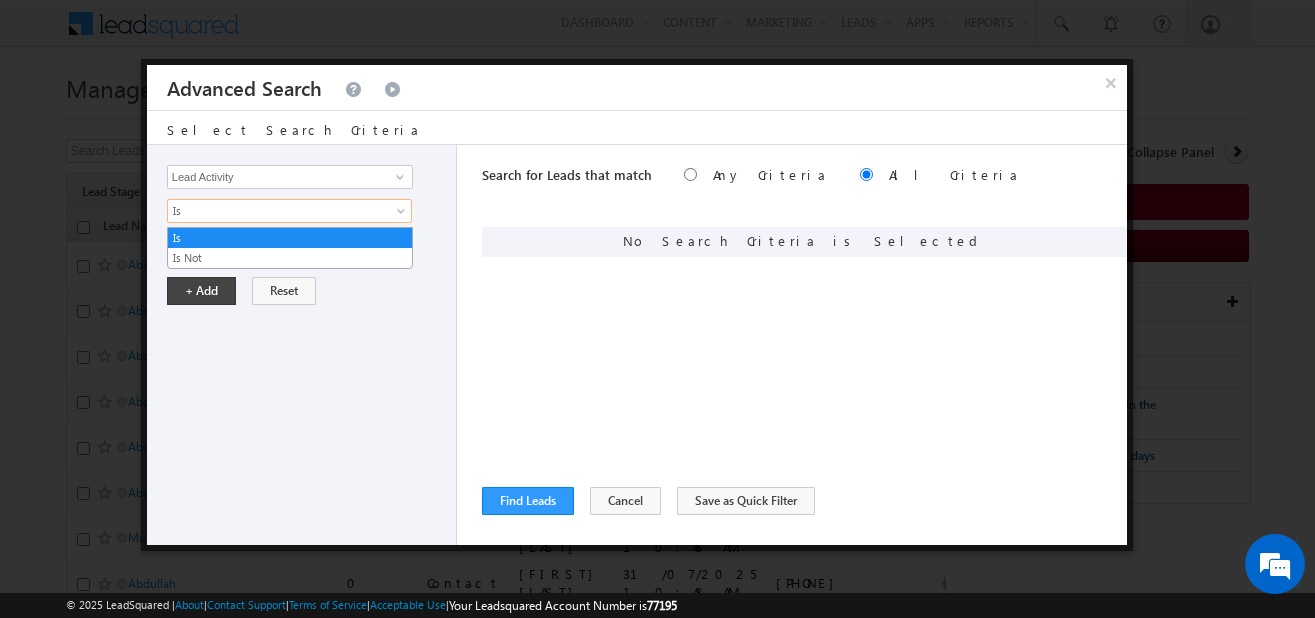 click on "Is" at bounding box center (276, 211) 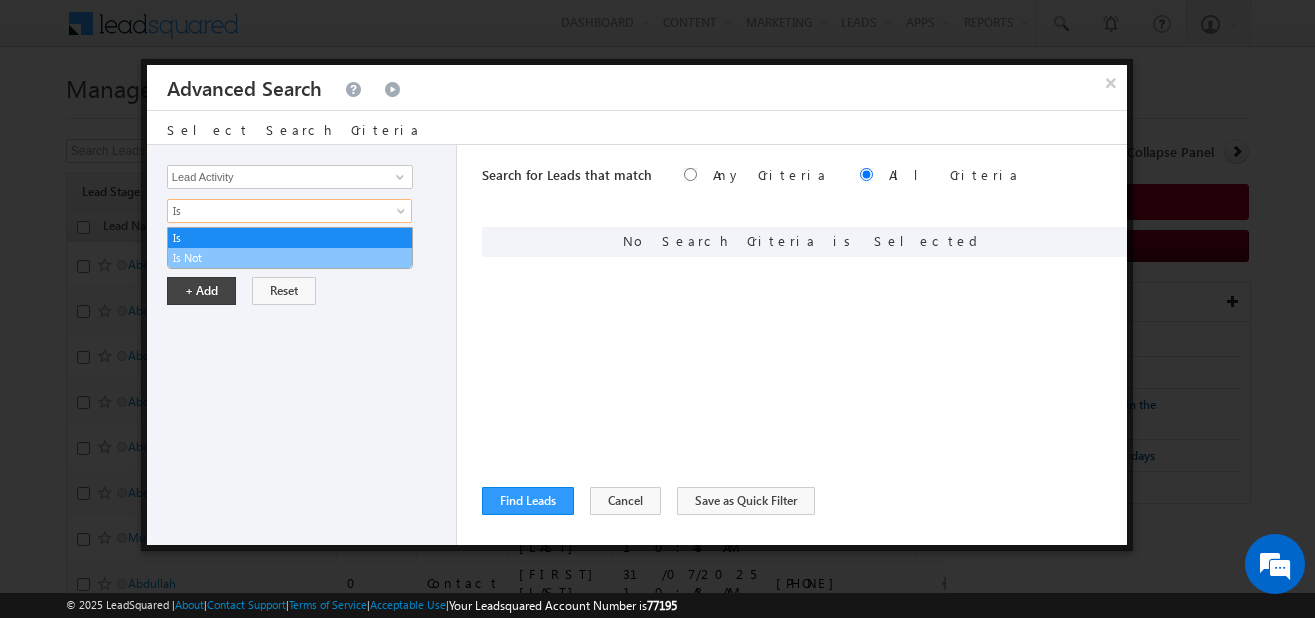 click on "Is Not" at bounding box center [290, 258] 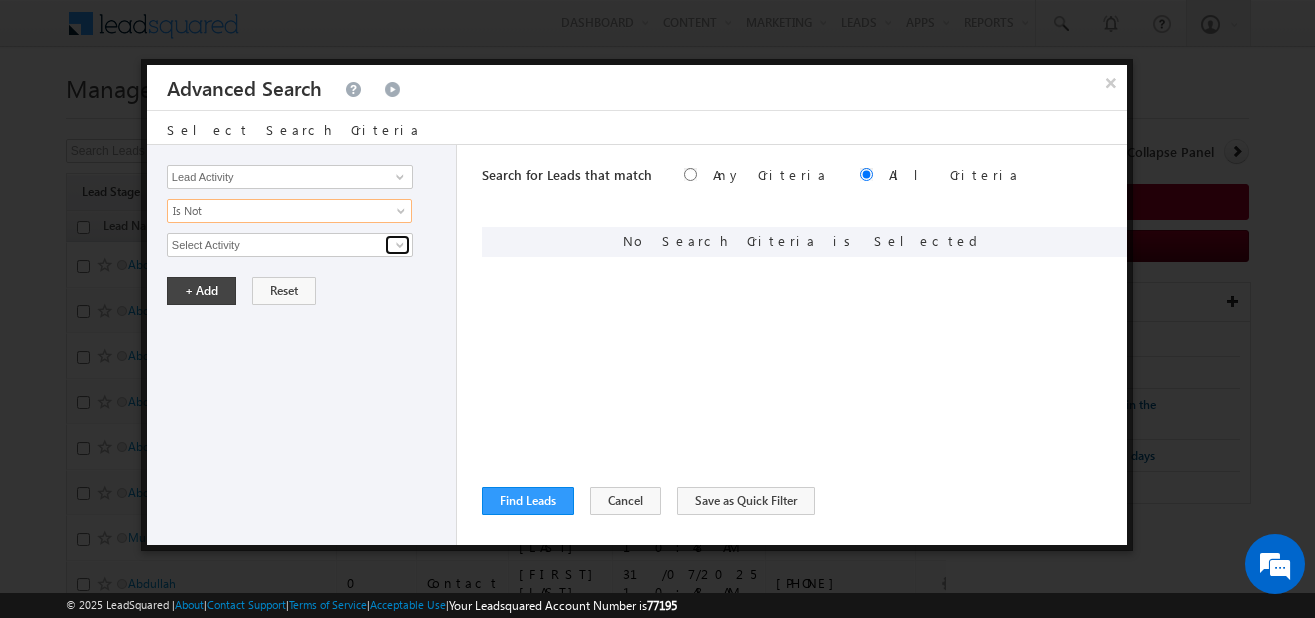 click at bounding box center (400, 245) 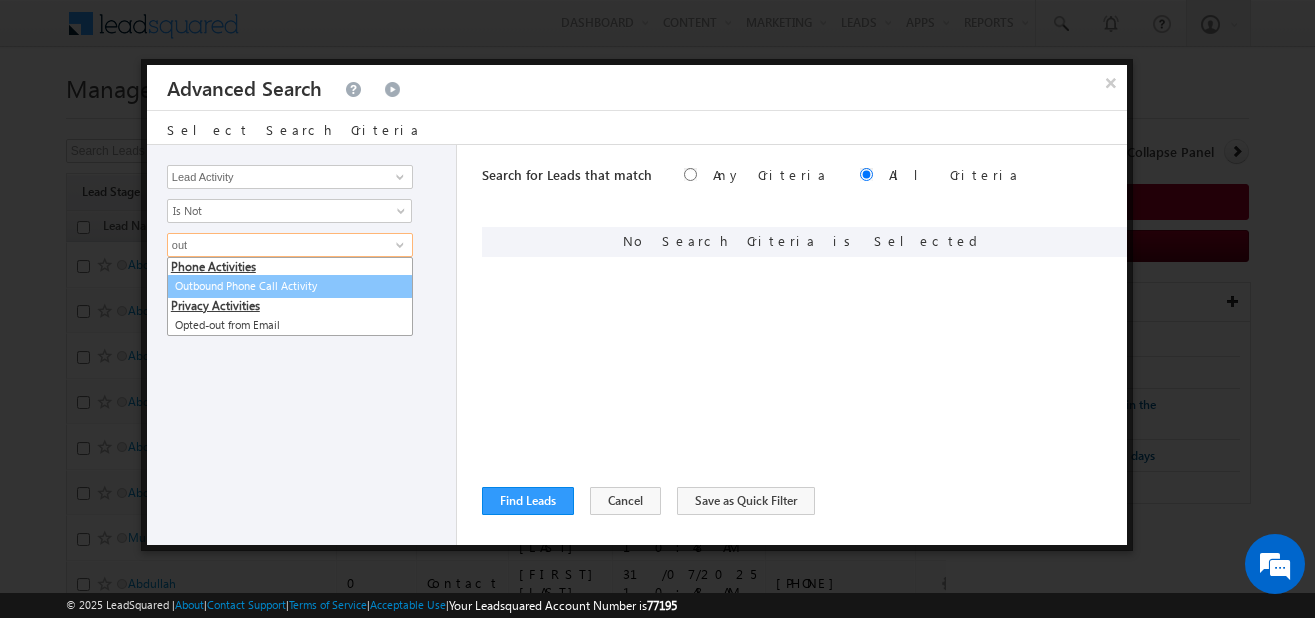 click on "Outbound Phone Call Activity" at bounding box center [290, 286] 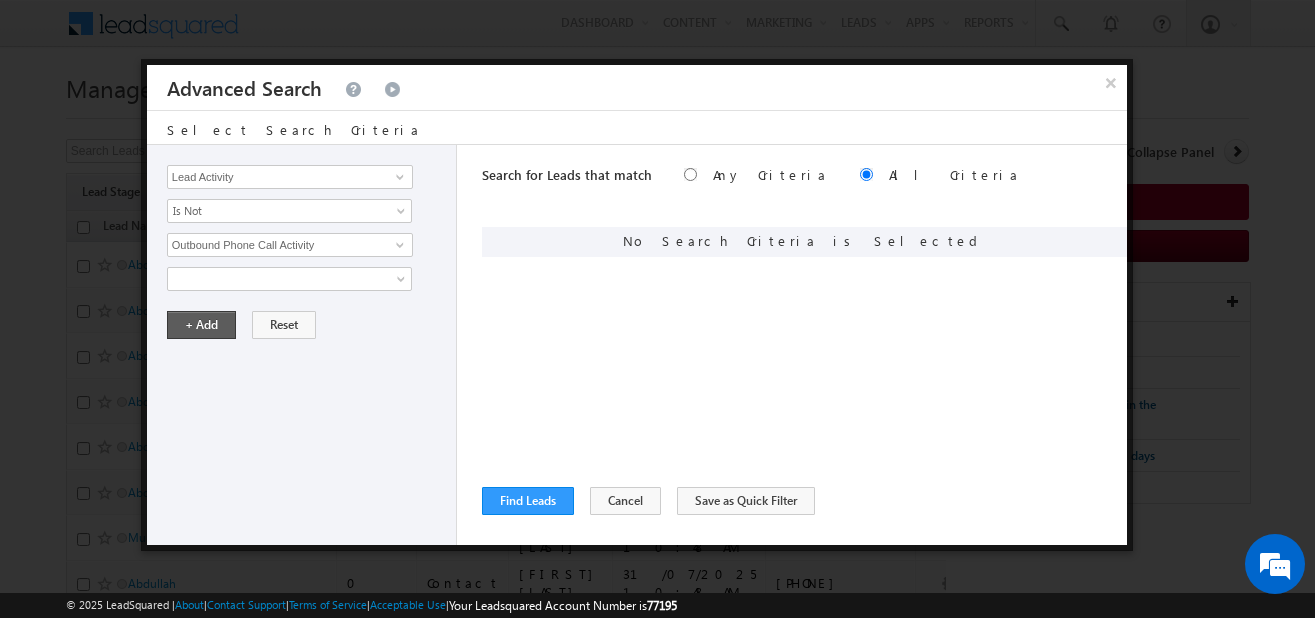click on "+ Add" at bounding box center [201, 325] 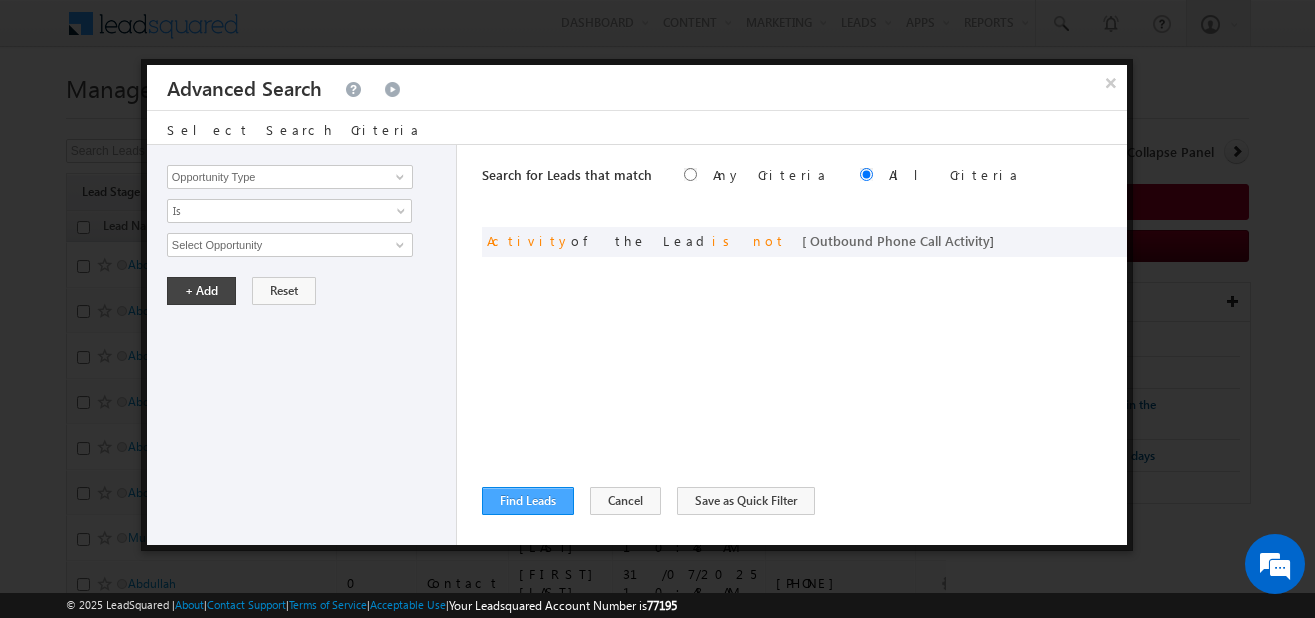 click on "Find Leads" at bounding box center [528, 501] 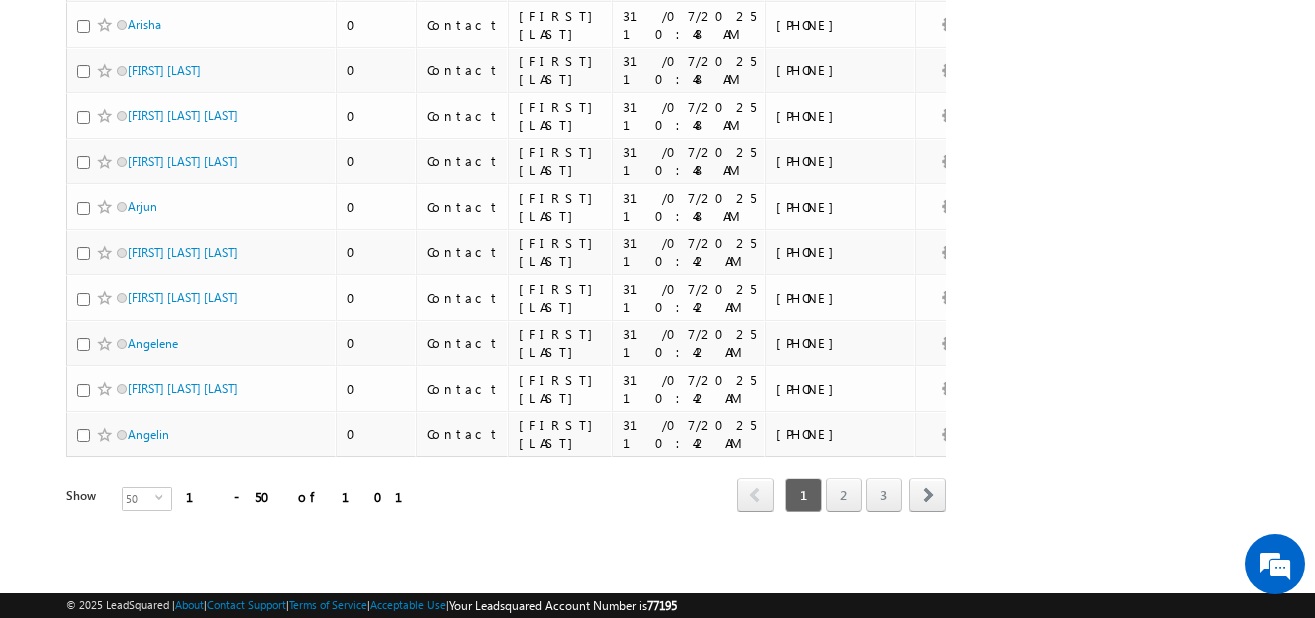 scroll, scrollTop: 2130, scrollLeft: 0, axis: vertical 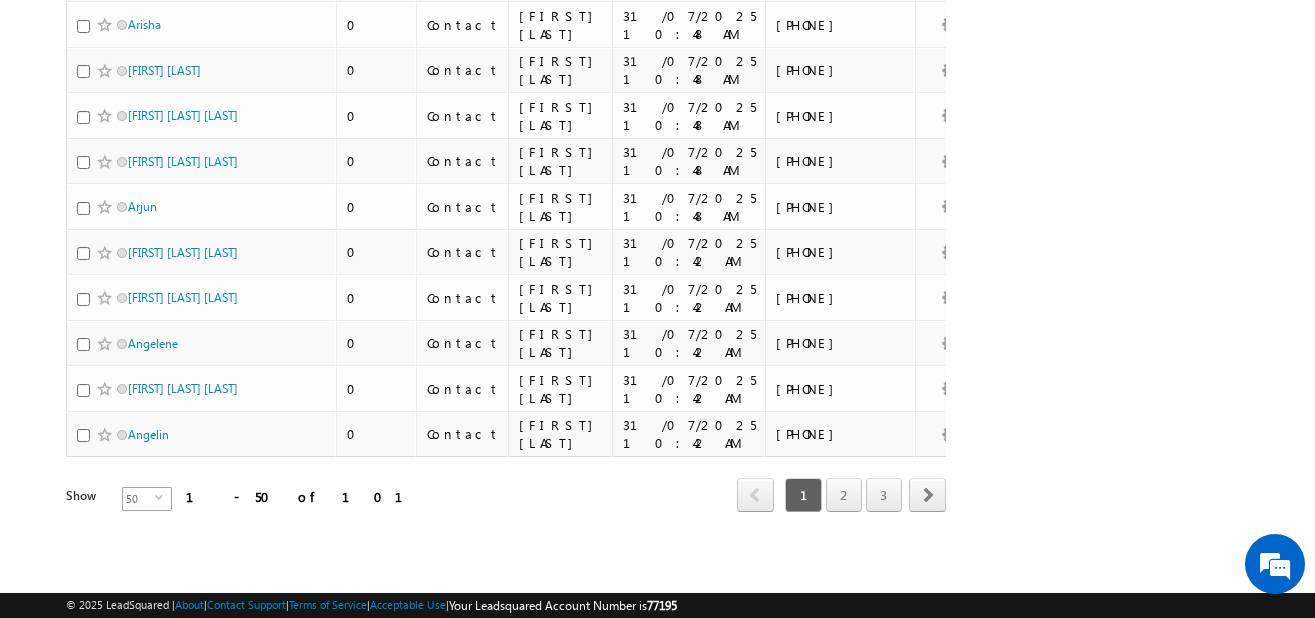 click on "select" at bounding box center [163, 505] 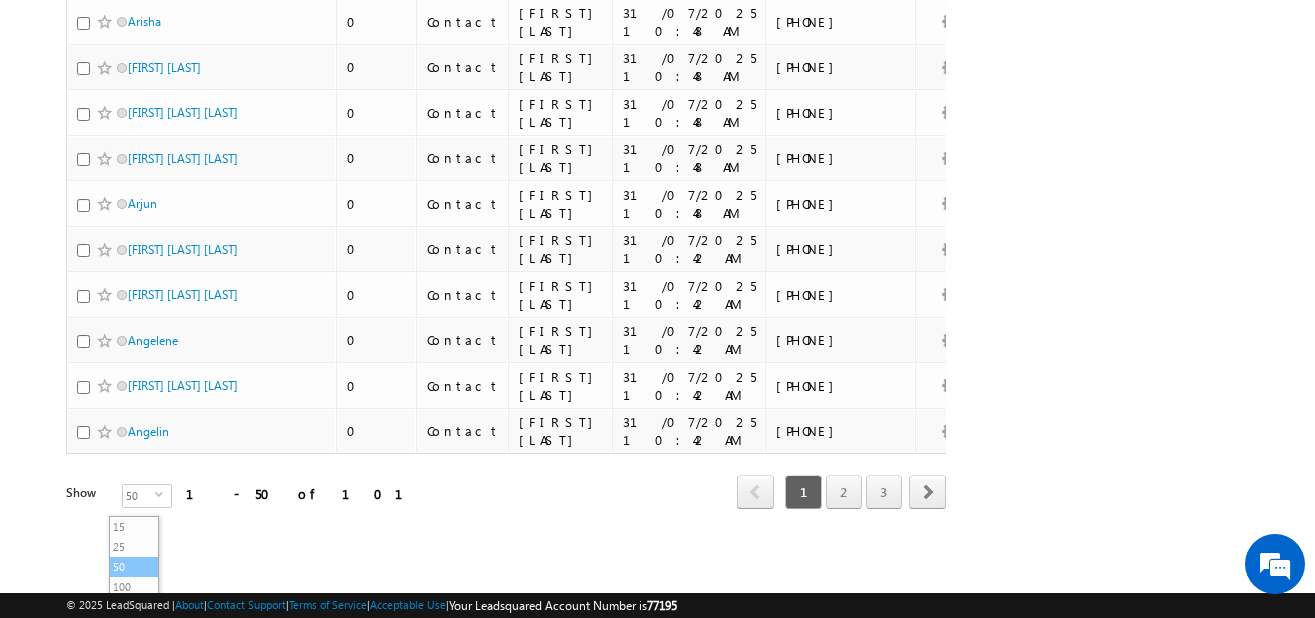 click on "50" at bounding box center [134, 567] 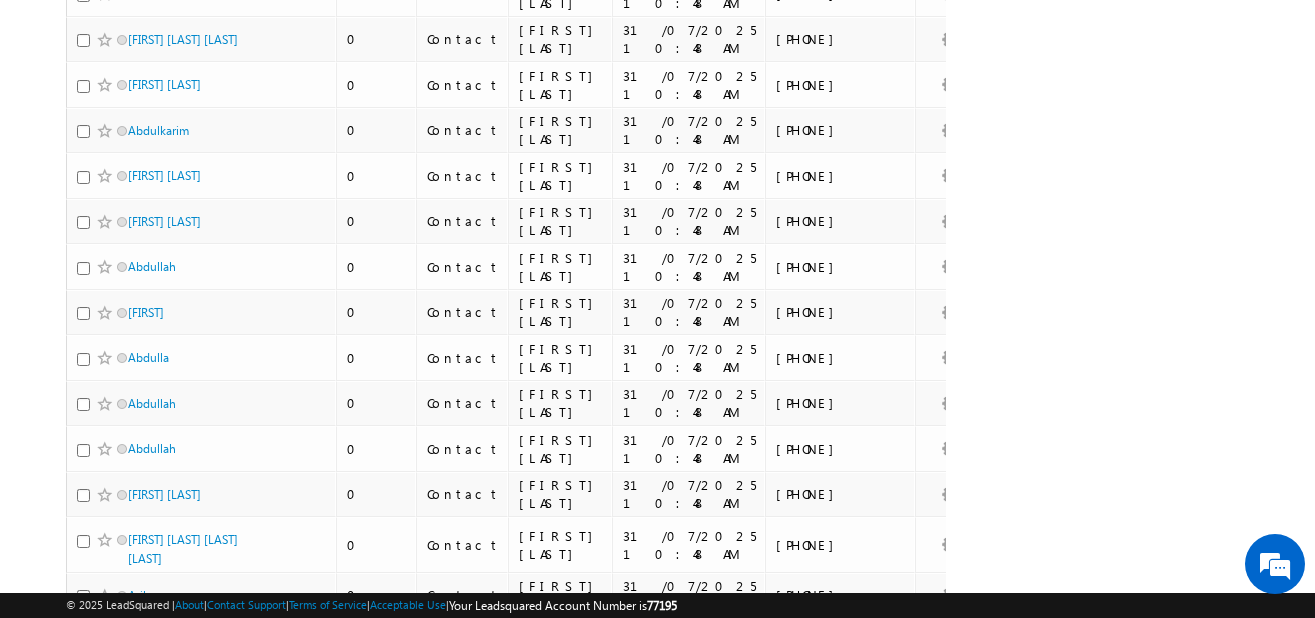 scroll, scrollTop: 2130, scrollLeft: 0, axis: vertical 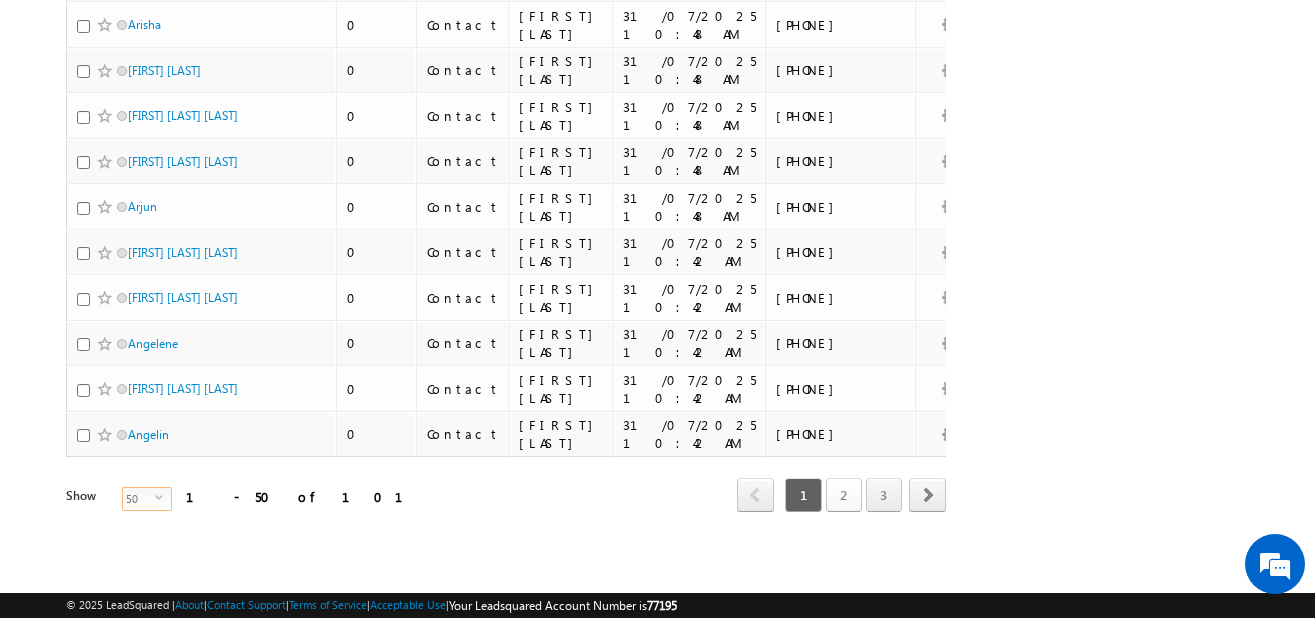 click on "2" at bounding box center (844, 495) 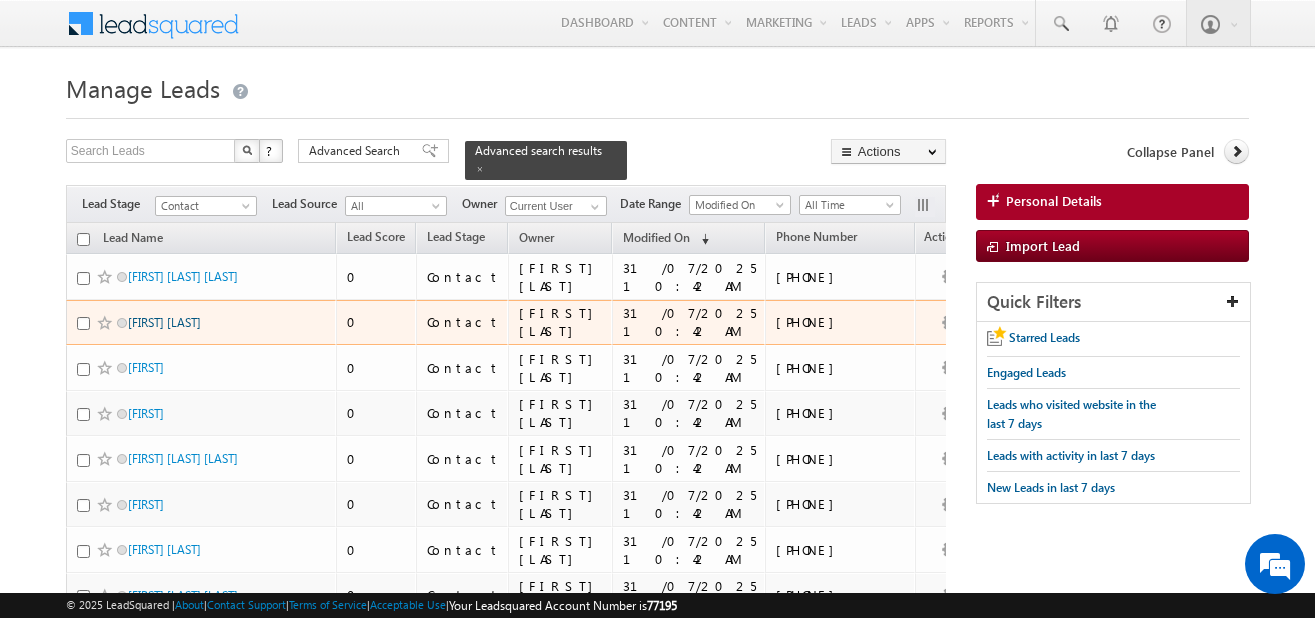 scroll, scrollTop: 0, scrollLeft: 0, axis: both 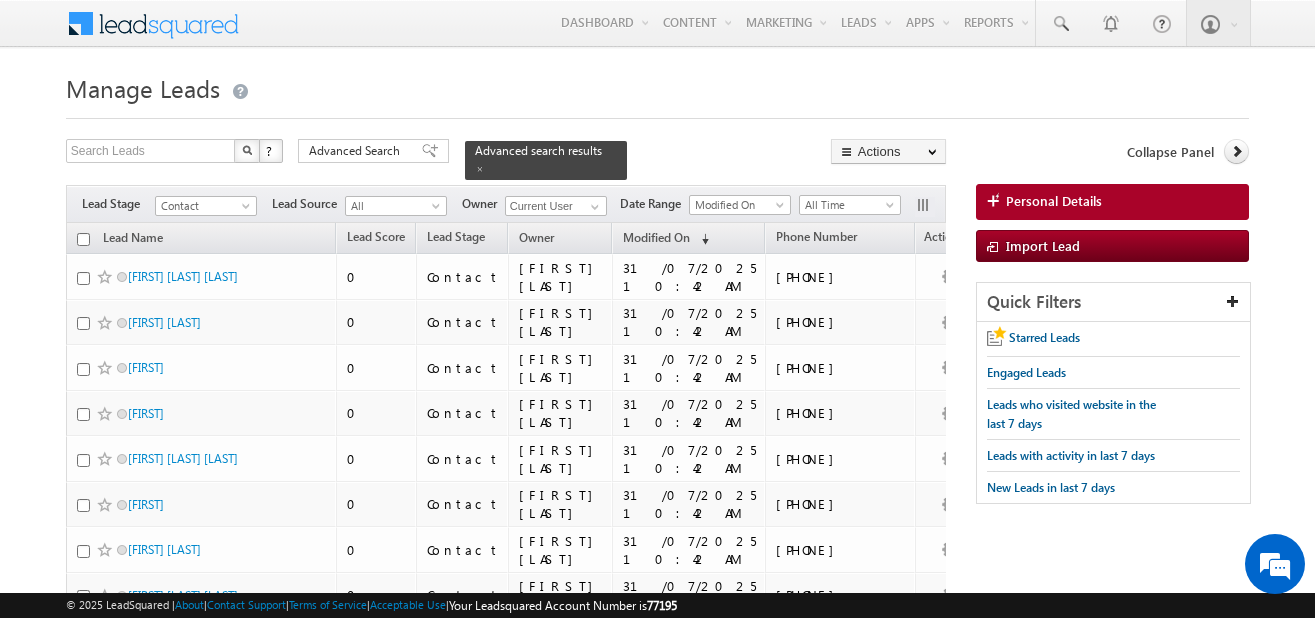 click at bounding box center (83, 239) 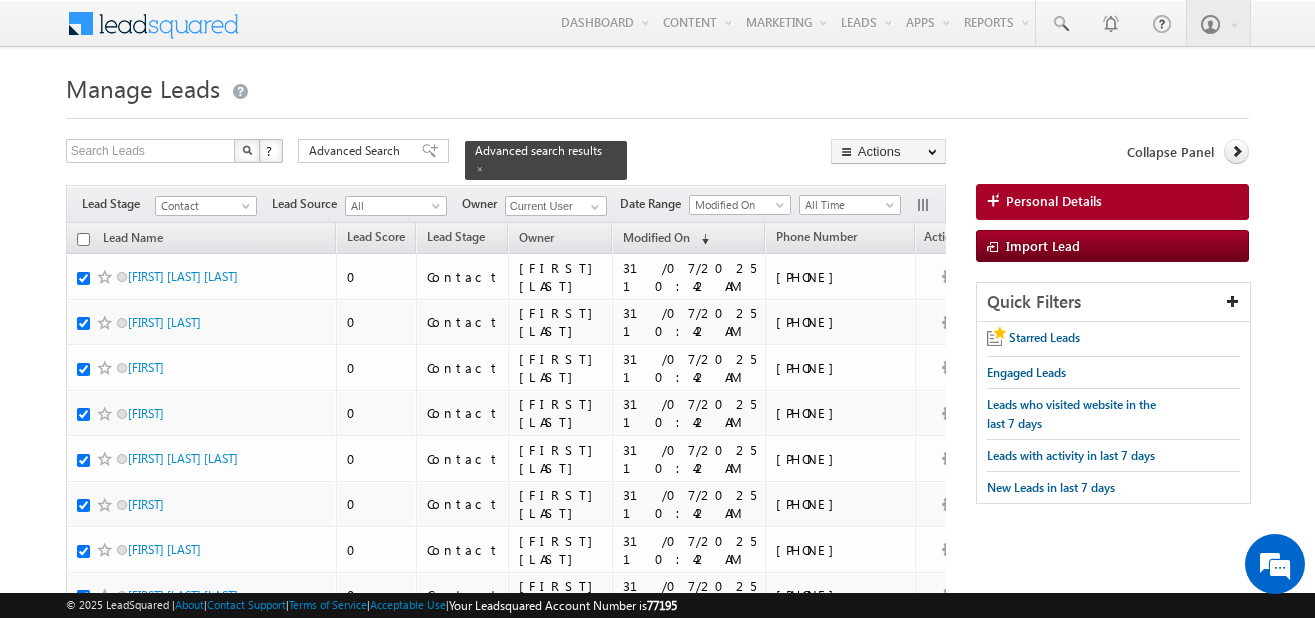 checkbox on "true" 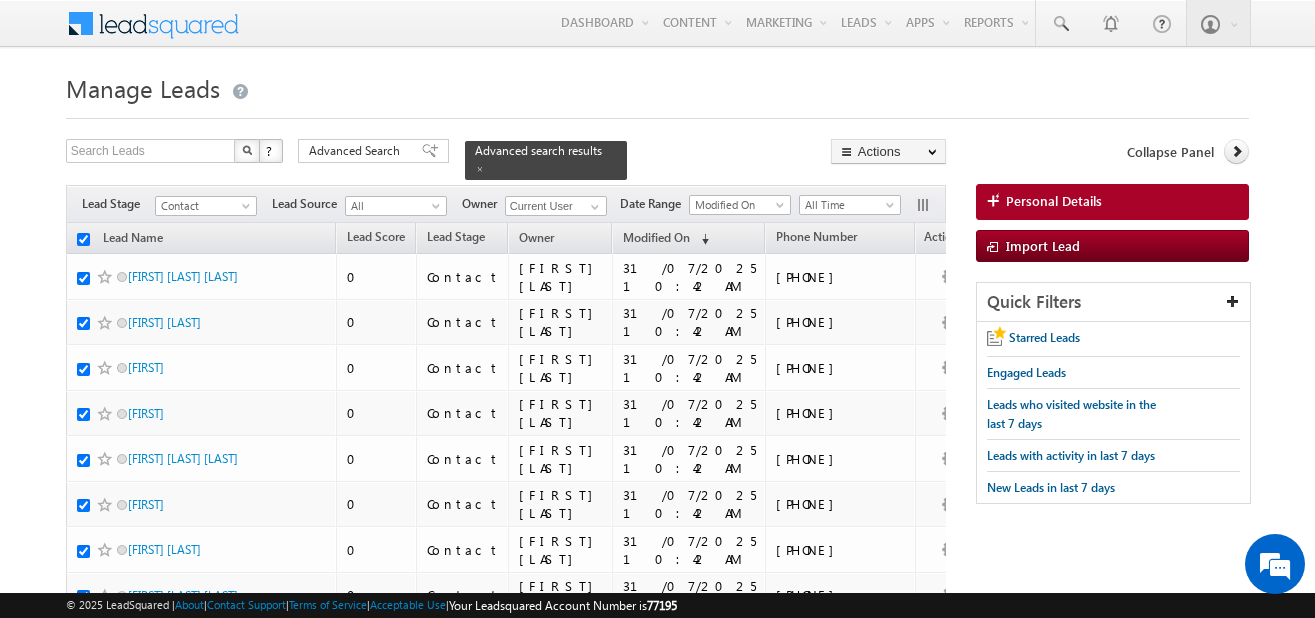 checkbox on "true" 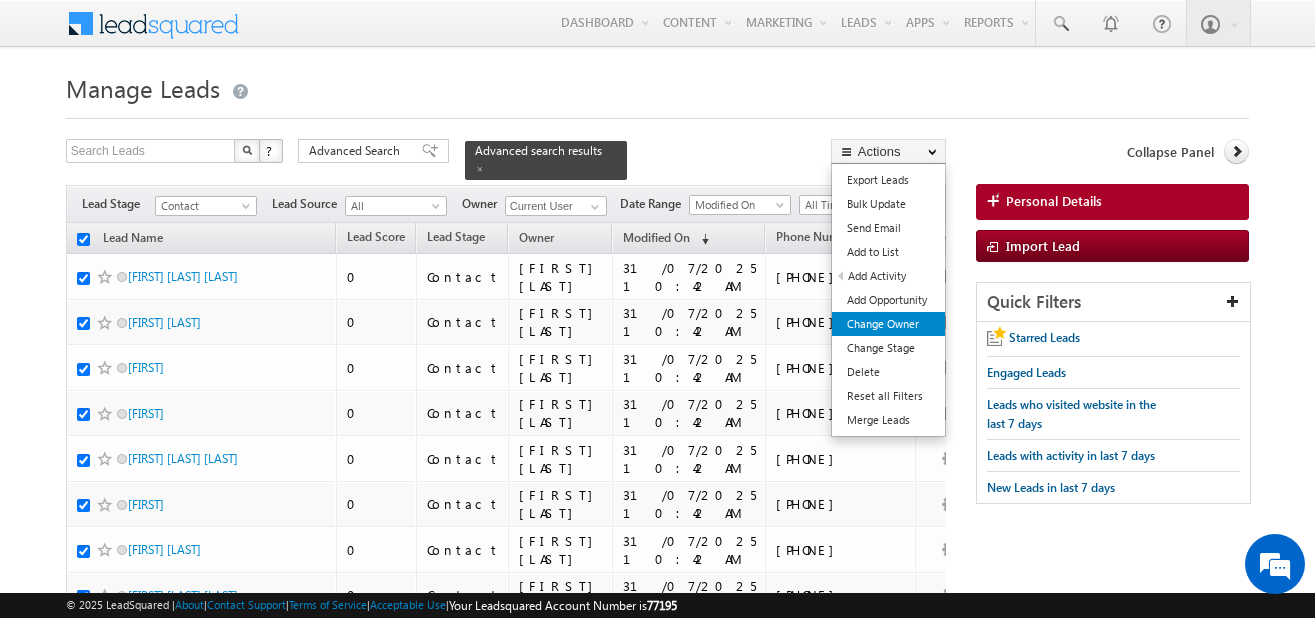 click on "Change Owner" at bounding box center (888, 324) 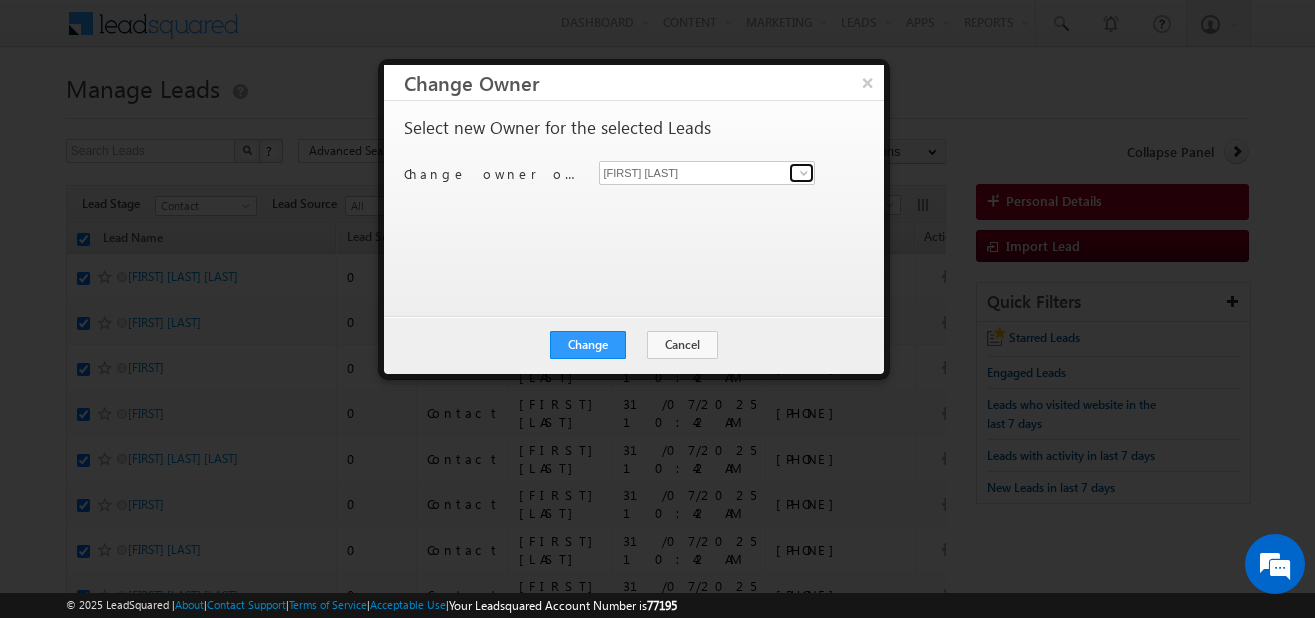 click at bounding box center (804, 173) 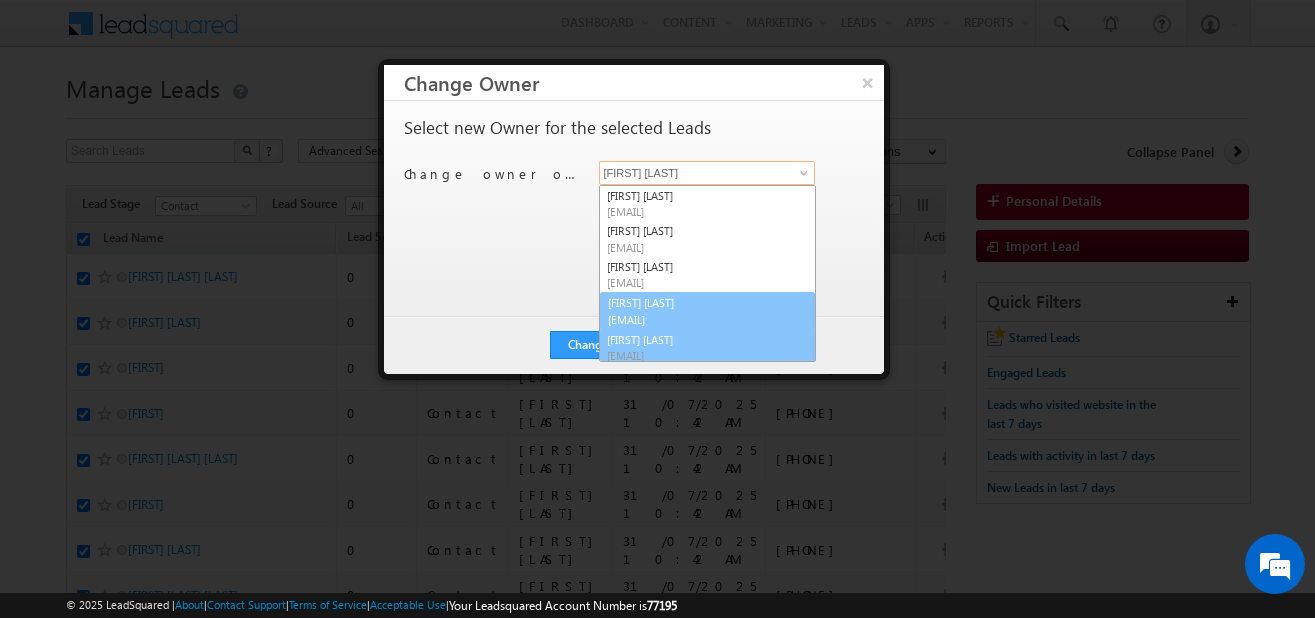 scroll, scrollTop: 35, scrollLeft: 0, axis: vertical 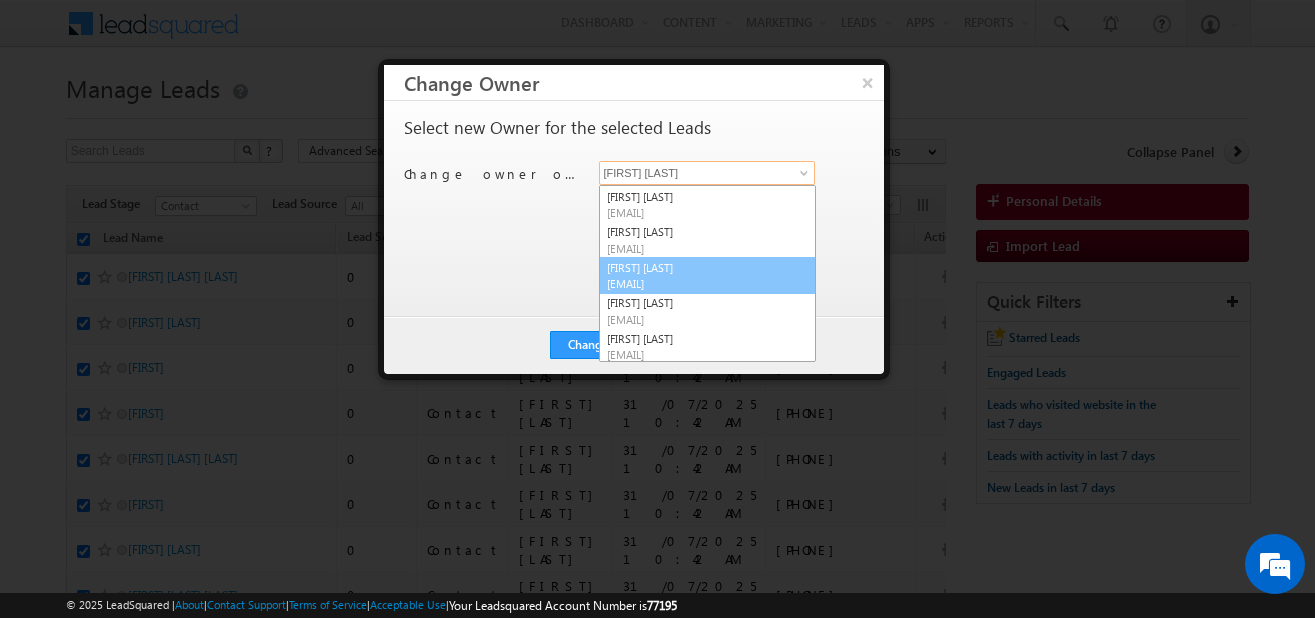 click on "[EMAIL]" at bounding box center [697, 283] 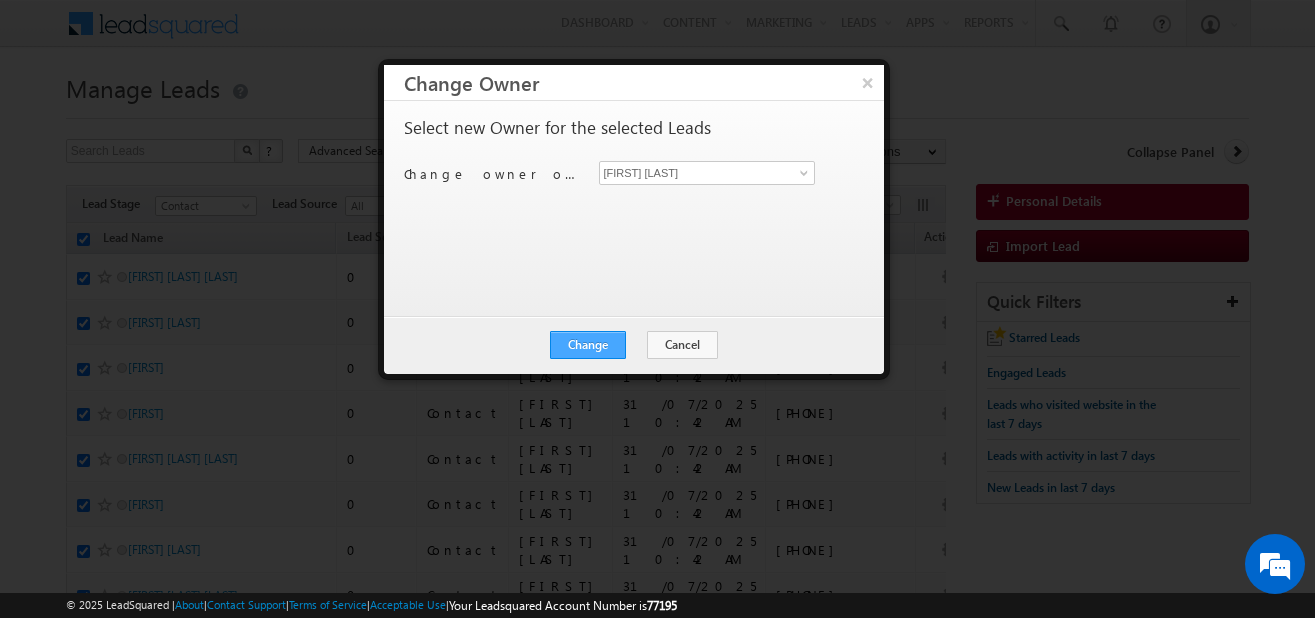 click on "Change" at bounding box center (588, 345) 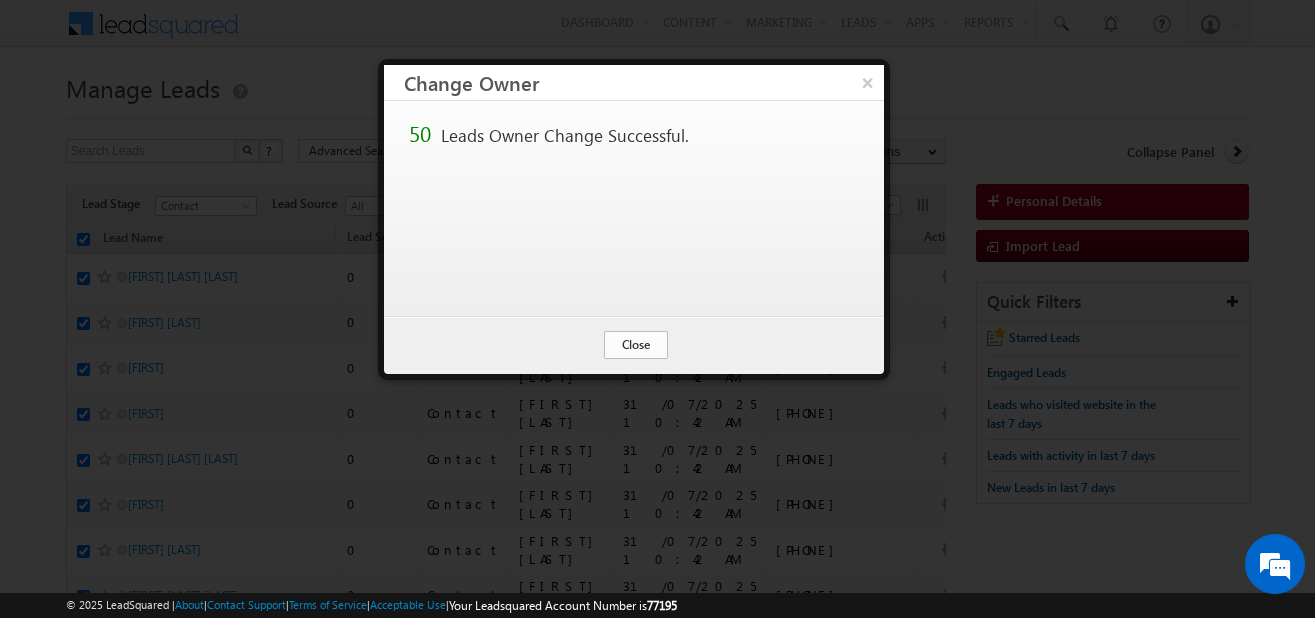 click on "Close" at bounding box center (636, 345) 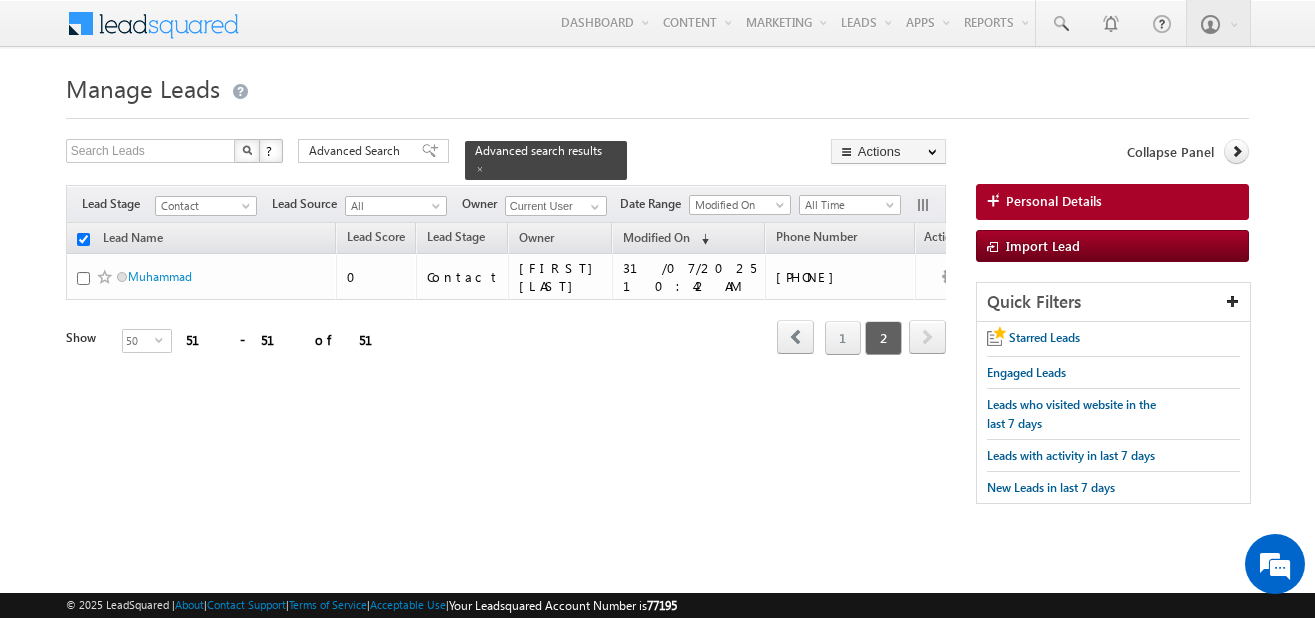 checkbox on "false" 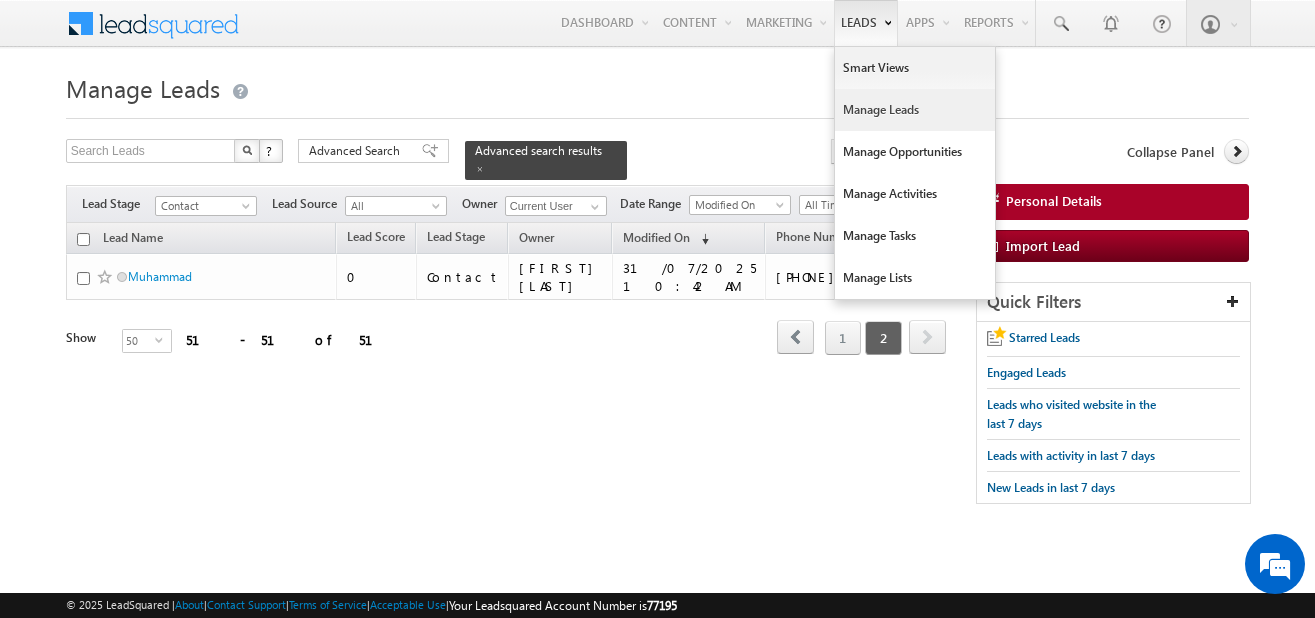 click on "Manage Leads" at bounding box center [915, 110] 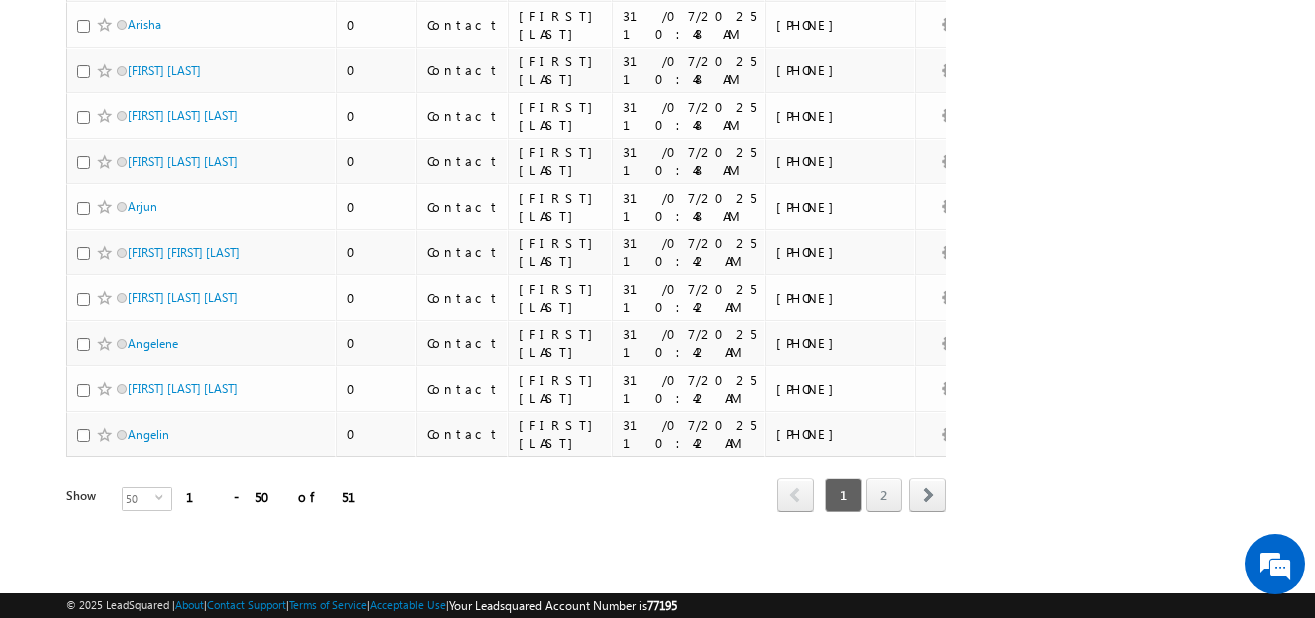 scroll, scrollTop: 2130, scrollLeft: 0, axis: vertical 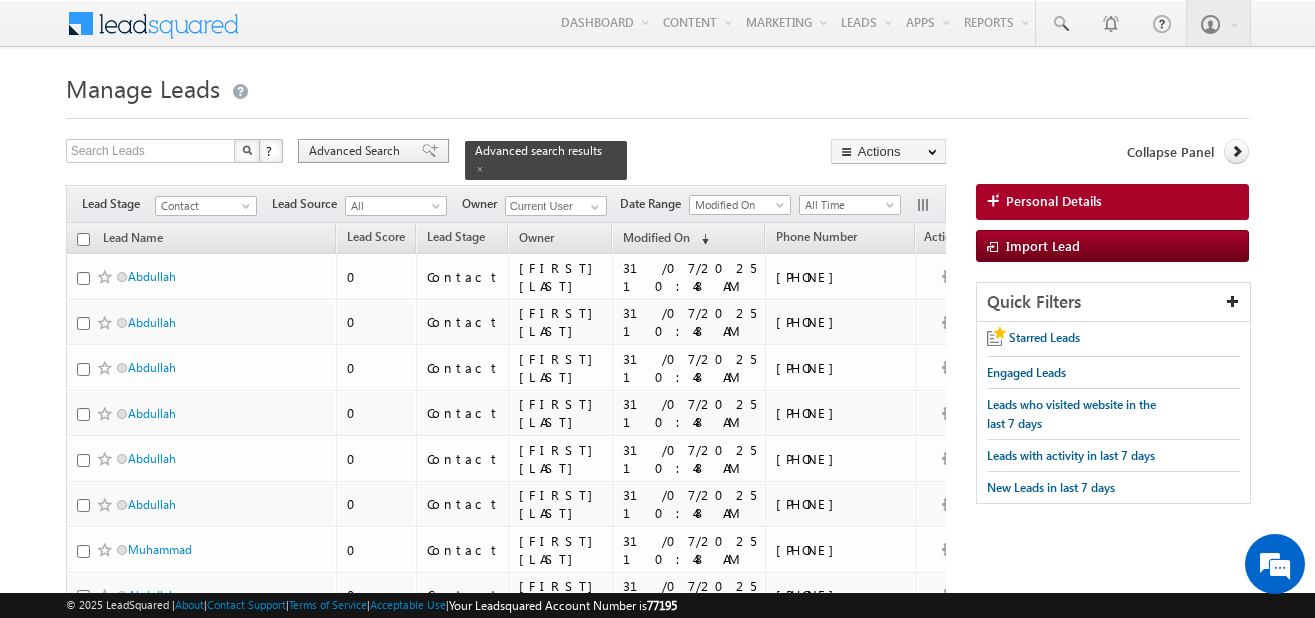 click on "Advanced Search" at bounding box center (357, 151) 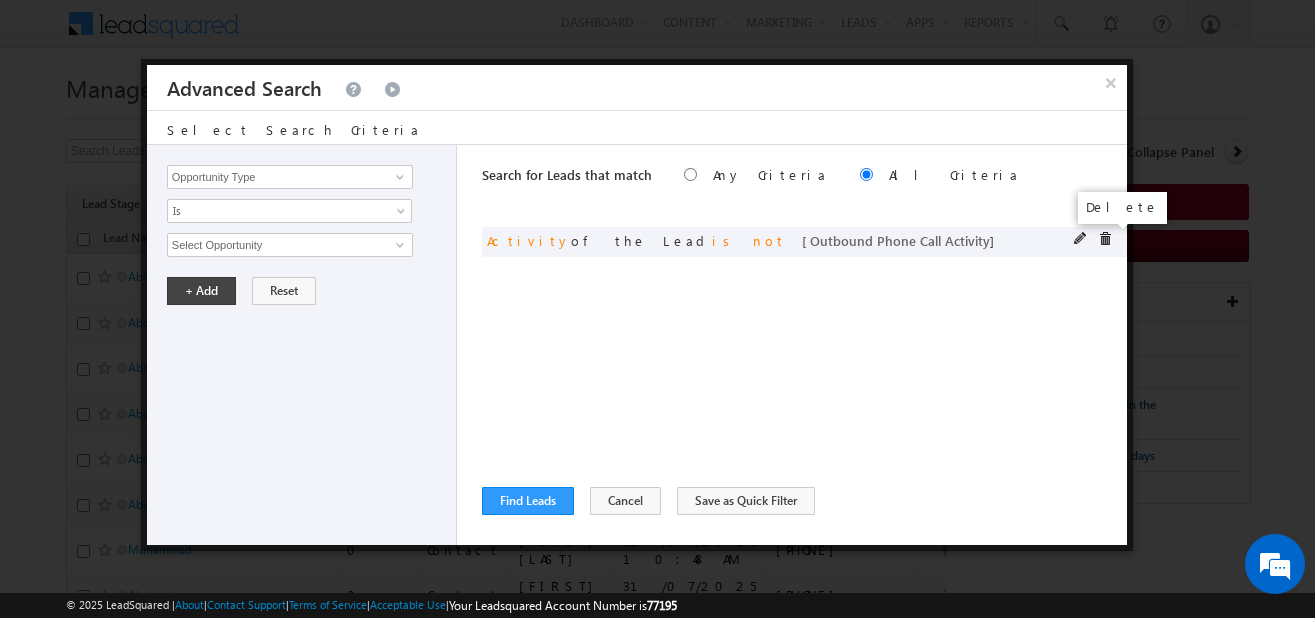 click at bounding box center (1105, 239) 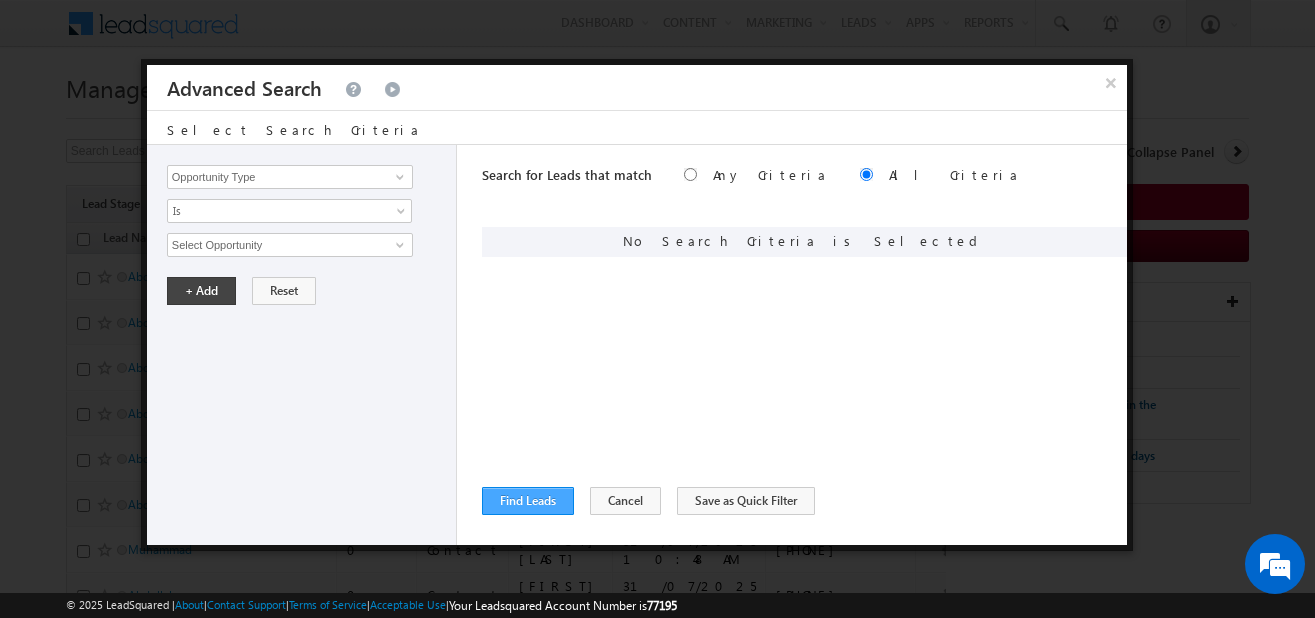 click on "Find Leads" at bounding box center [528, 501] 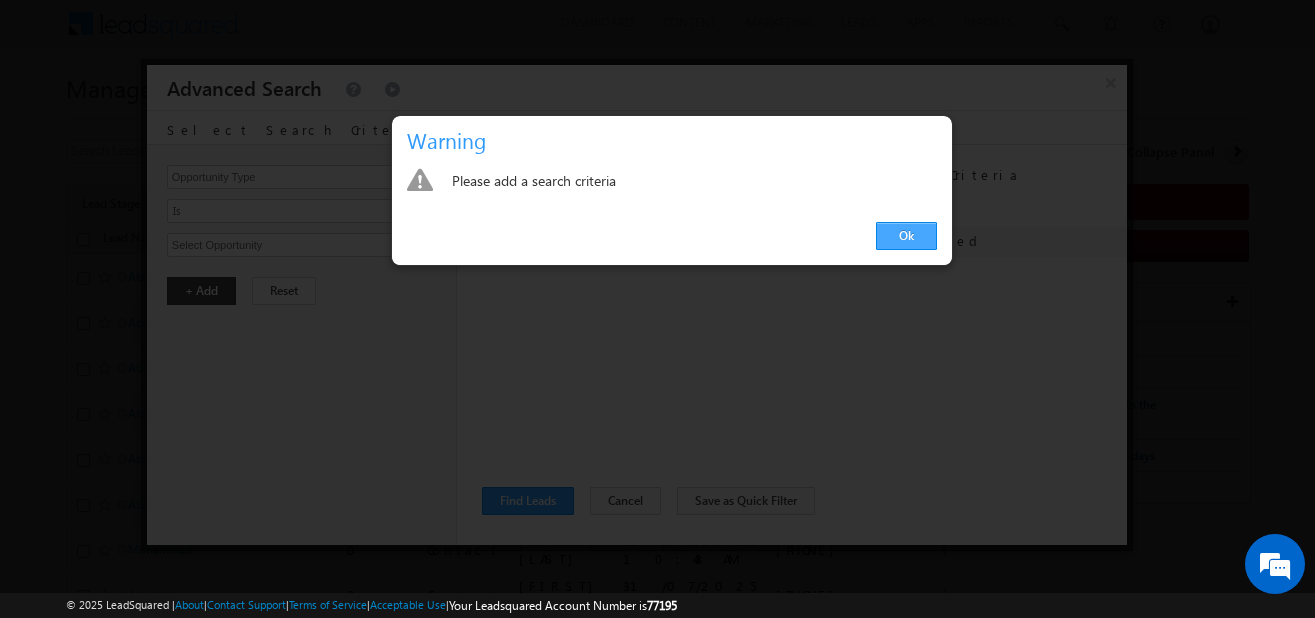 click on "Ok" at bounding box center (906, 236) 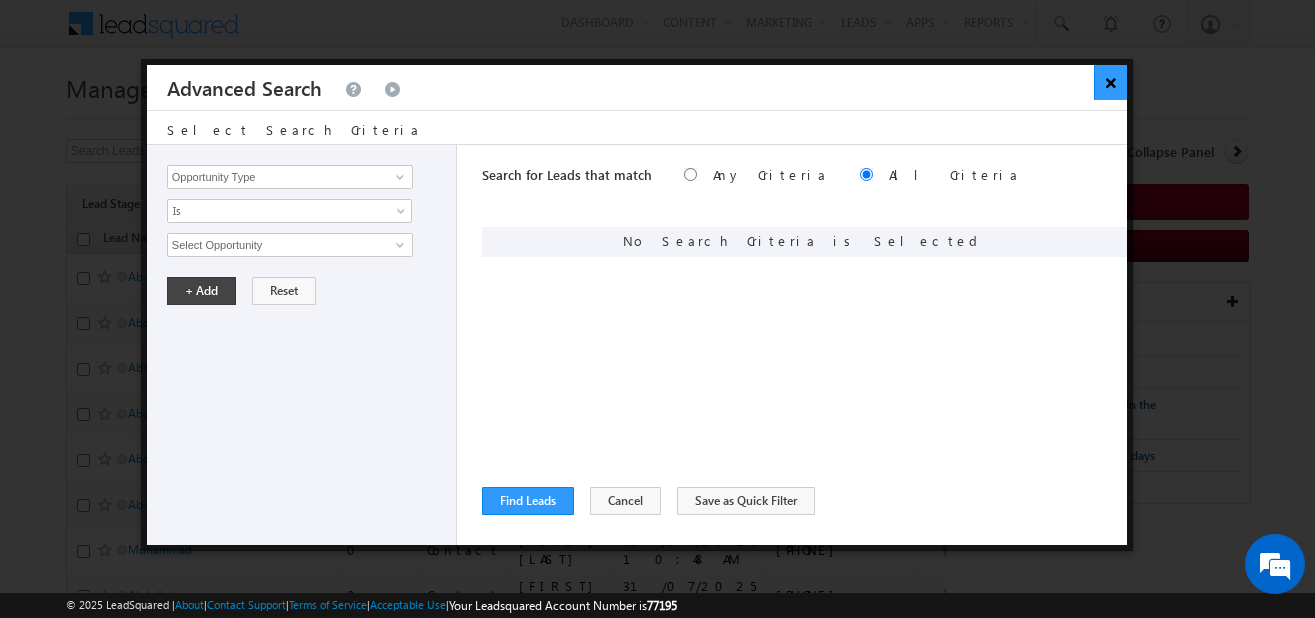 click on "×" at bounding box center (1110, 82) 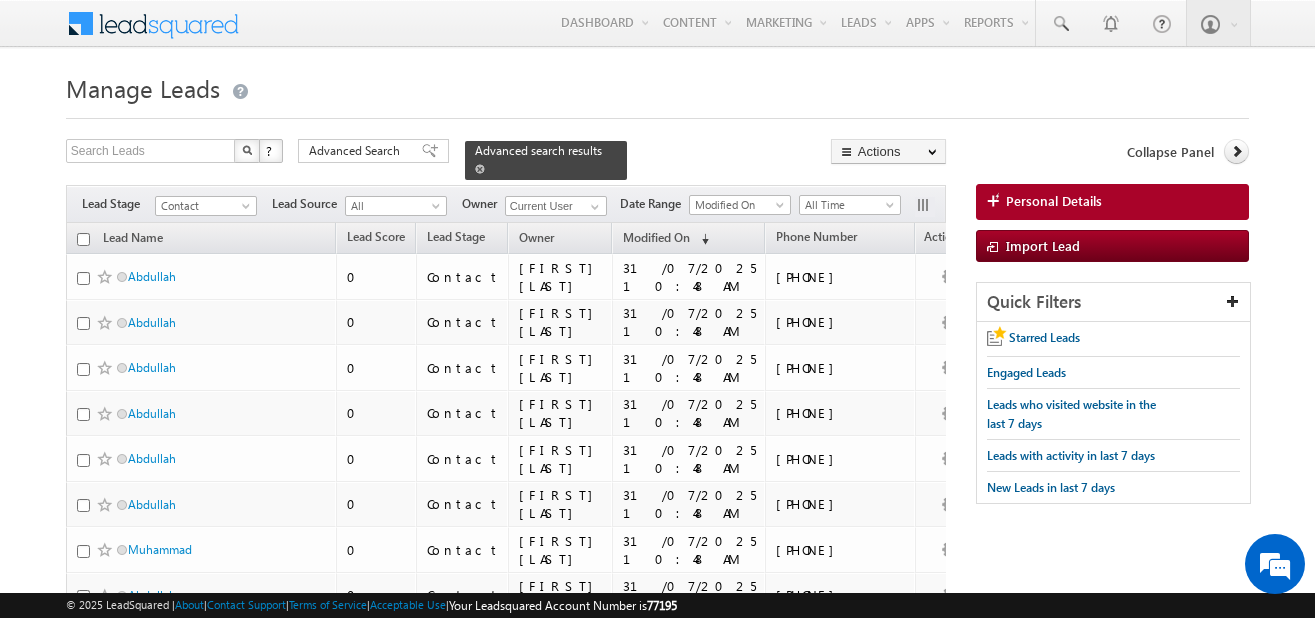 click at bounding box center [480, 169] 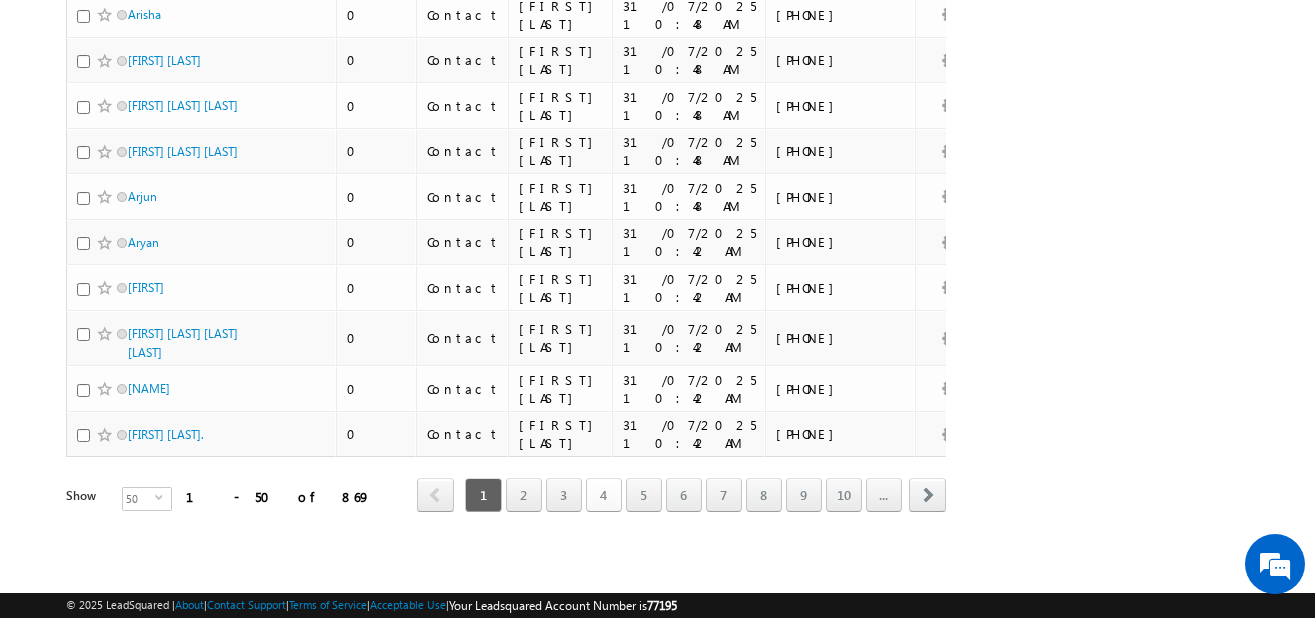 scroll, scrollTop: 2138, scrollLeft: 0, axis: vertical 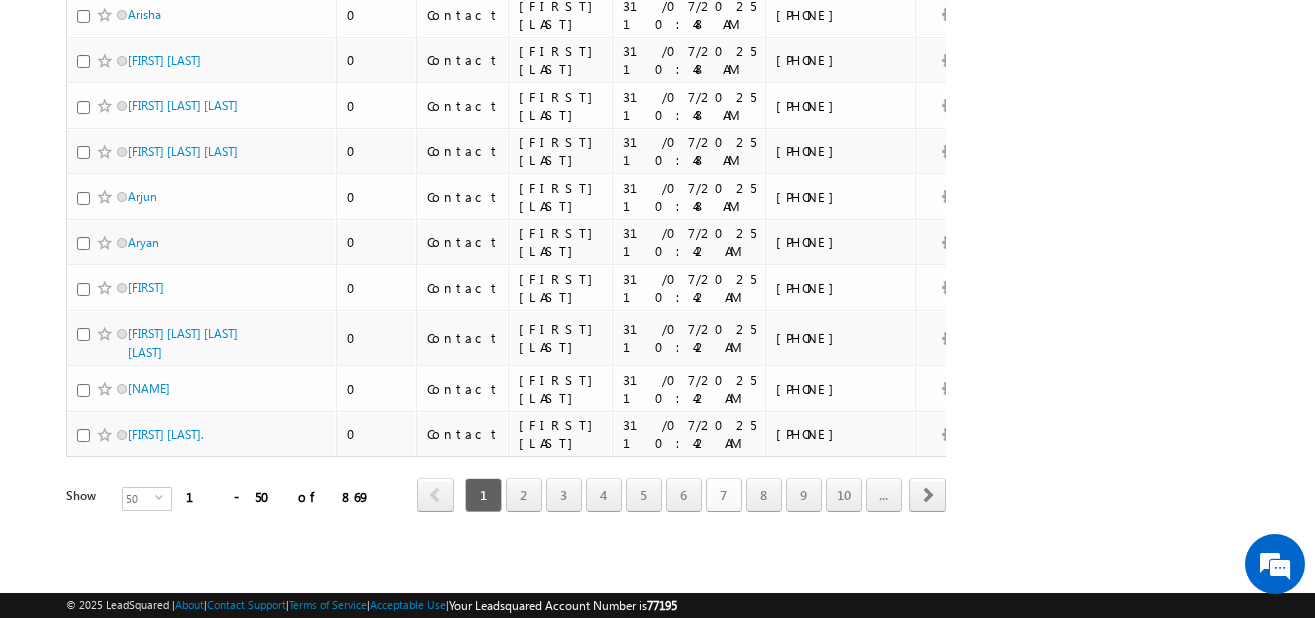 click on "7" at bounding box center (724, 495) 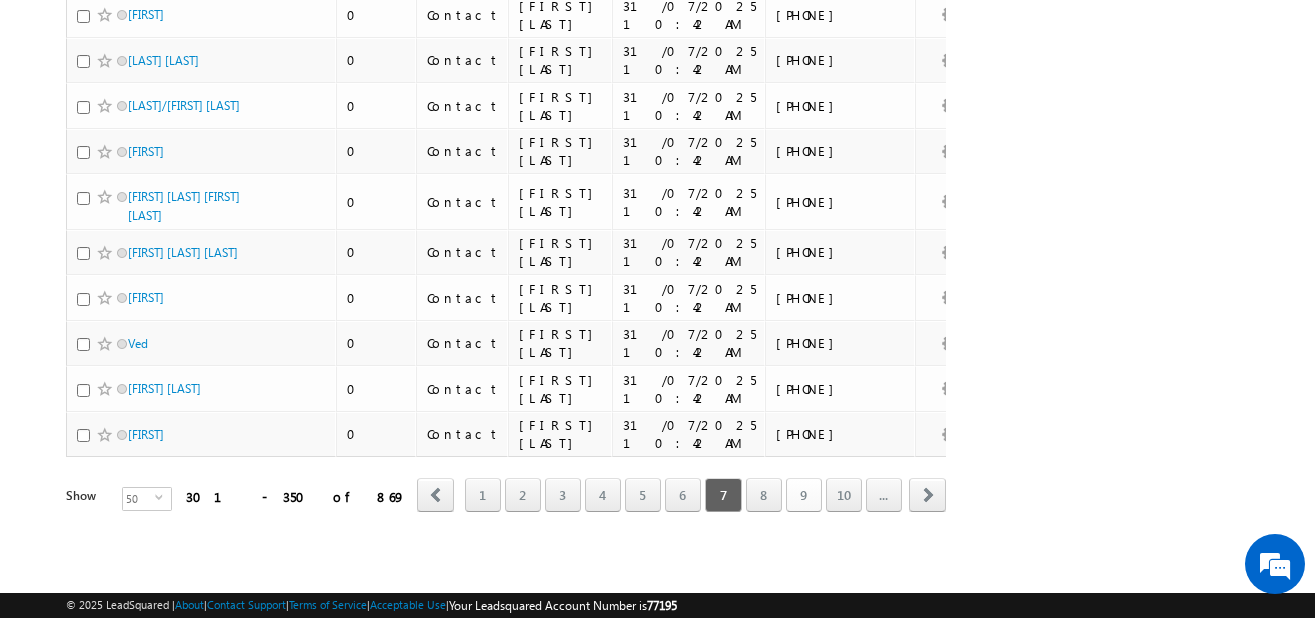 click on "9" at bounding box center (804, 495) 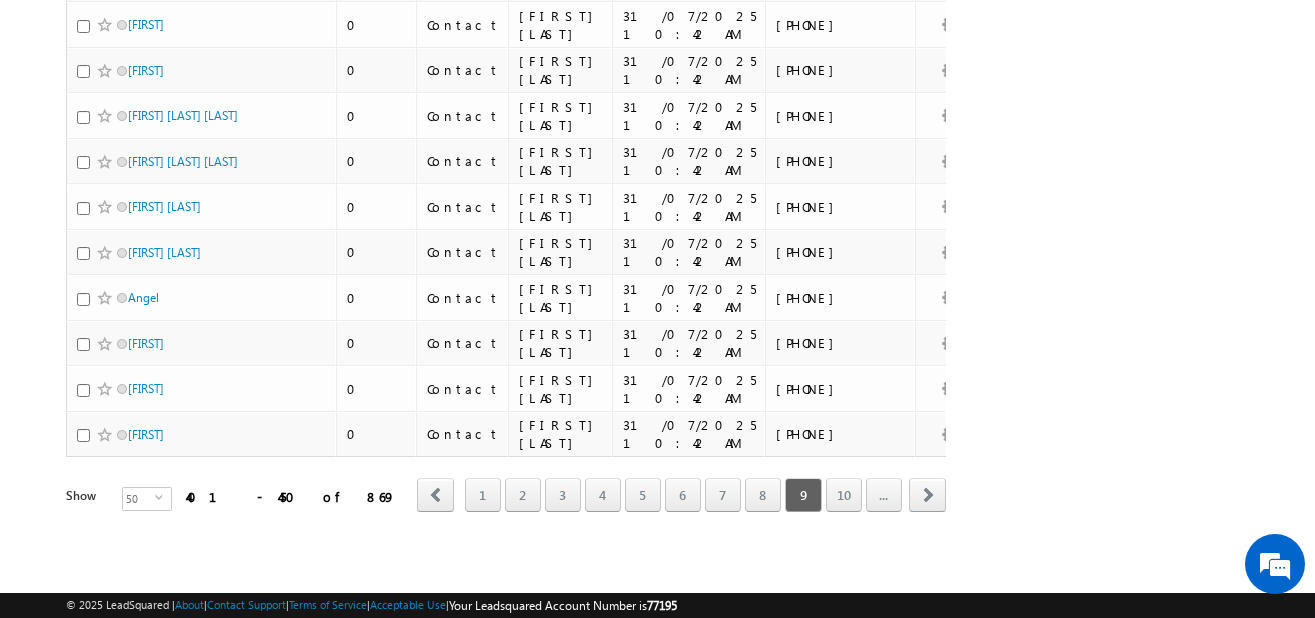scroll, scrollTop: 2078, scrollLeft: 0, axis: vertical 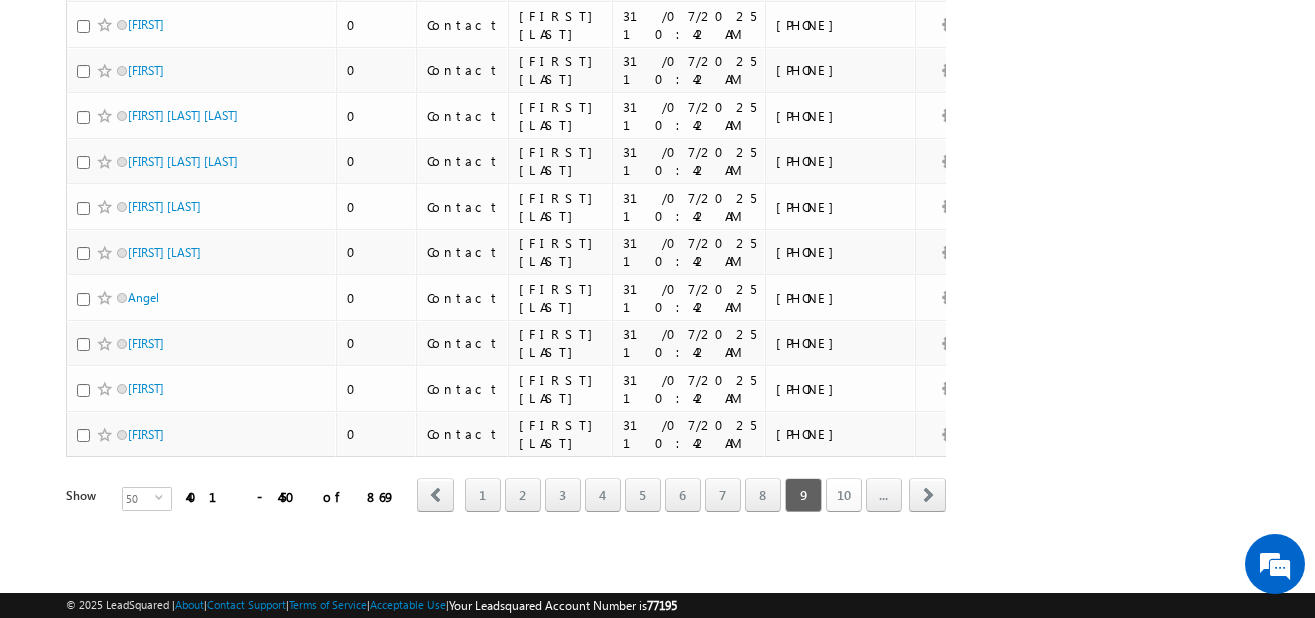 click on "10" at bounding box center [844, 495] 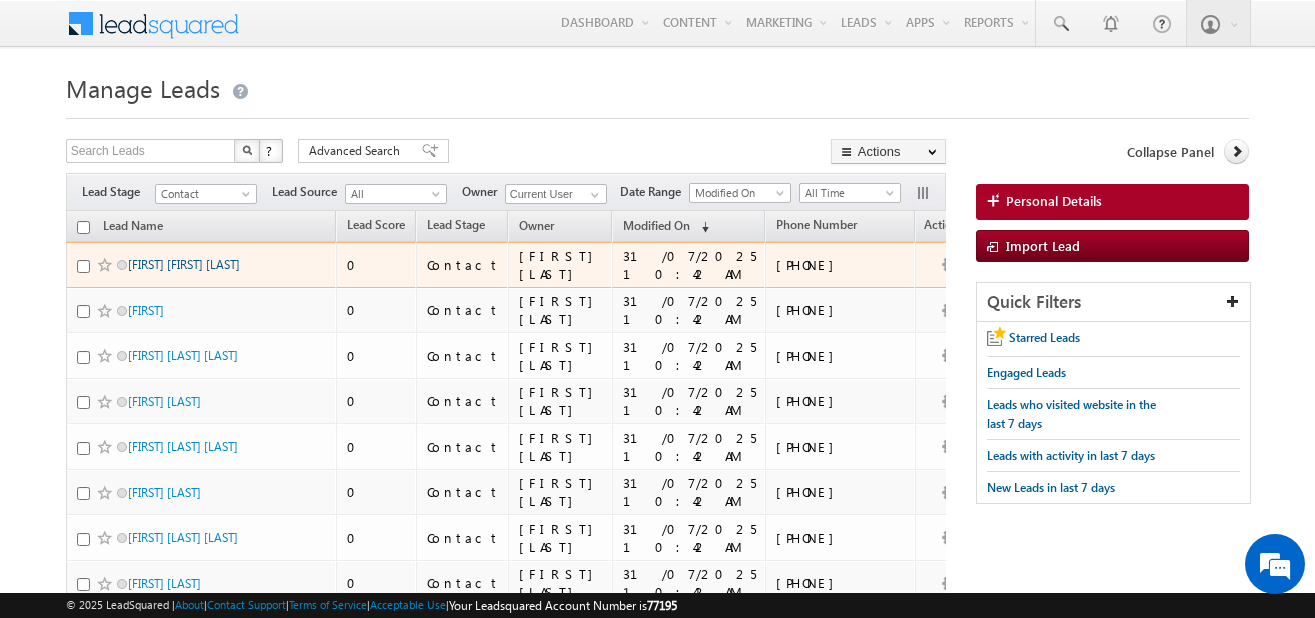 scroll, scrollTop: 0, scrollLeft: 0, axis: both 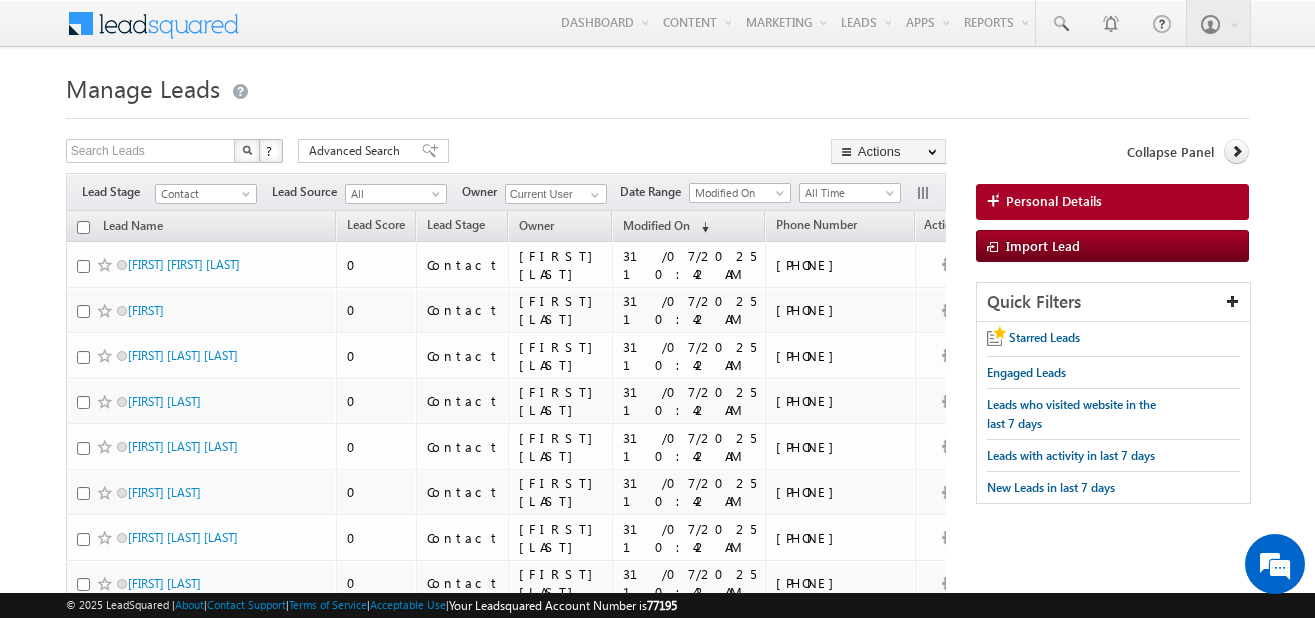 click at bounding box center [83, 227] 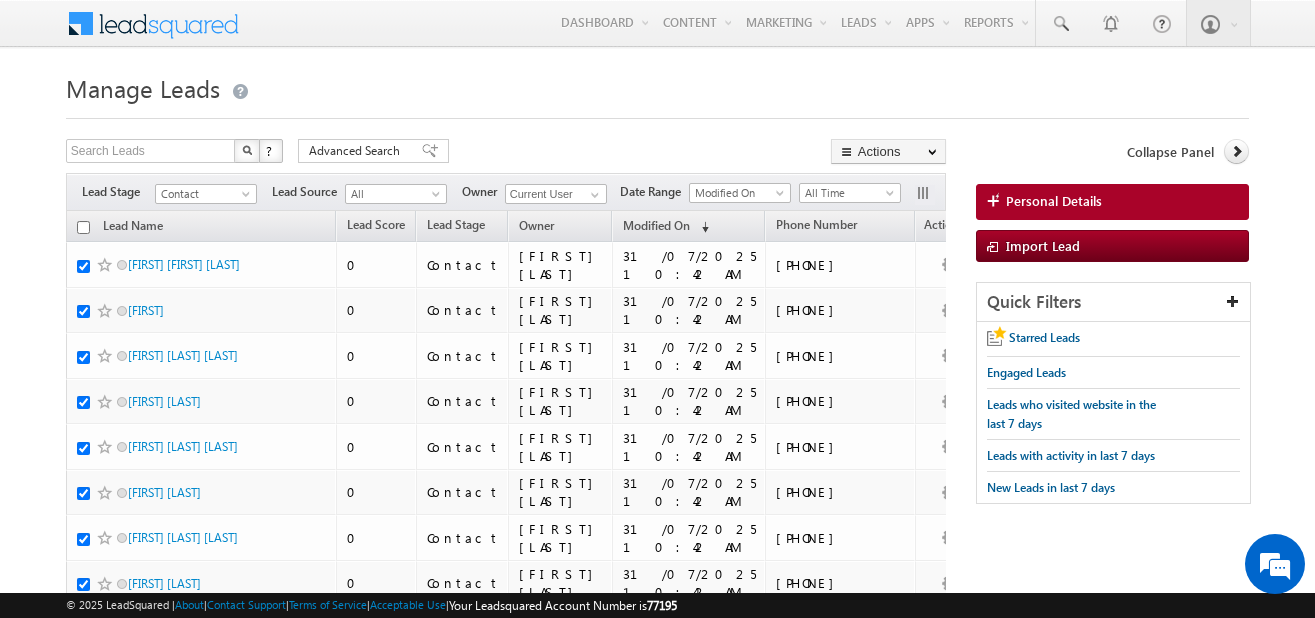 checkbox on "true" 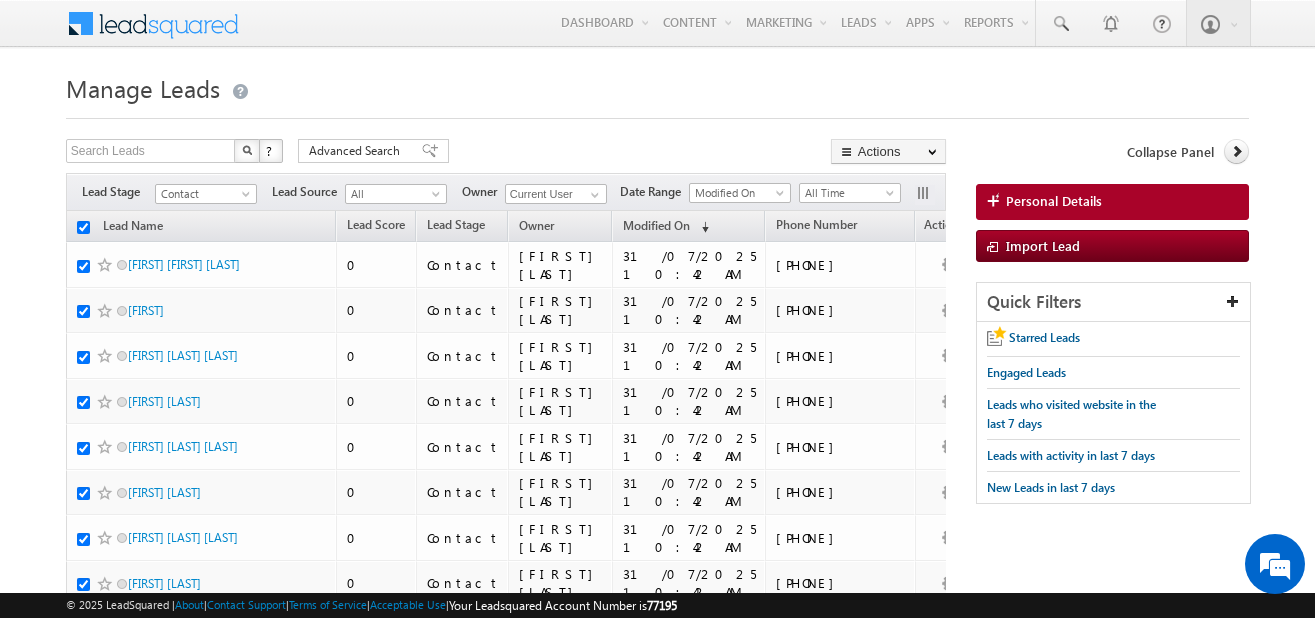 checkbox on "true" 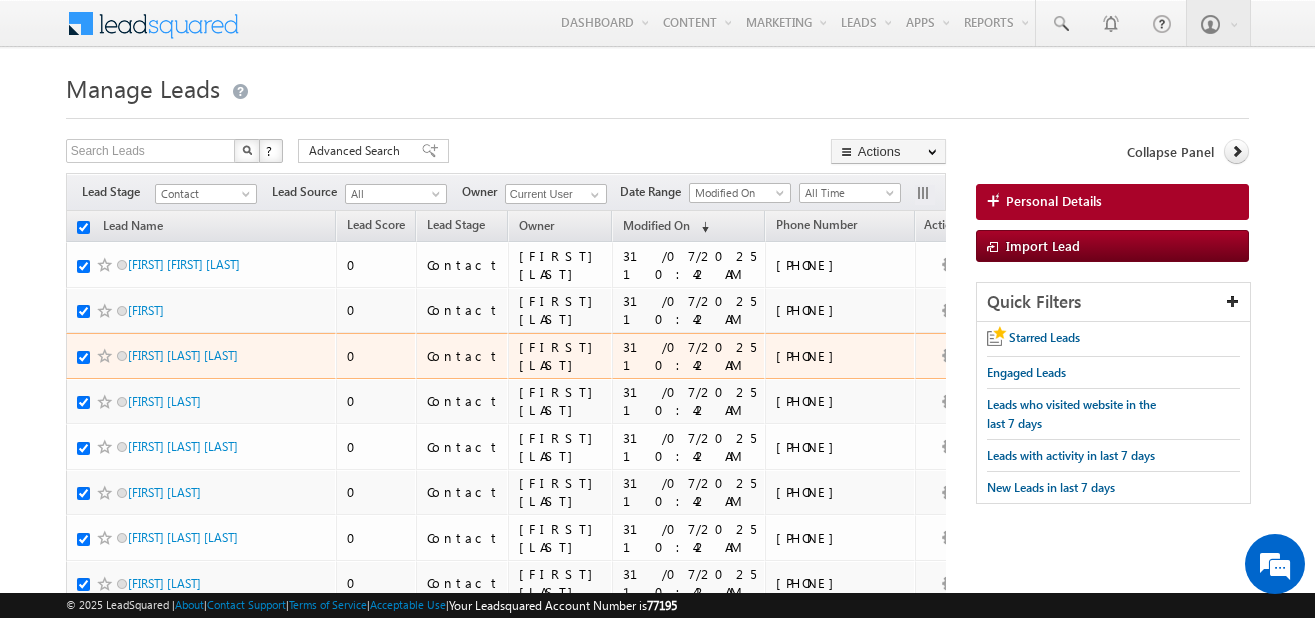 scroll, scrollTop: 15, scrollLeft: 0, axis: vertical 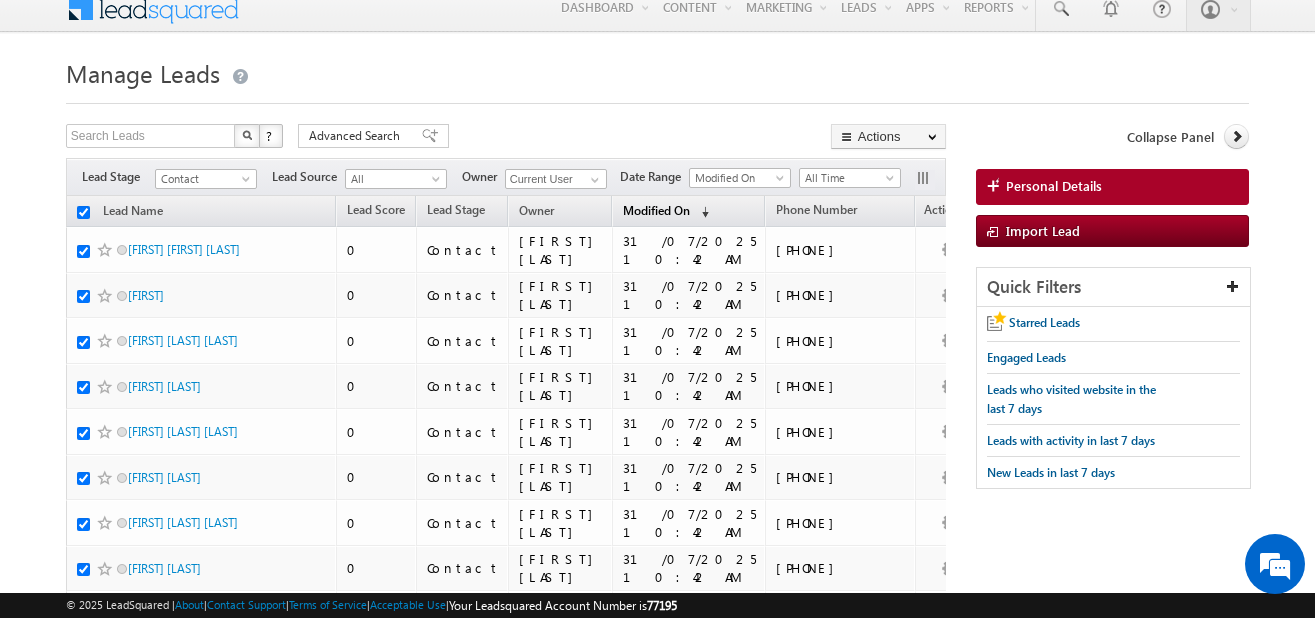 click on "Modified On" at bounding box center [656, 210] 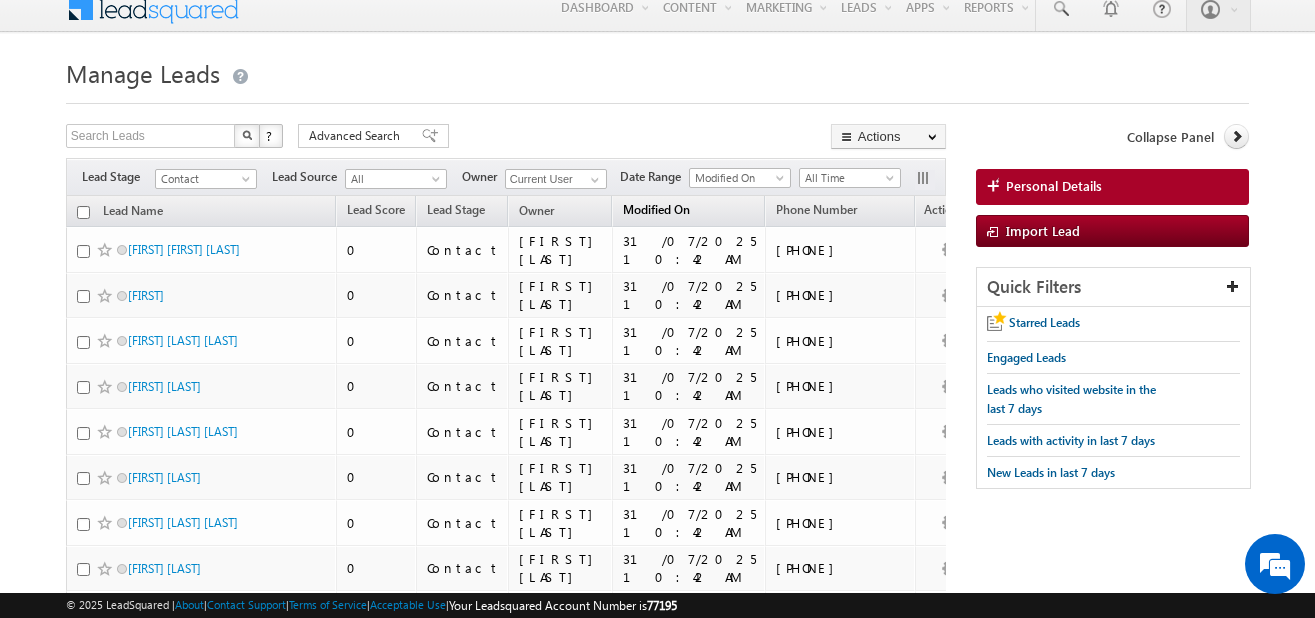 click on "Modified On" at bounding box center [656, 209] 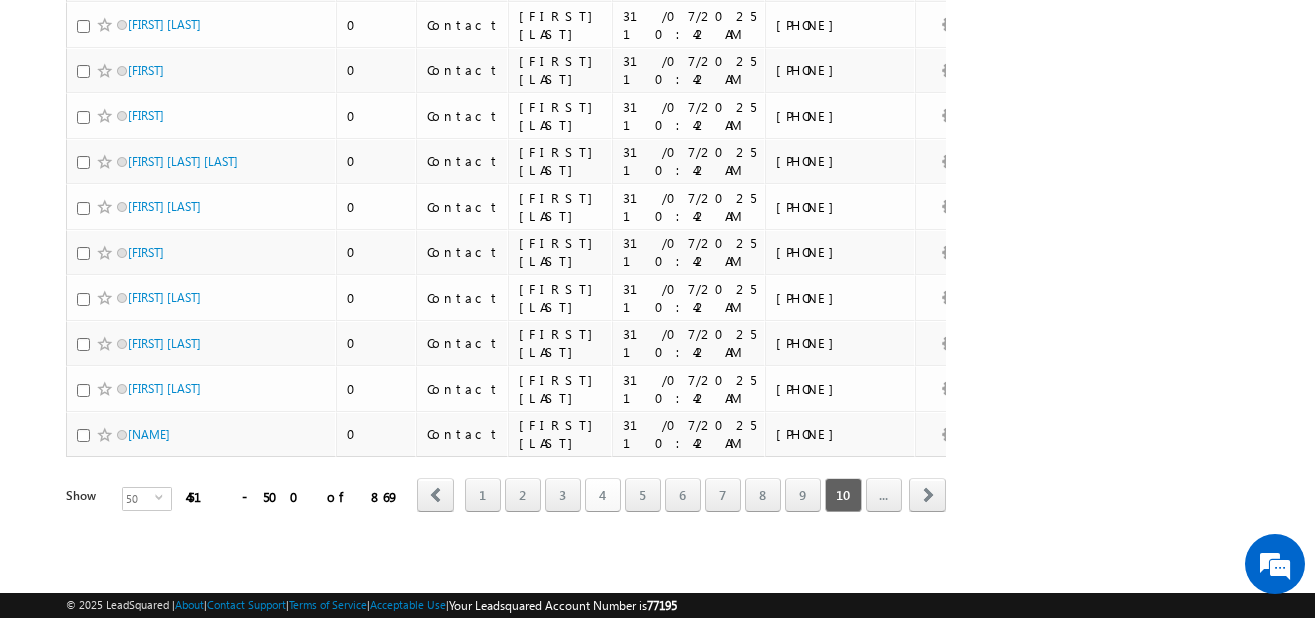 scroll, scrollTop: 2078, scrollLeft: 0, axis: vertical 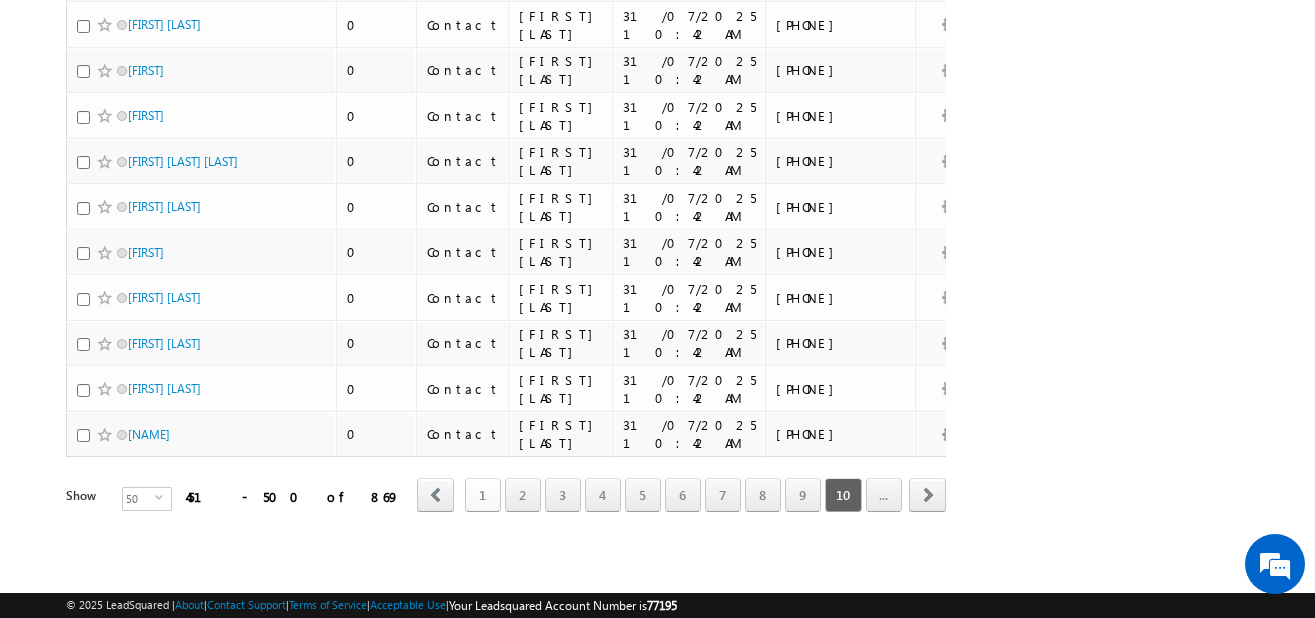click on "1" at bounding box center (483, 495) 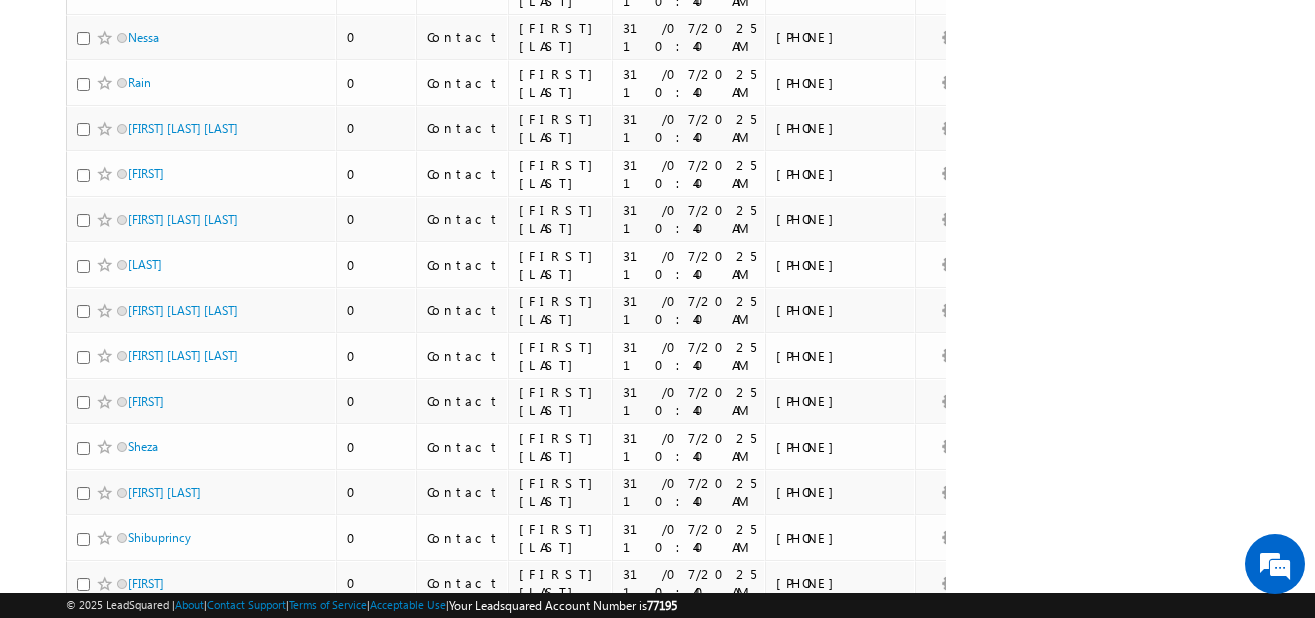 scroll, scrollTop: 2134, scrollLeft: 0, axis: vertical 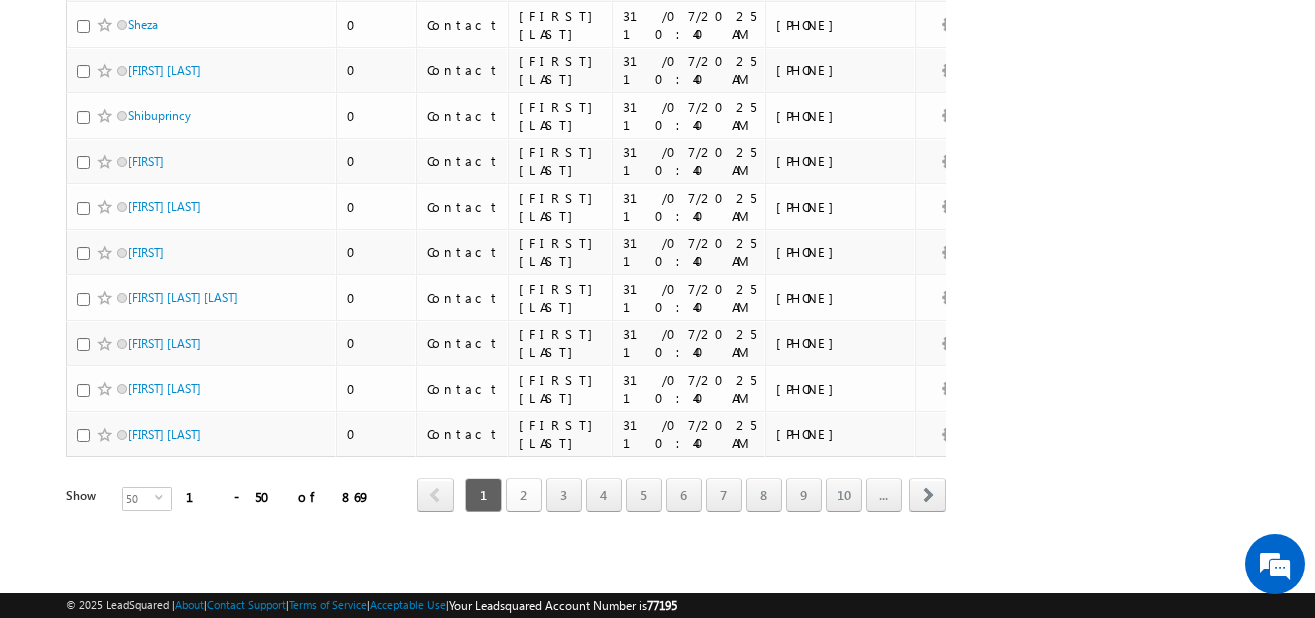 click on "2" at bounding box center [524, 495] 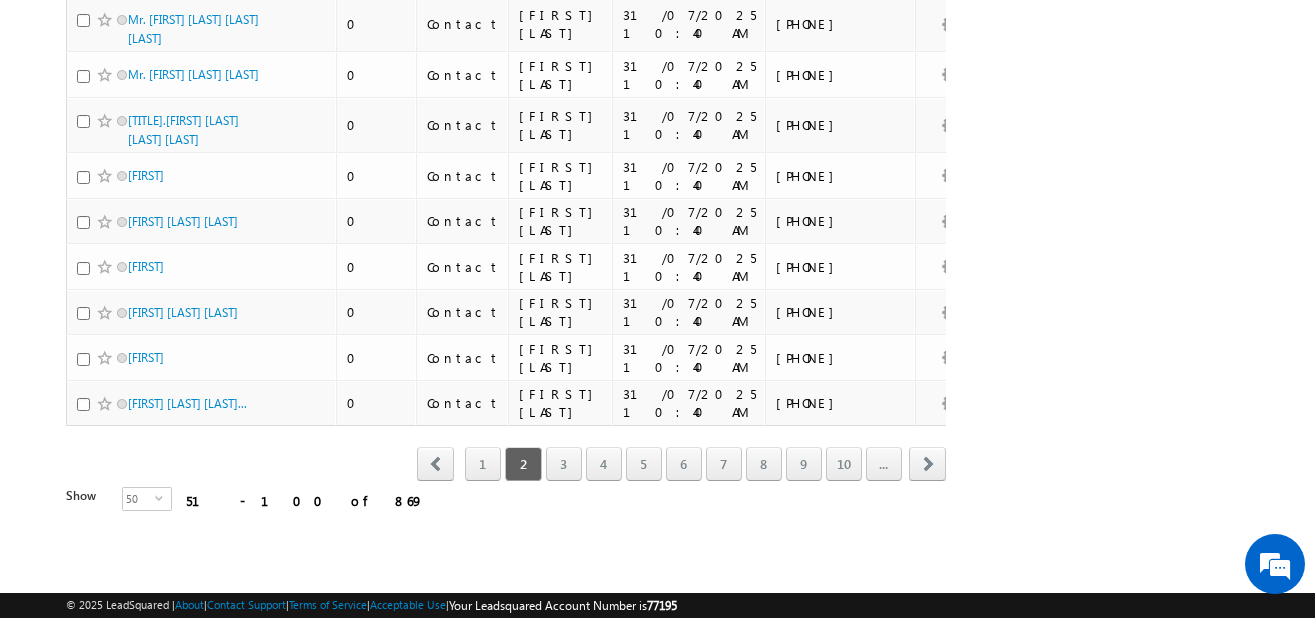 scroll, scrollTop: 0, scrollLeft: 0, axis: both 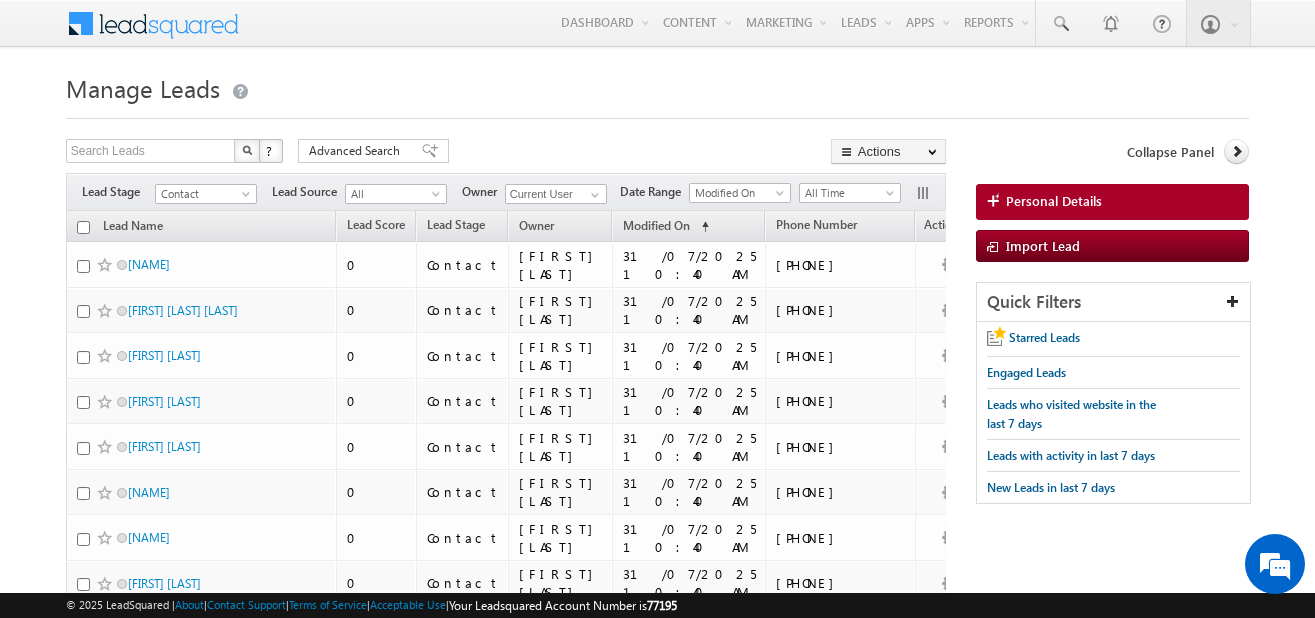 click at bounding box center [83, 227] 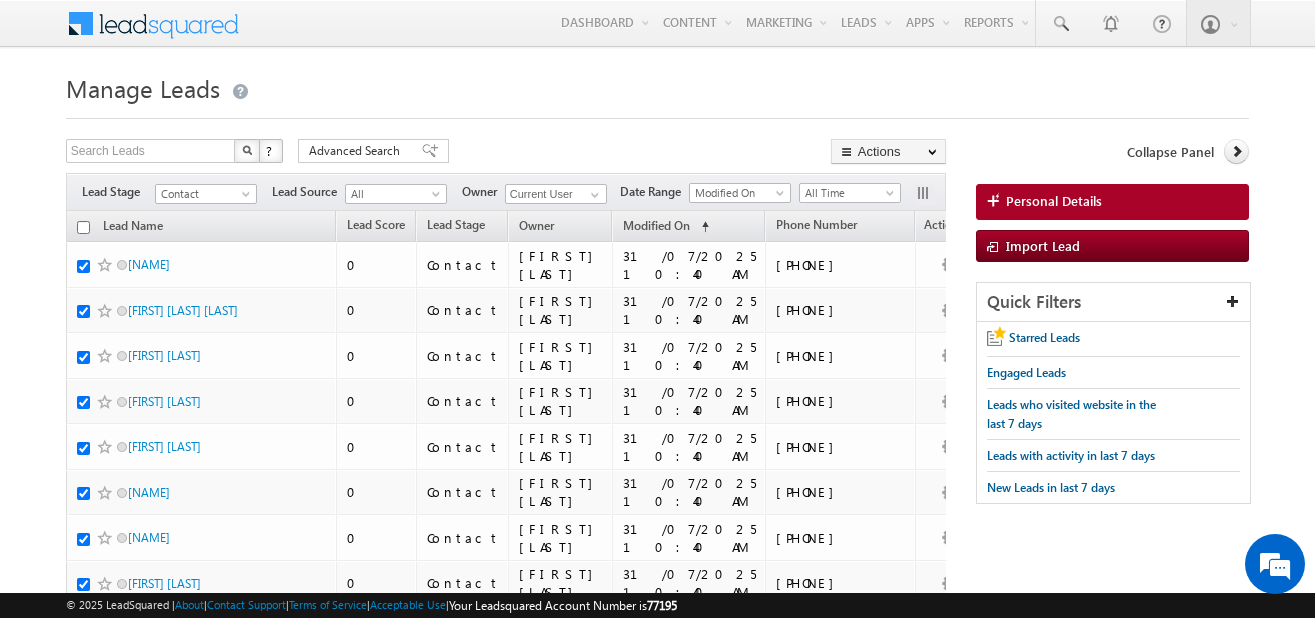checkbox on "true" 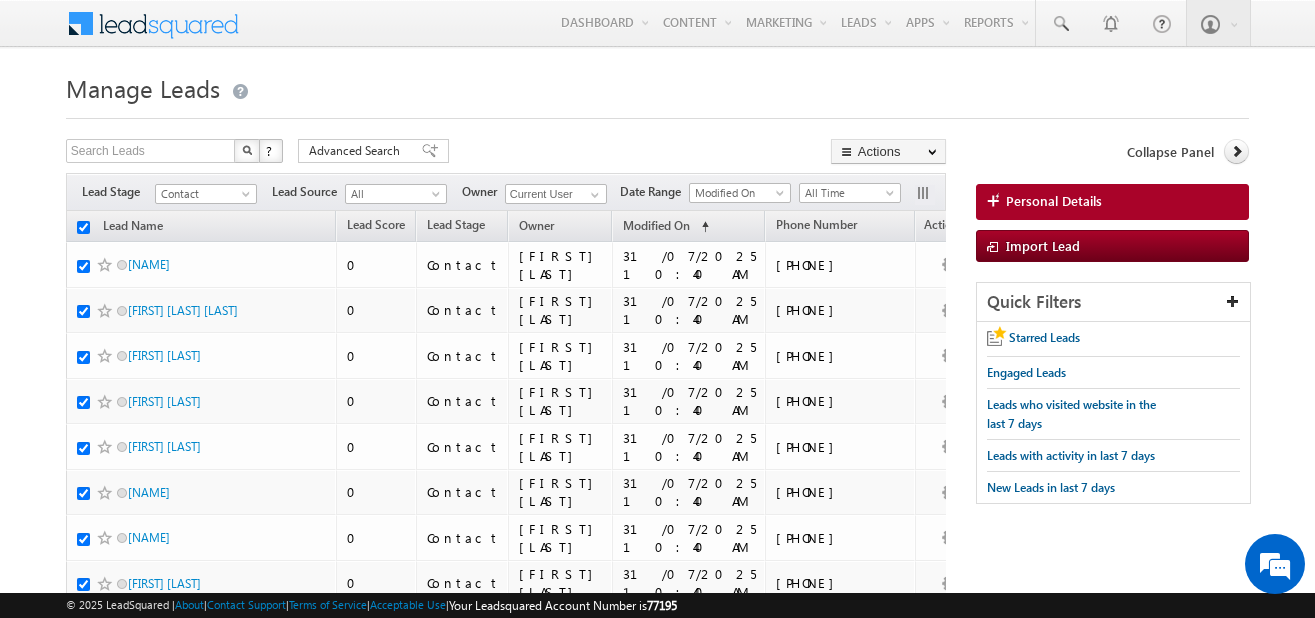 checkbox on "true" 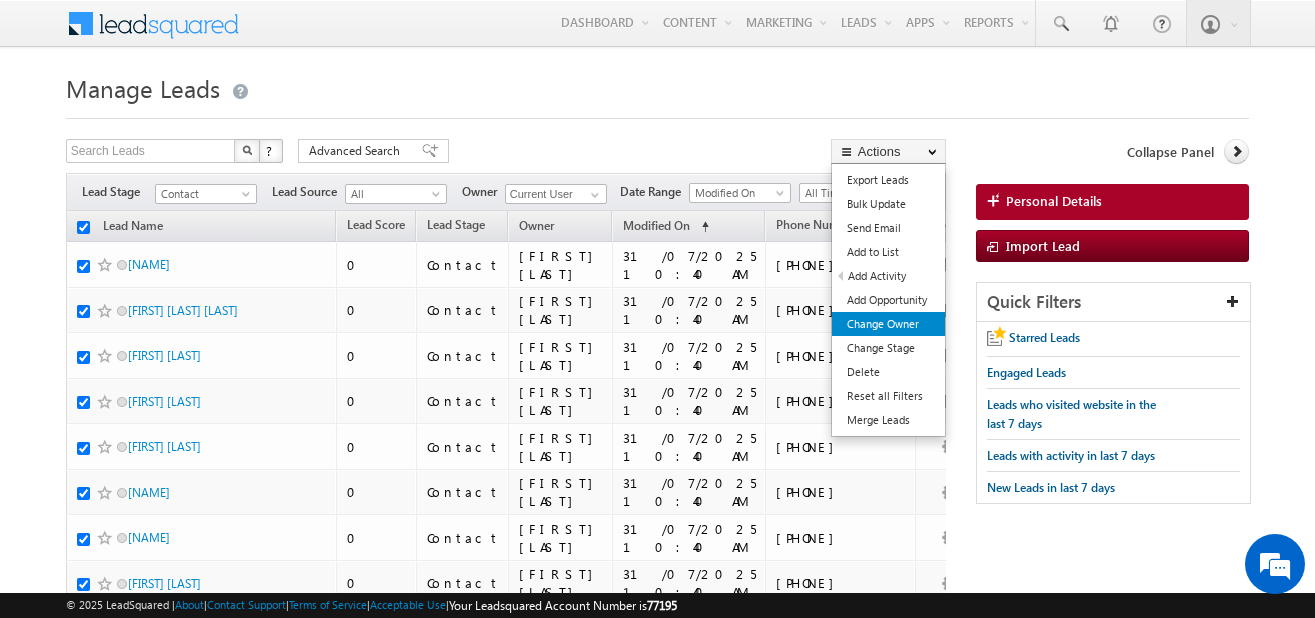 click on "Change Owner" at bounding box center (888, 324) 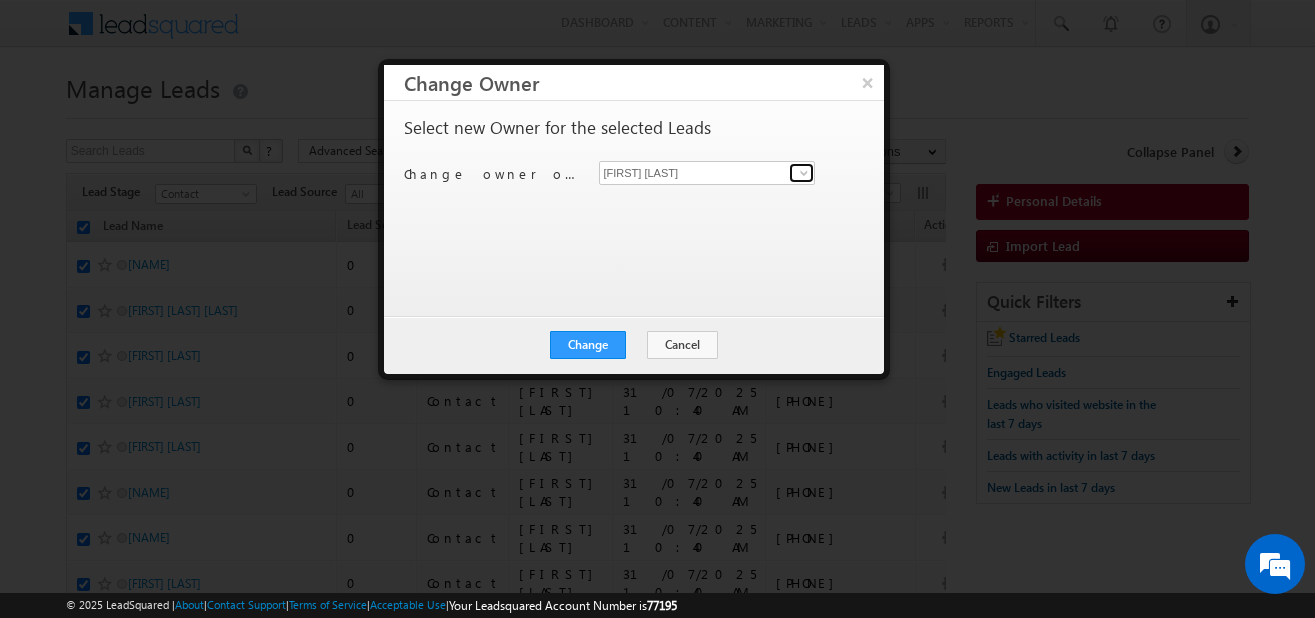 click at bounding box center (804, 173) 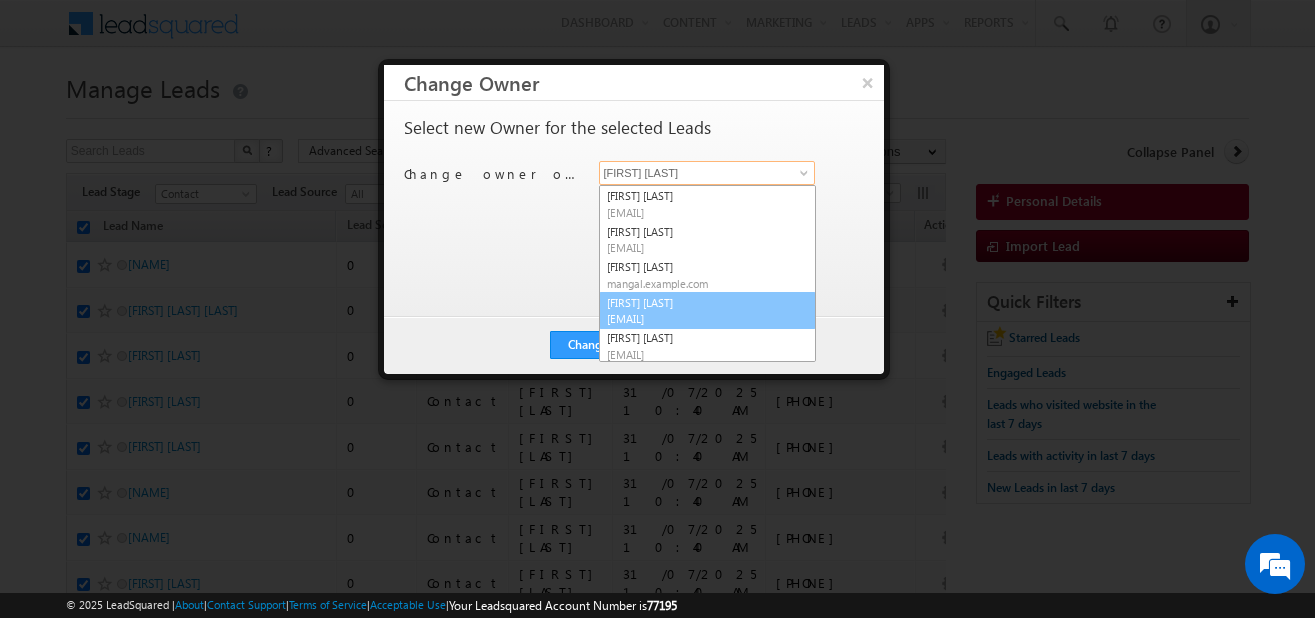 click on "[FIRST] [LAST]   rohit.example.com" at bounding box center [707, 311] 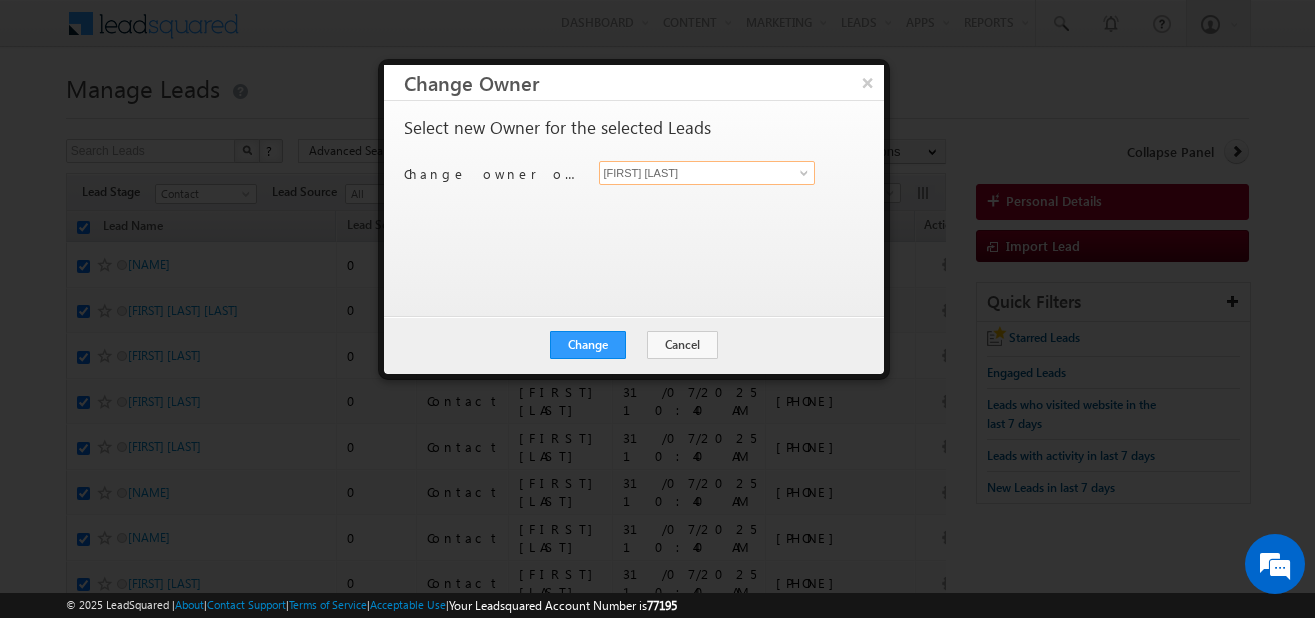 type on "[FIRST] [LAST]" 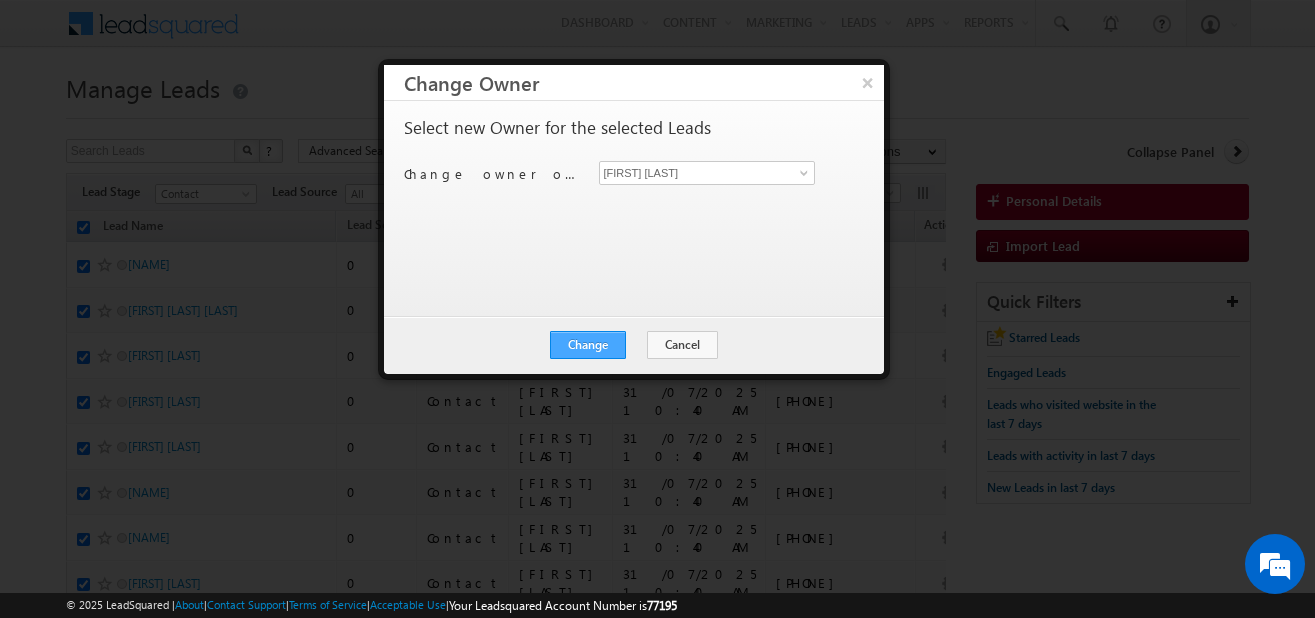 click on "Change" at bounding box center [588, 345] 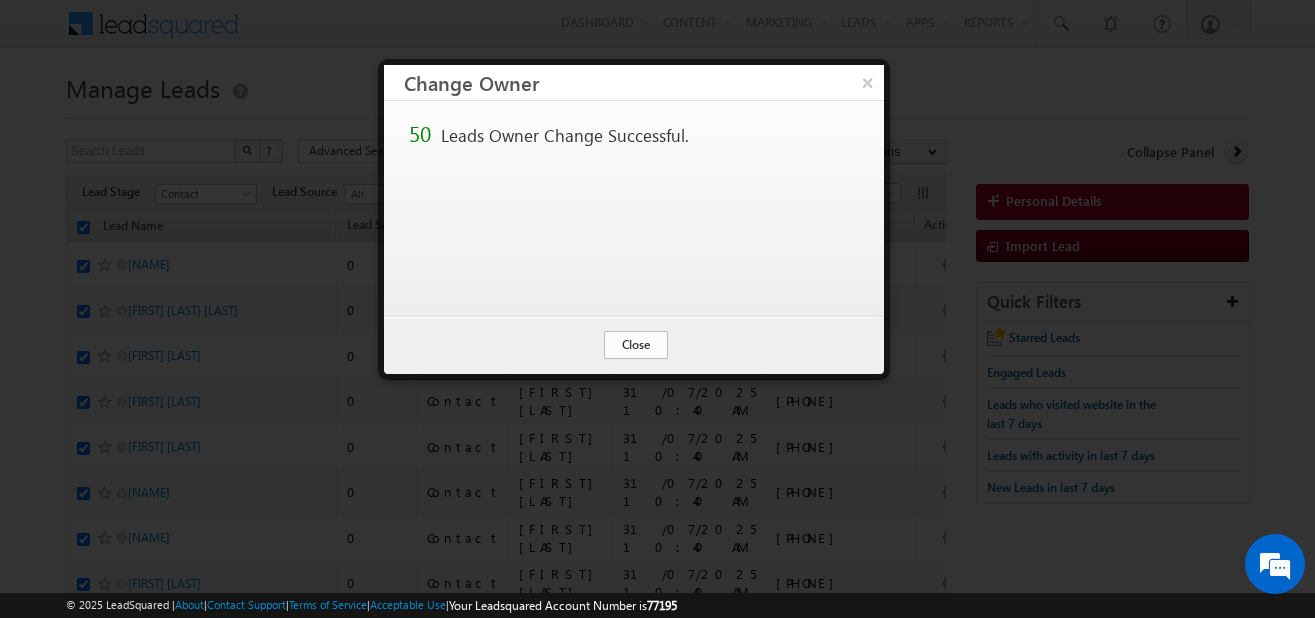 click on "Close" at bounding box center [636, 345] 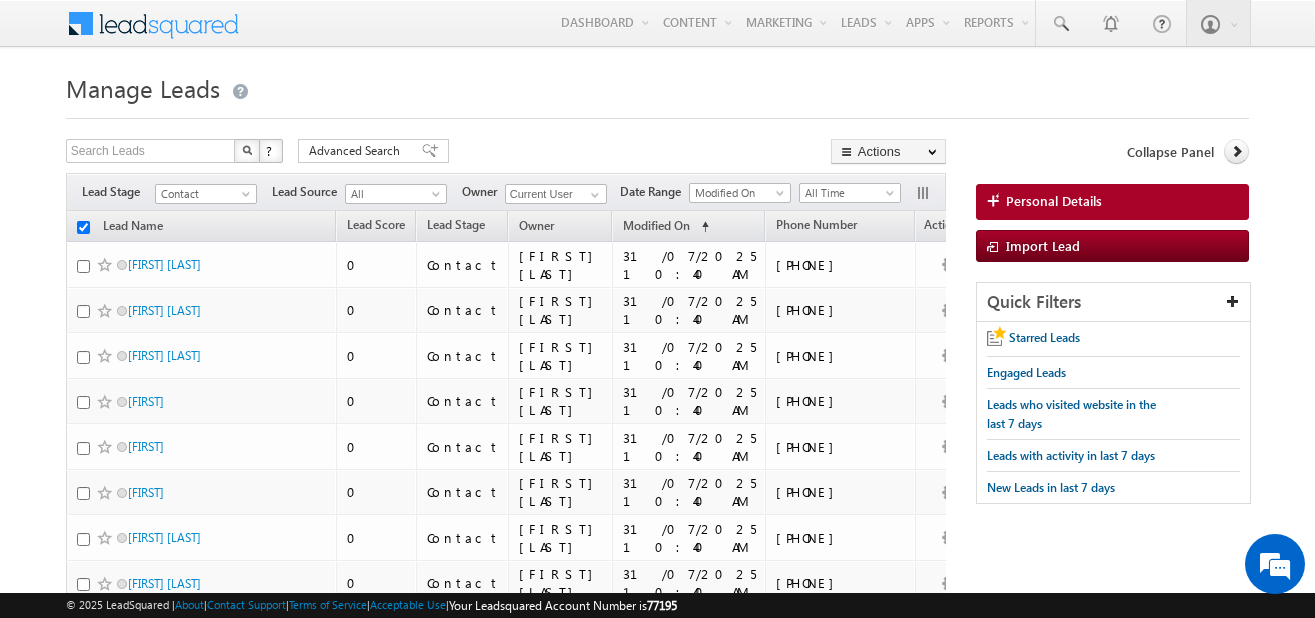 checkbox on "false" 